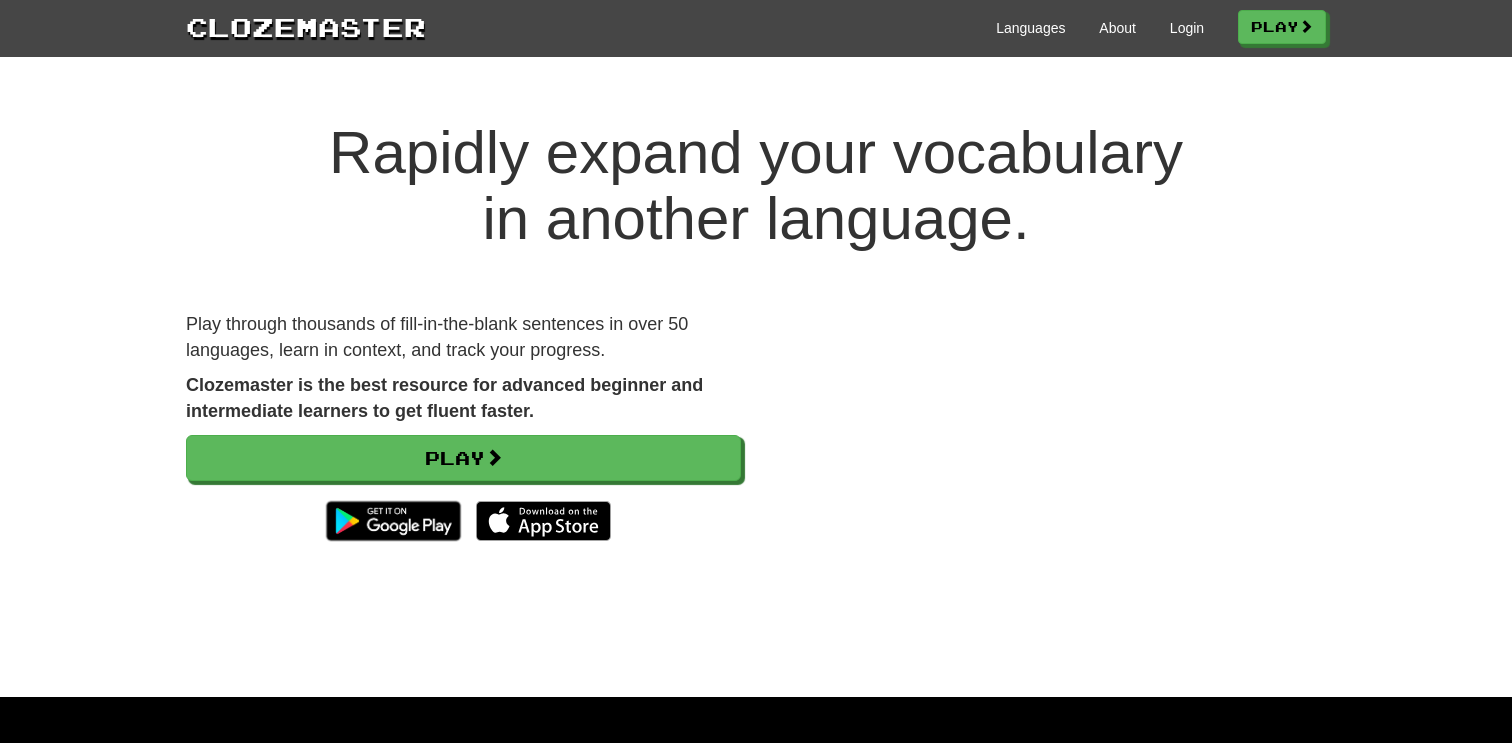 scroll, scrollTop: 0, scrollLeft: 0, axis: both 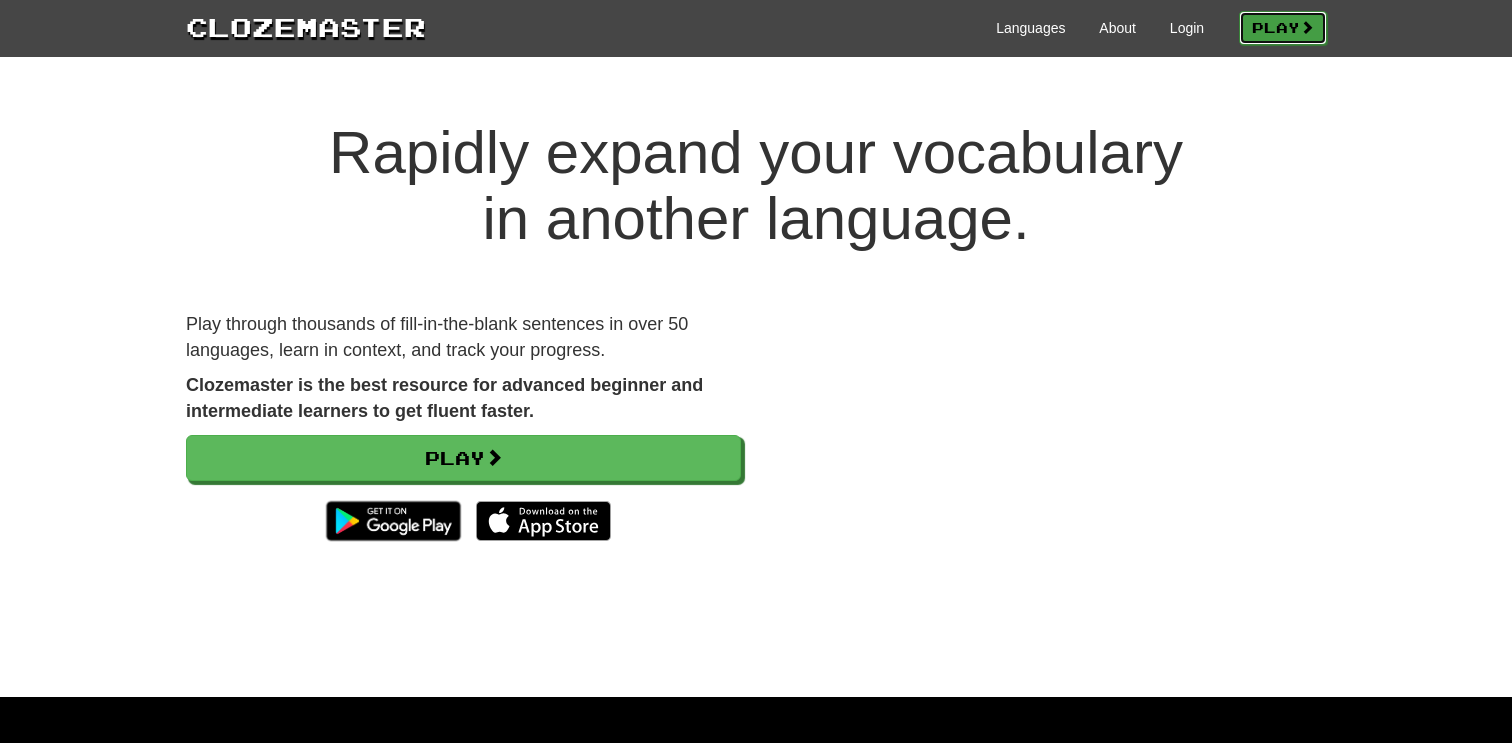 click on "Play" at bounding box center [1283, 28] 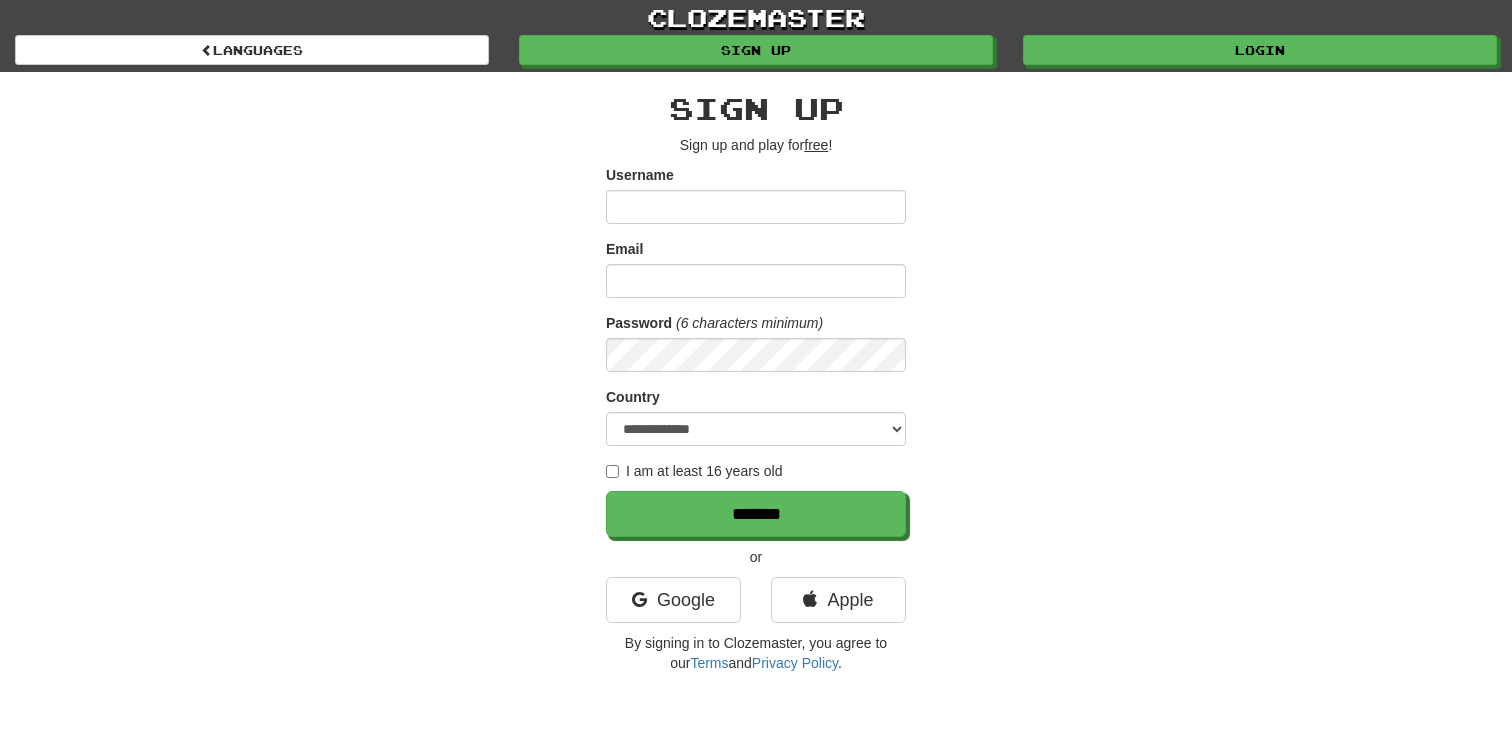 scroll, scrollTop: 0, scrollLeft: 0, axis: both 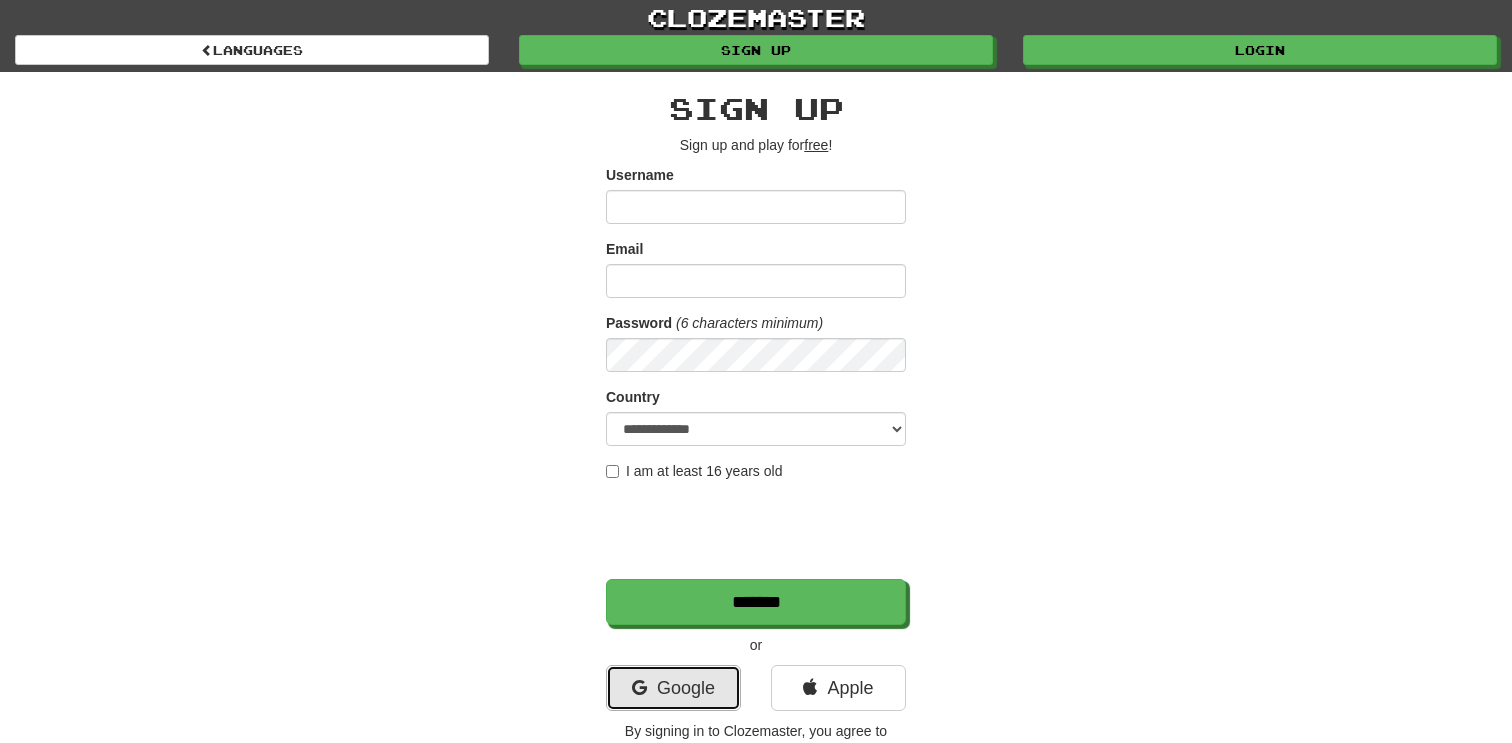 click on "Google" at bounding box center (673, 688) 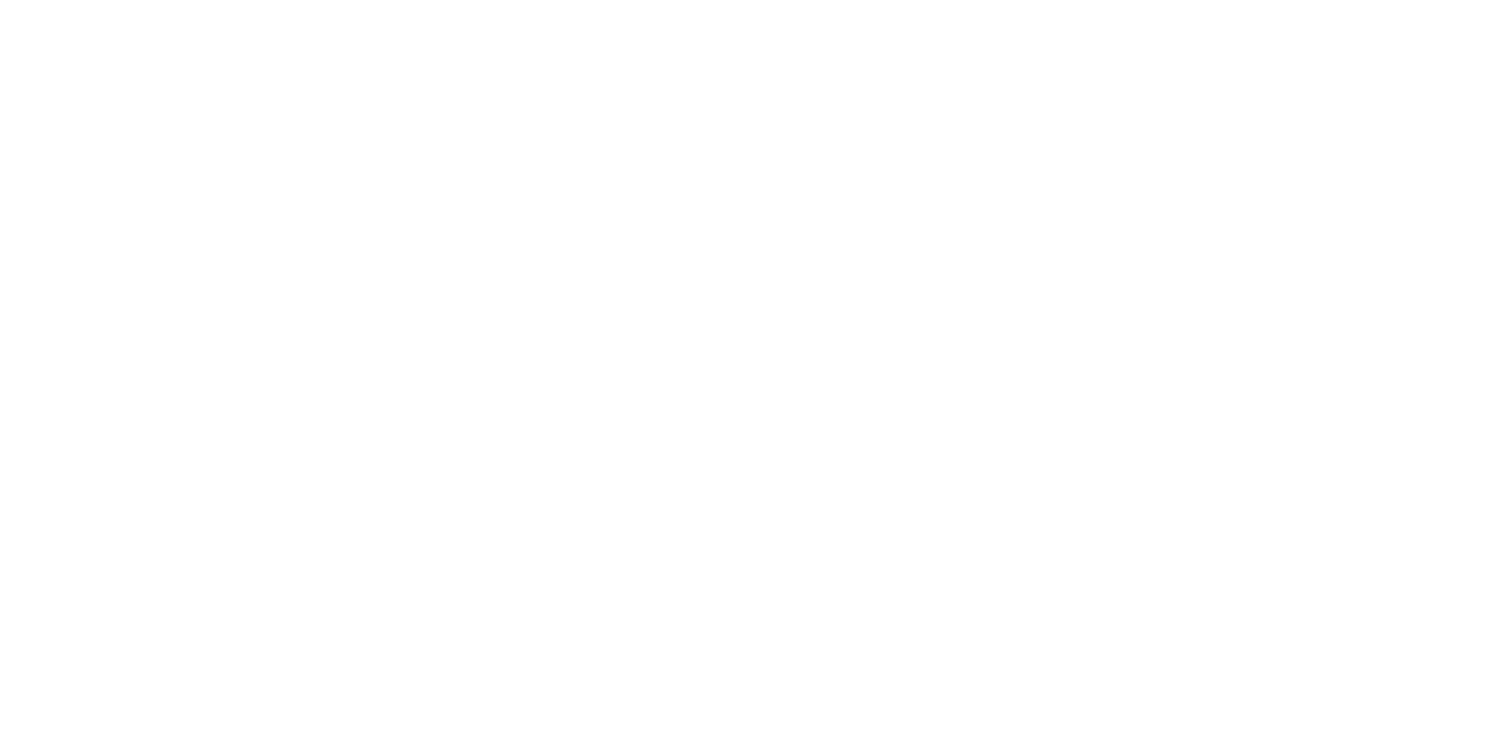 scroll, scrollTop: 0, scrollLeft: 0, axis: both 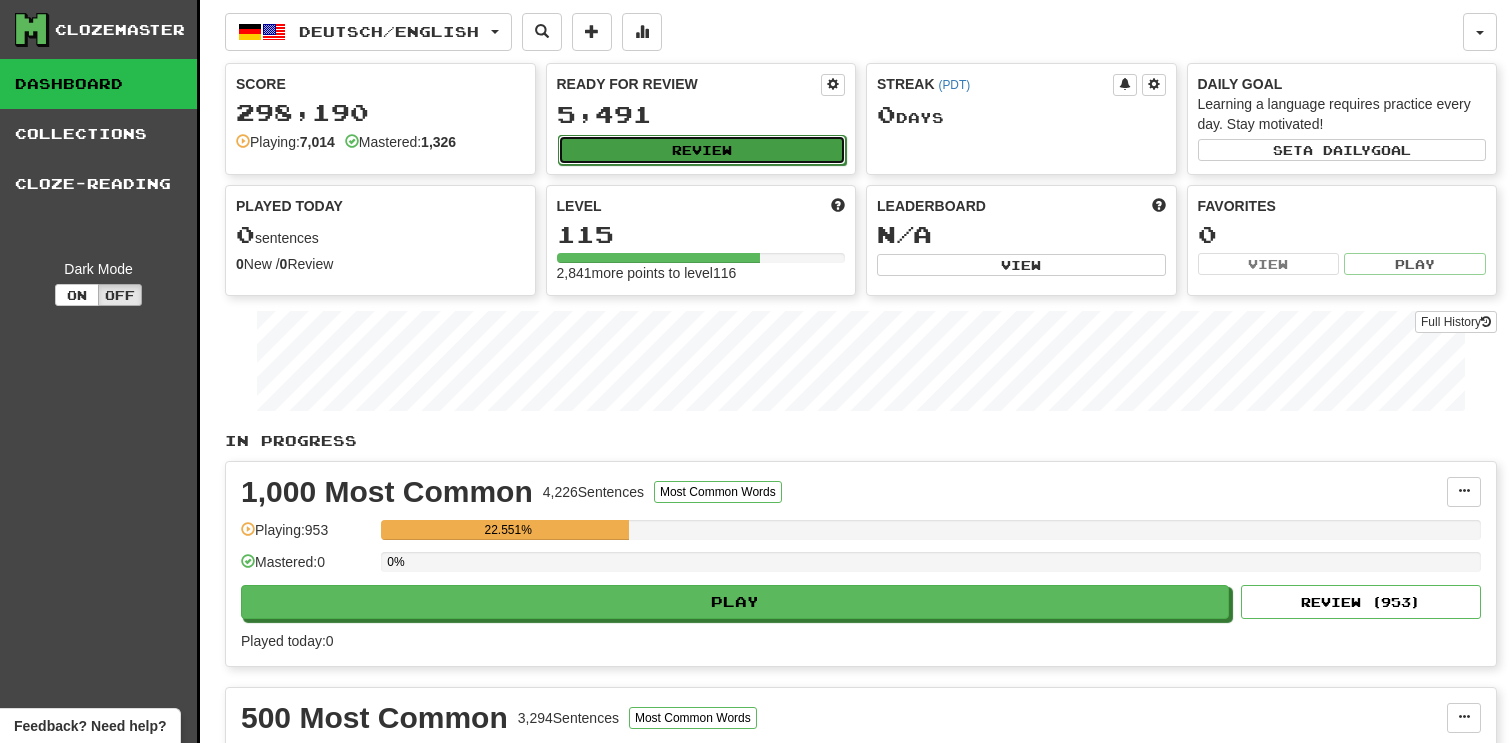 click on "Review" at bounding box center (702, 150) 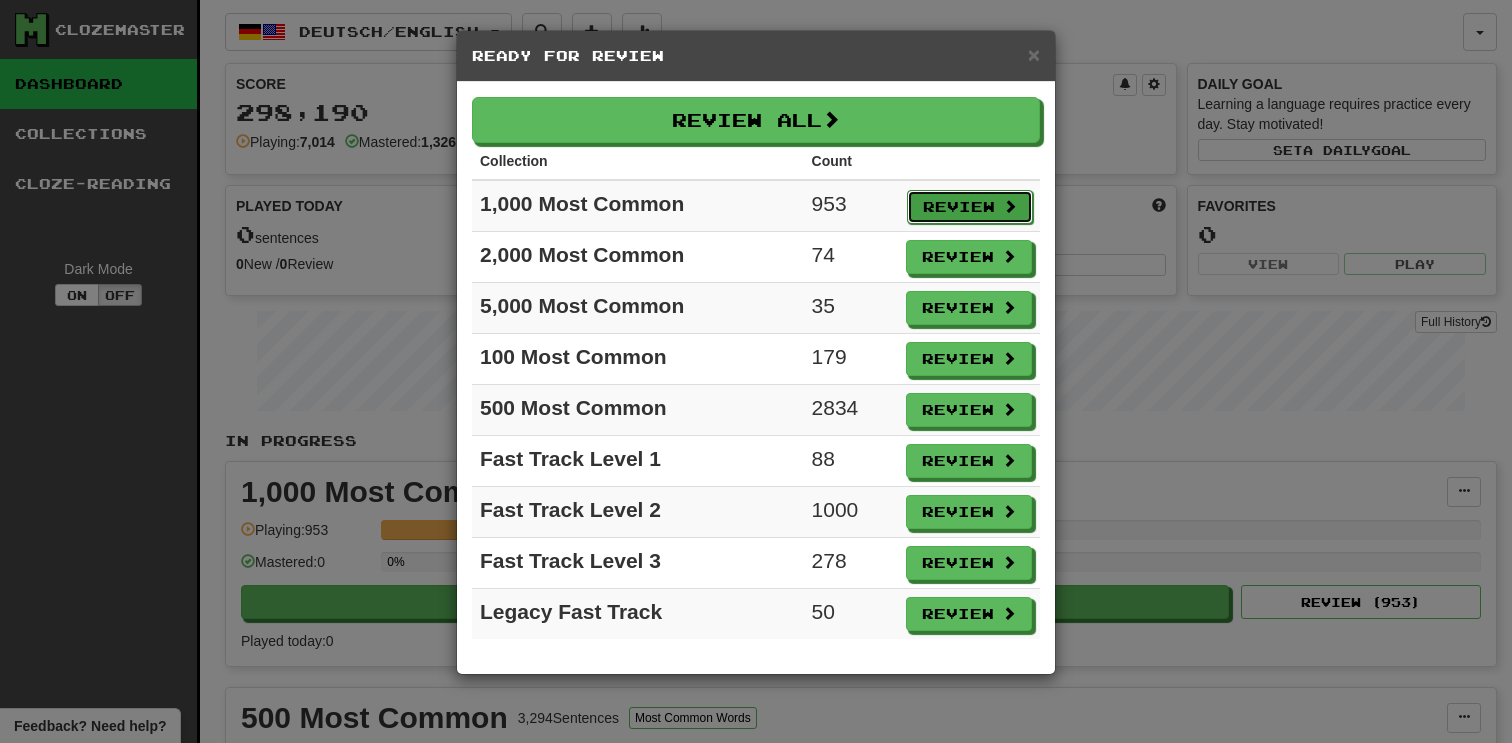 click on "Review" at bounding box center (970, 207) 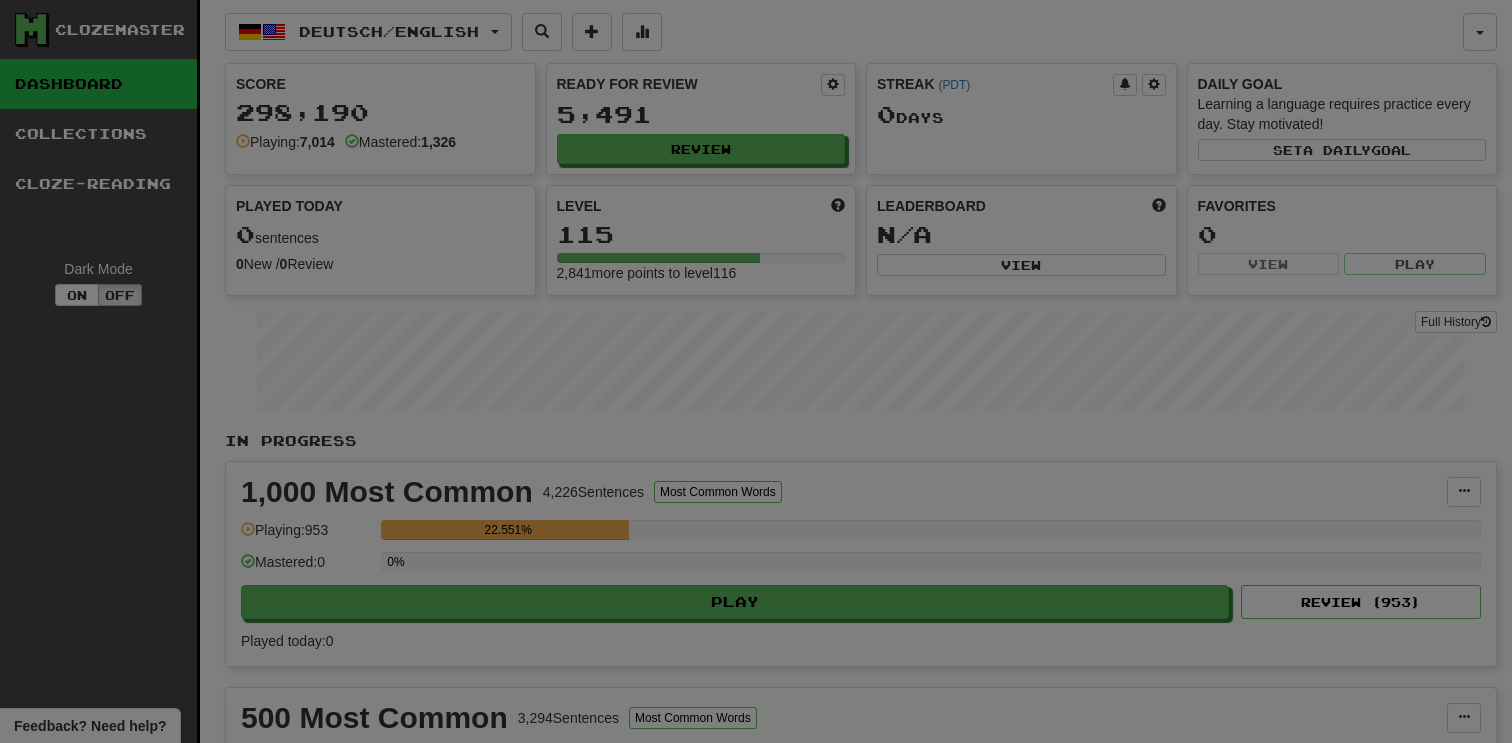 select on "**" 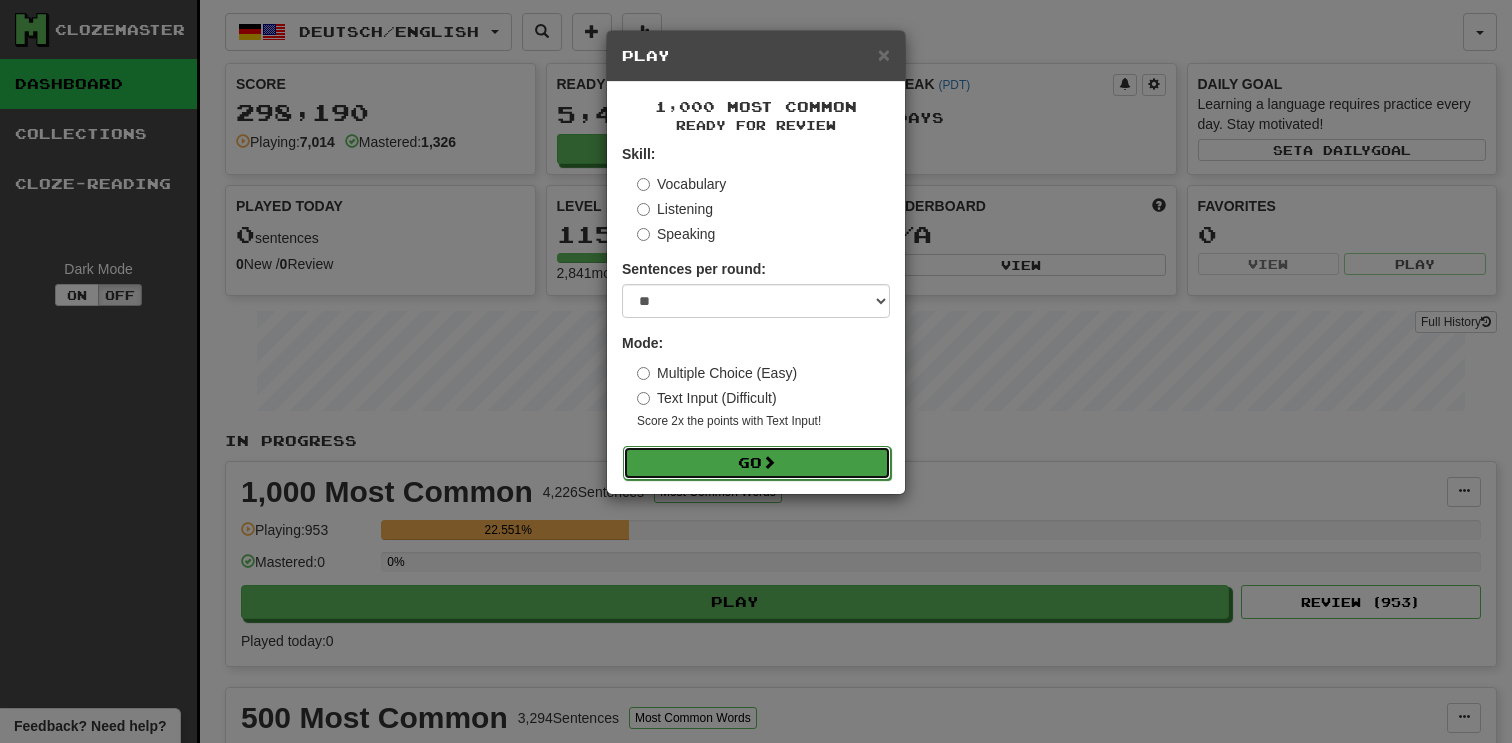 click on "Go" at bounding box center (757, 463) 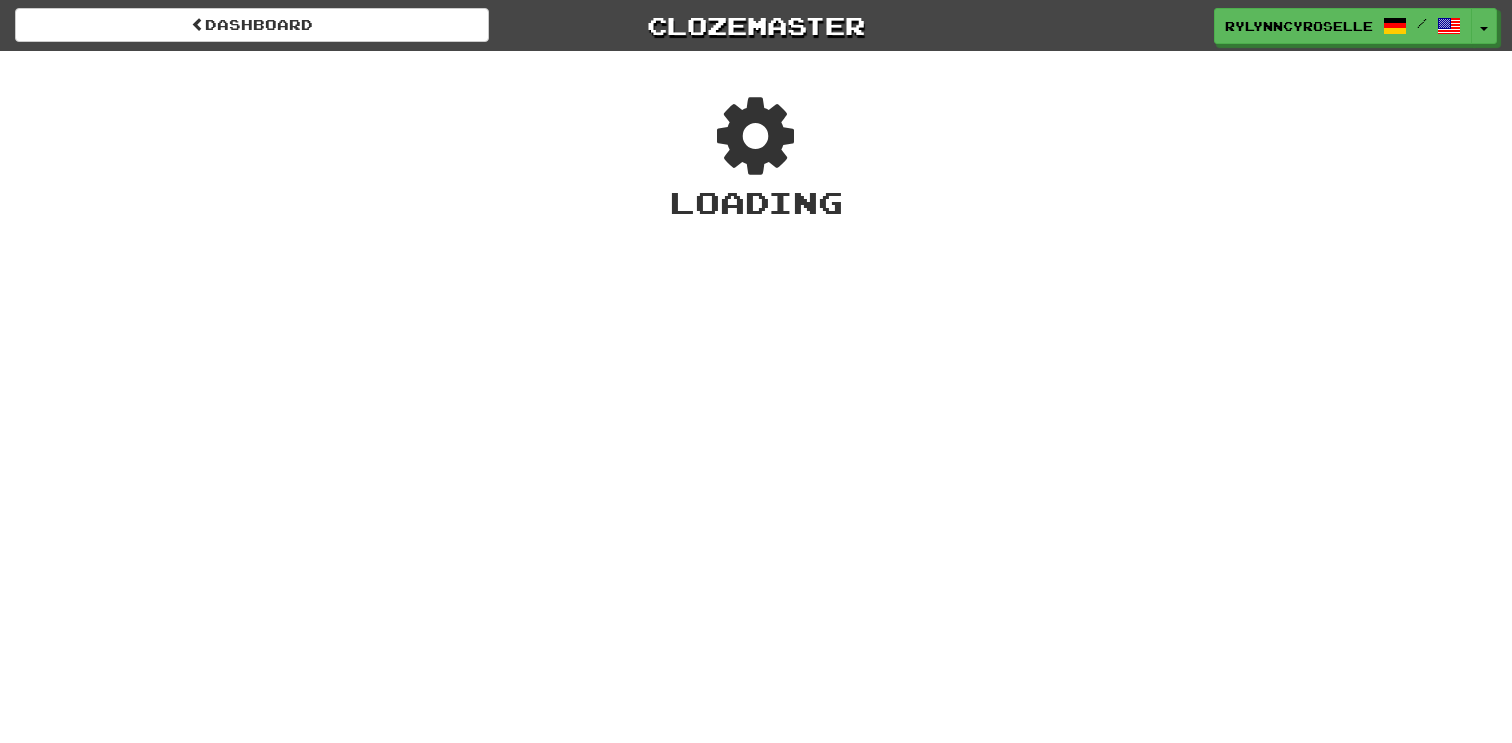 scroll, scrollTop: 0, scrollLeft: 0, axis: both 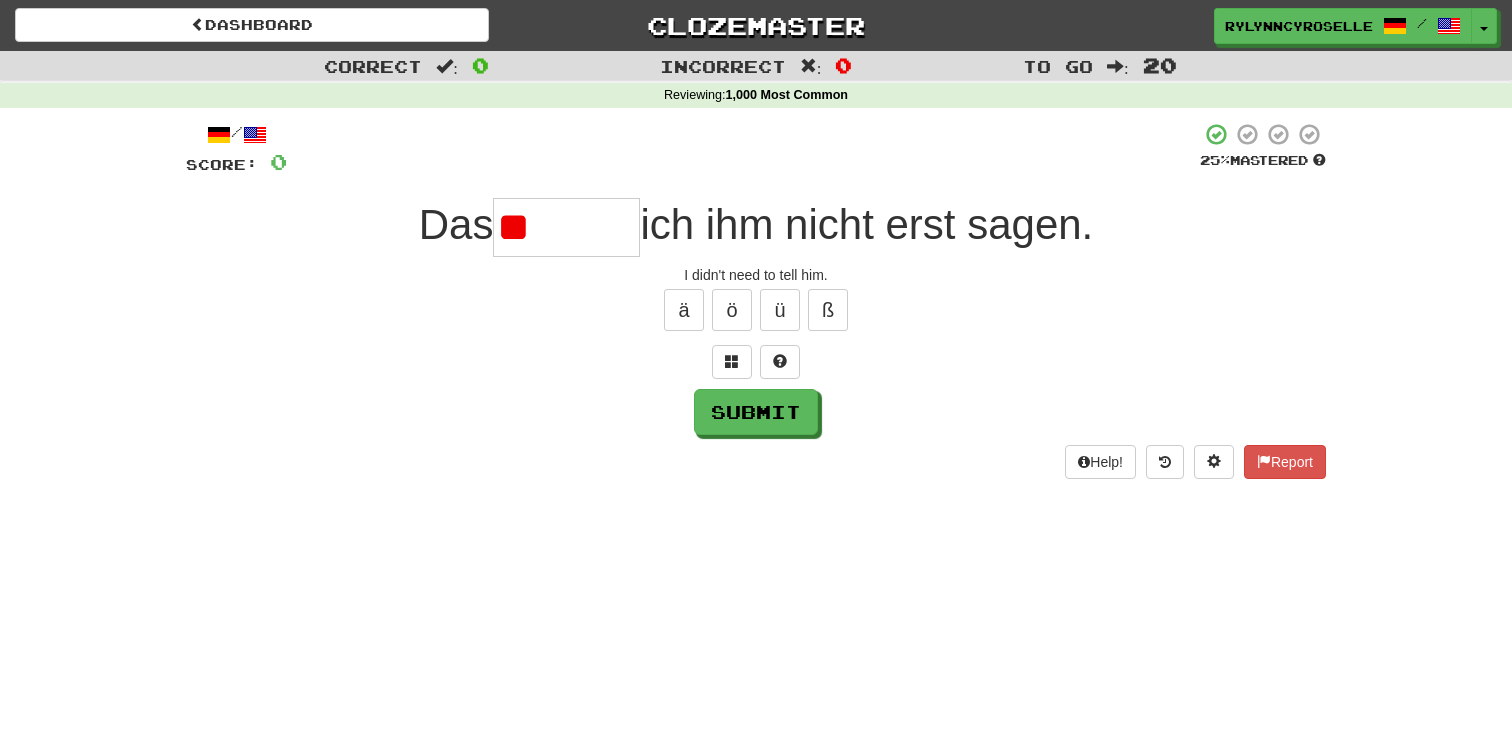 type on "*" 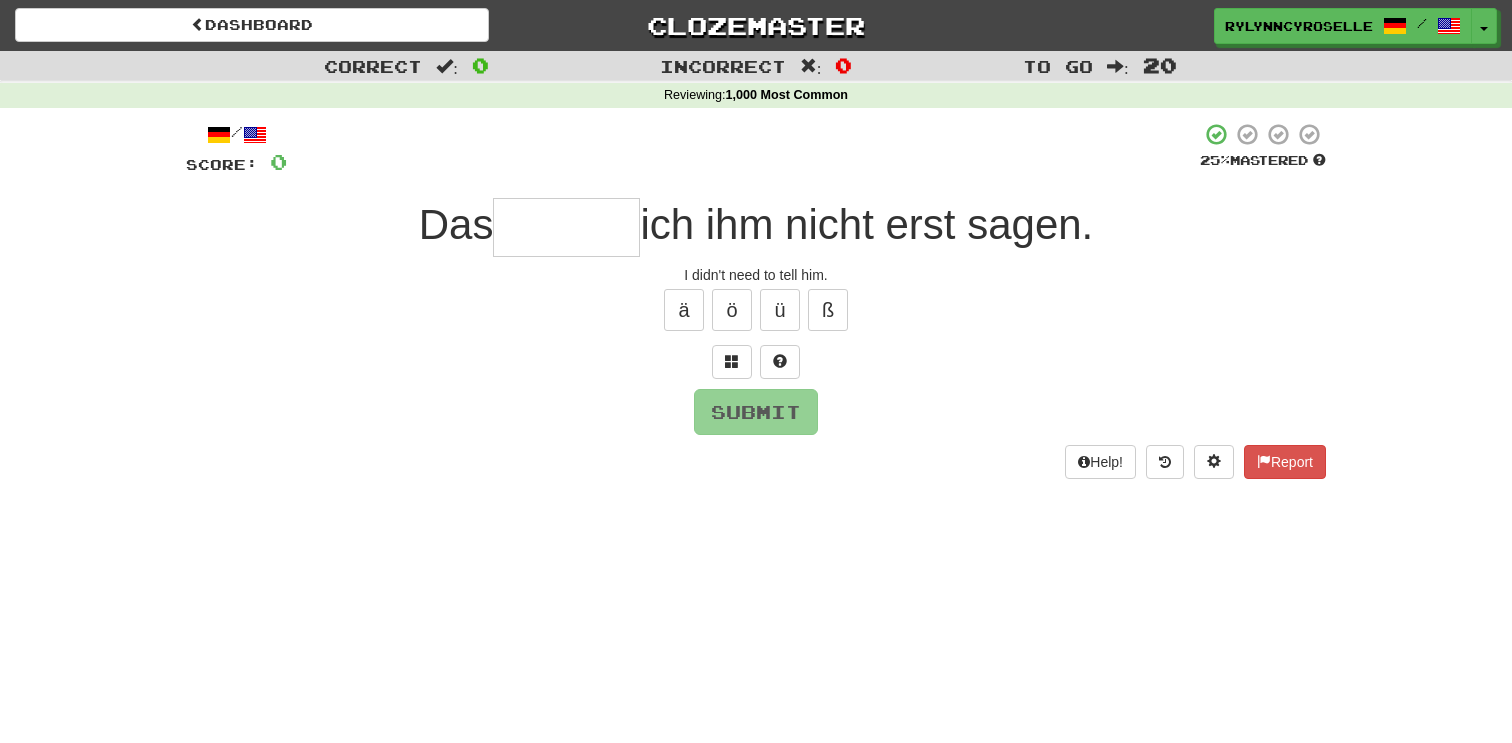 type on "*" 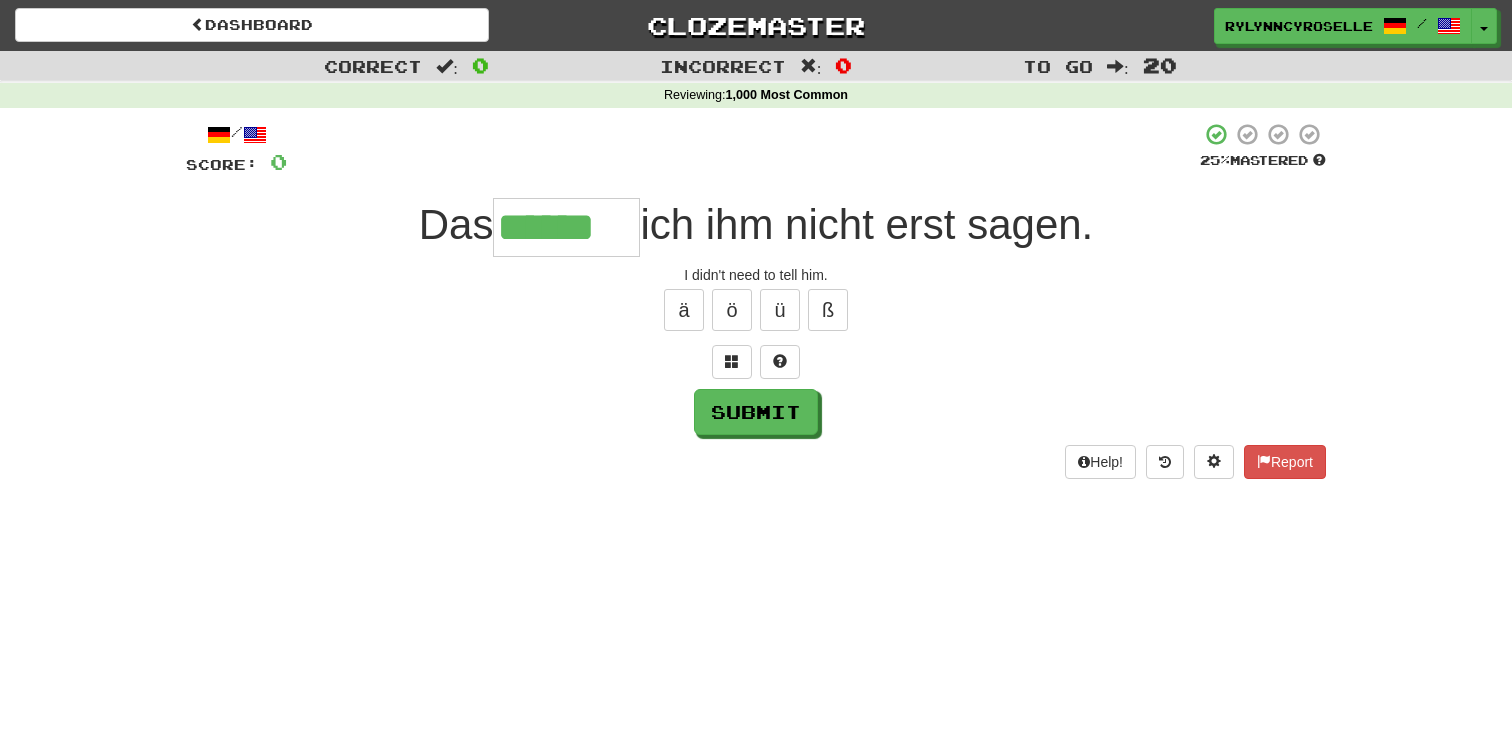 type on "******" 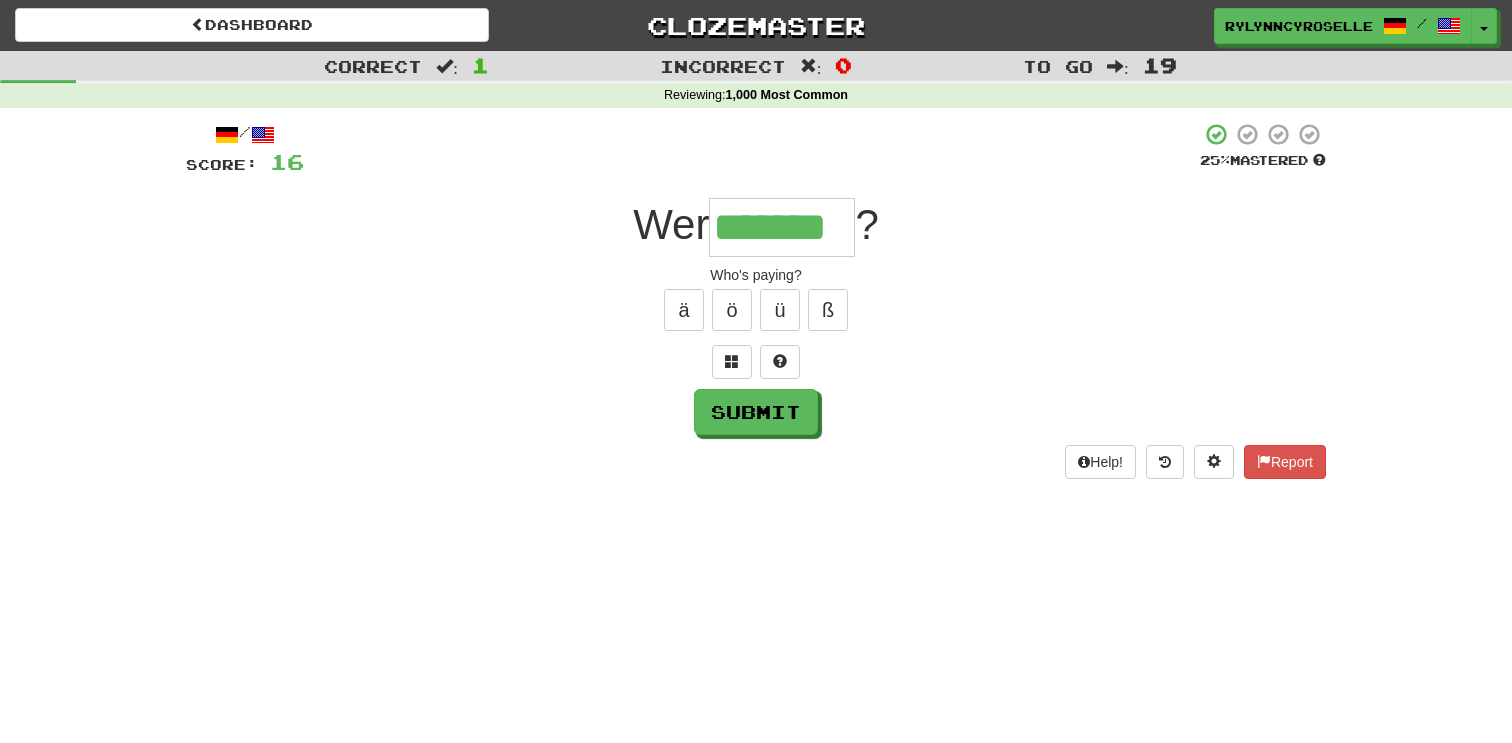 type on "*******" 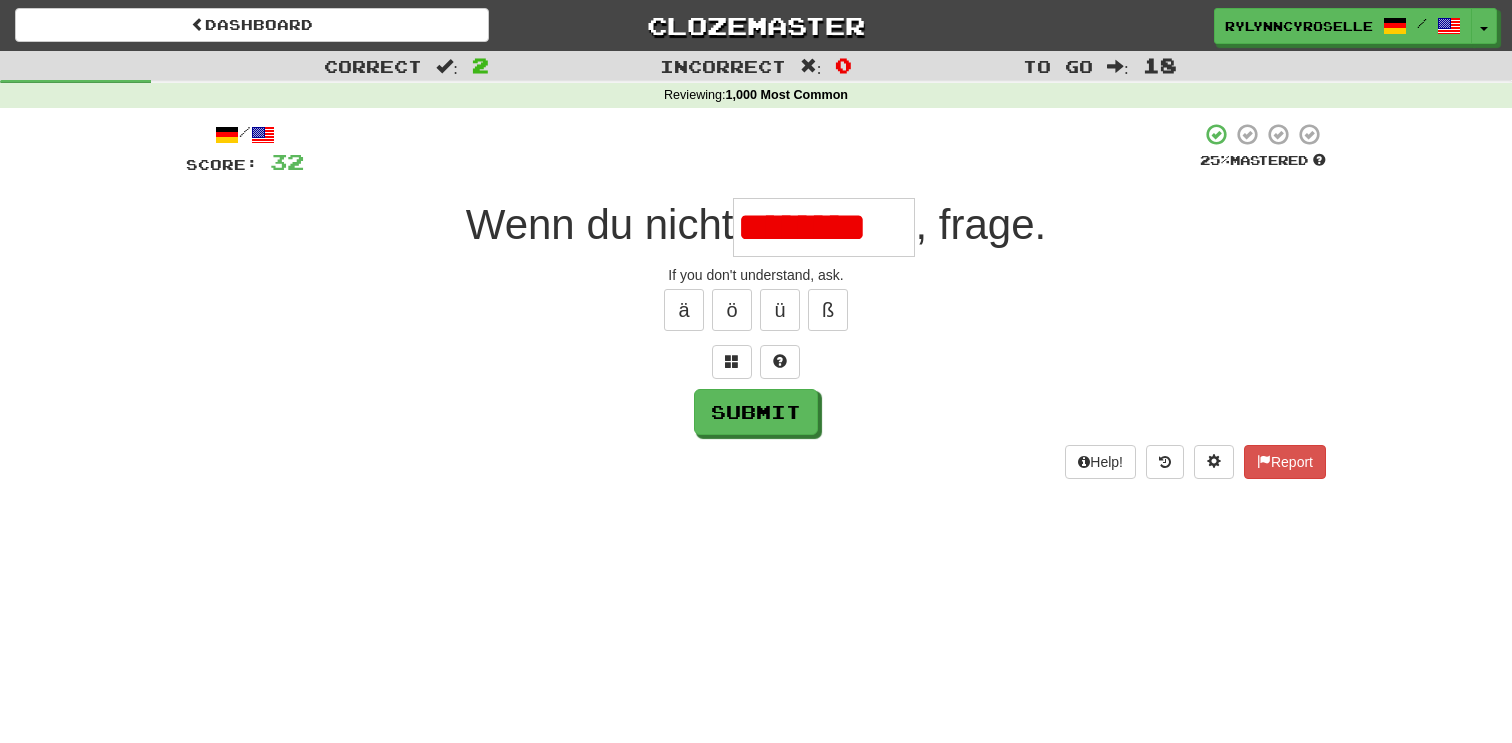scroll, scrollTop: 0, scrollLeft: 0, axis: both 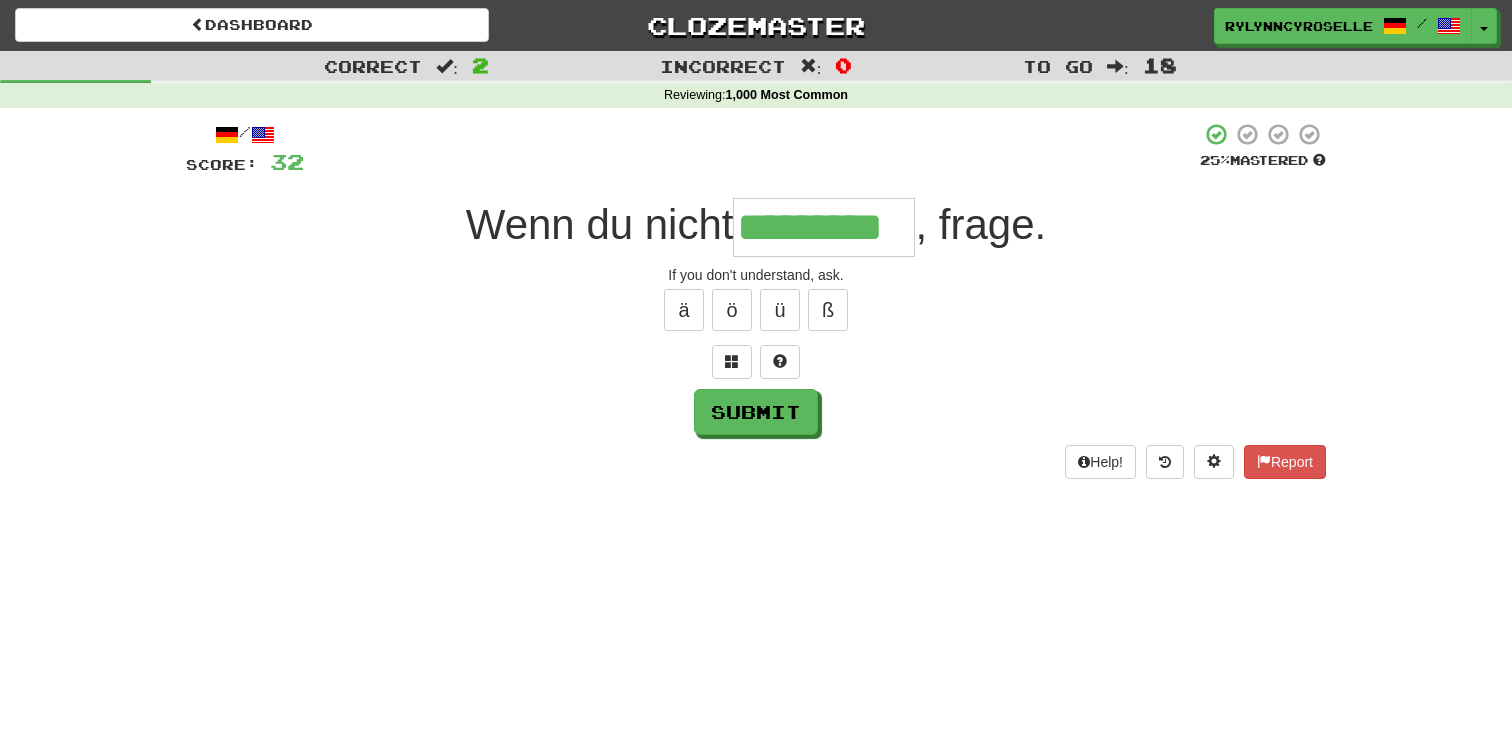 type on "*********" 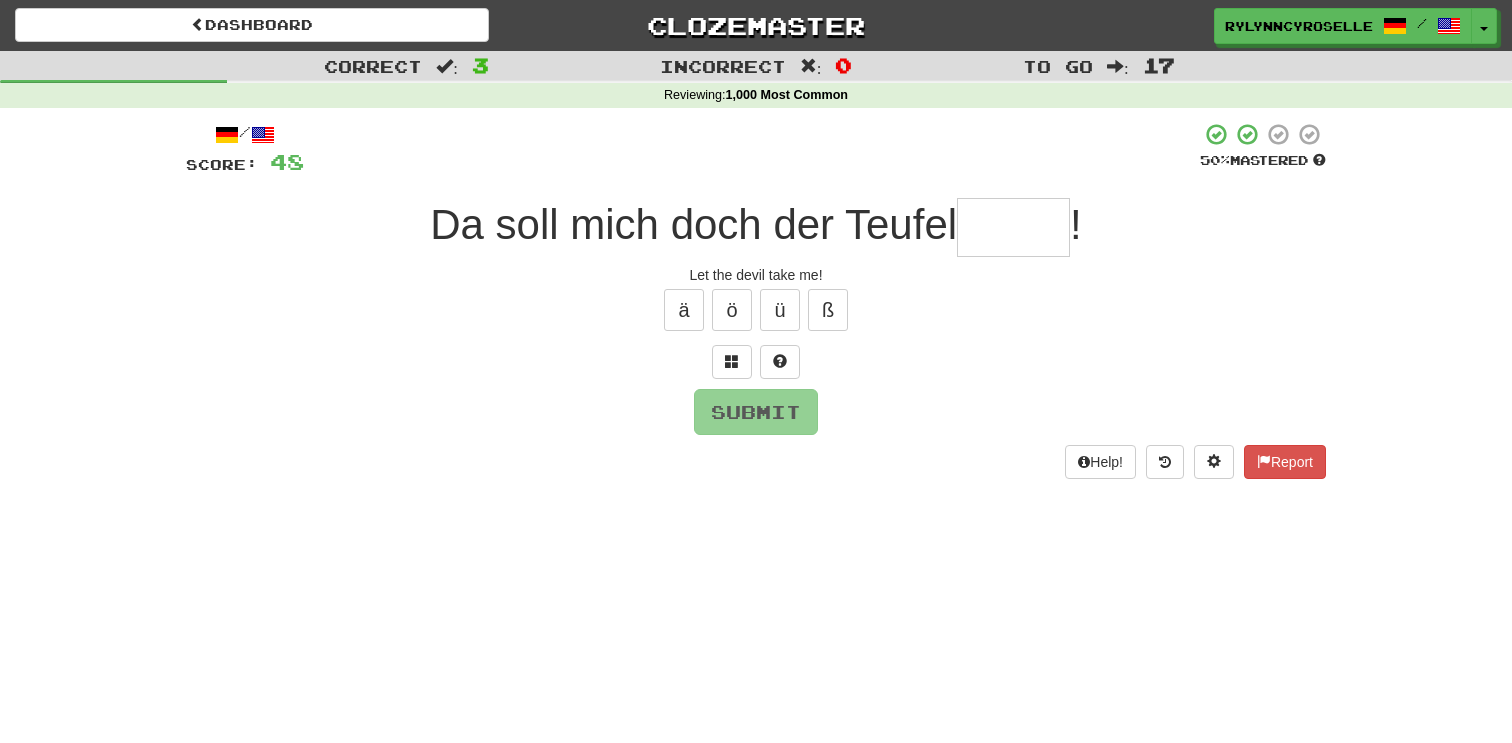 type on "*" 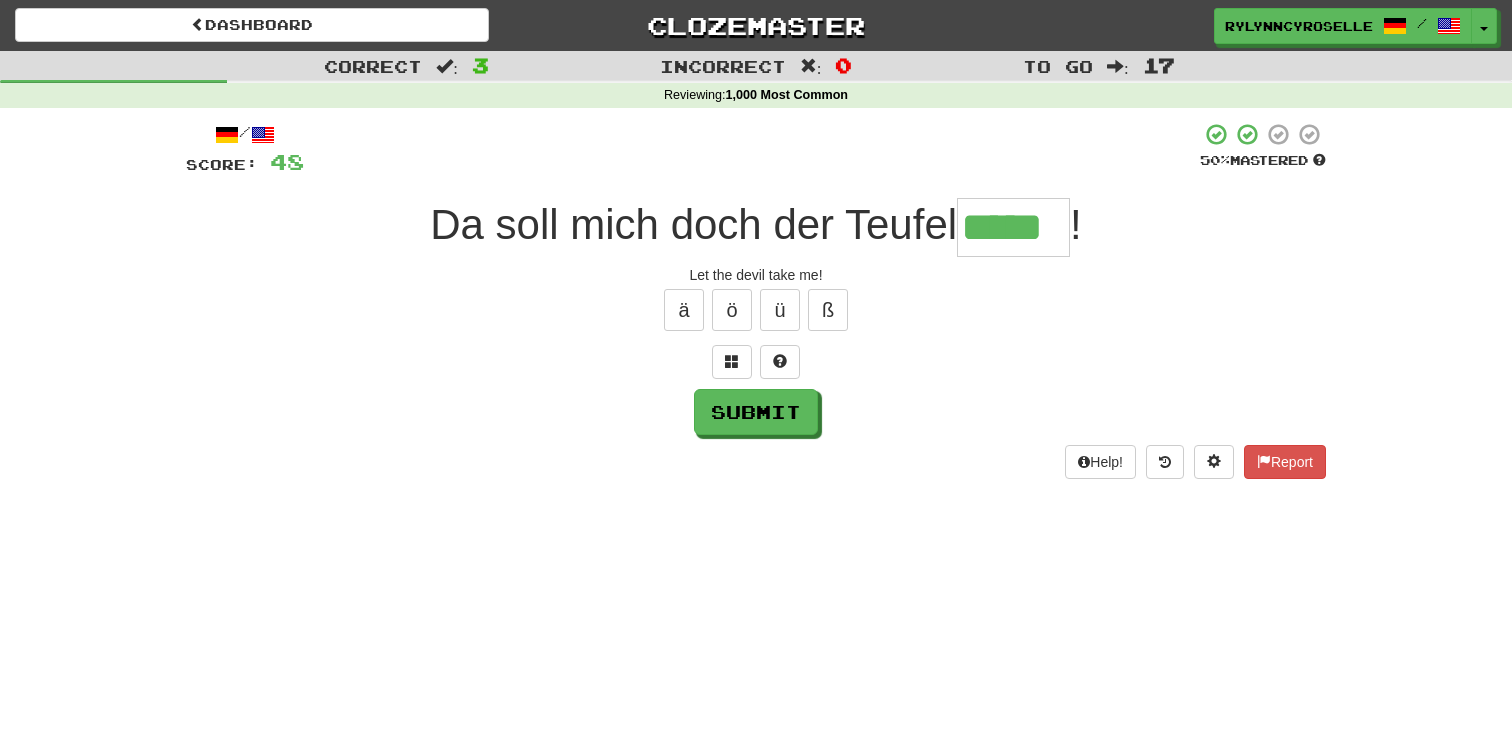 type on "*****" 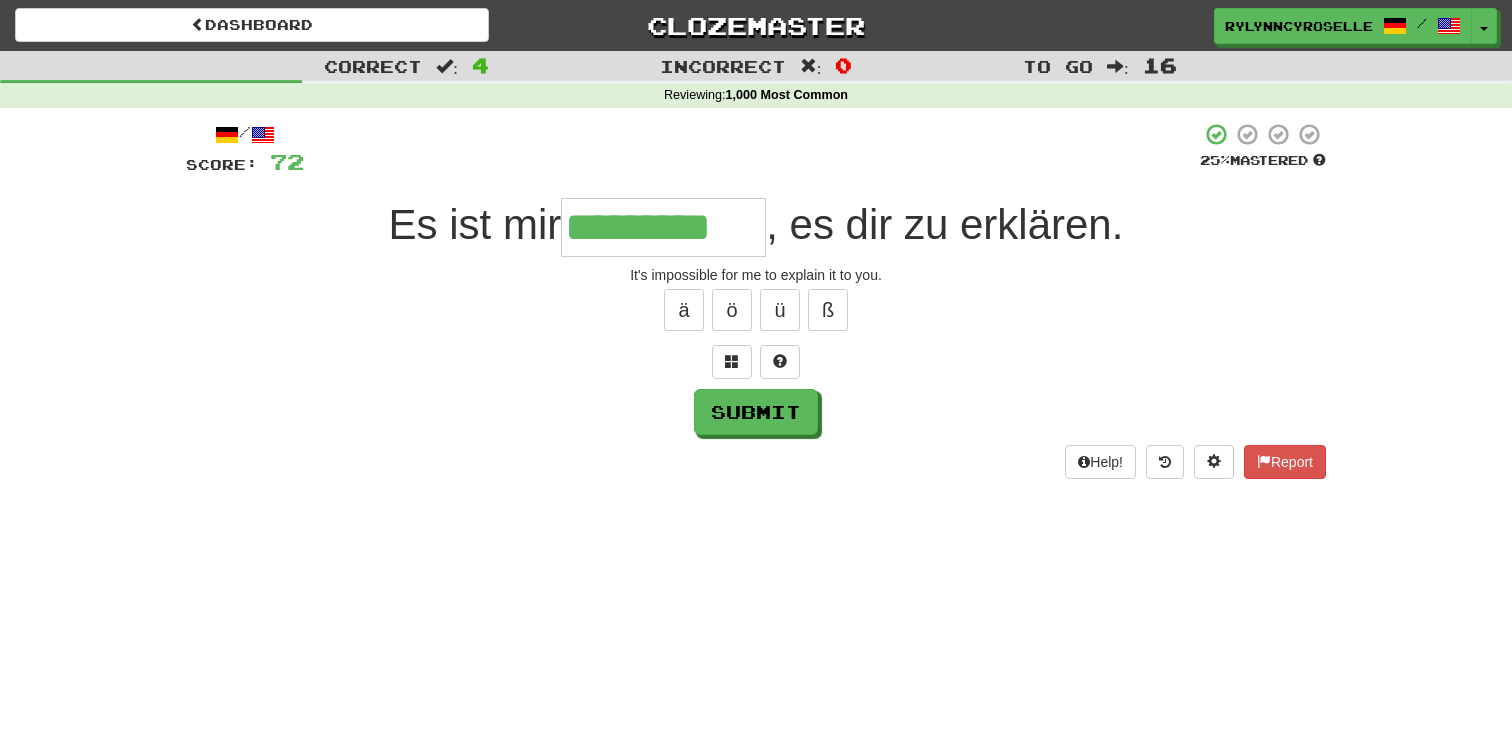 type on "*********" 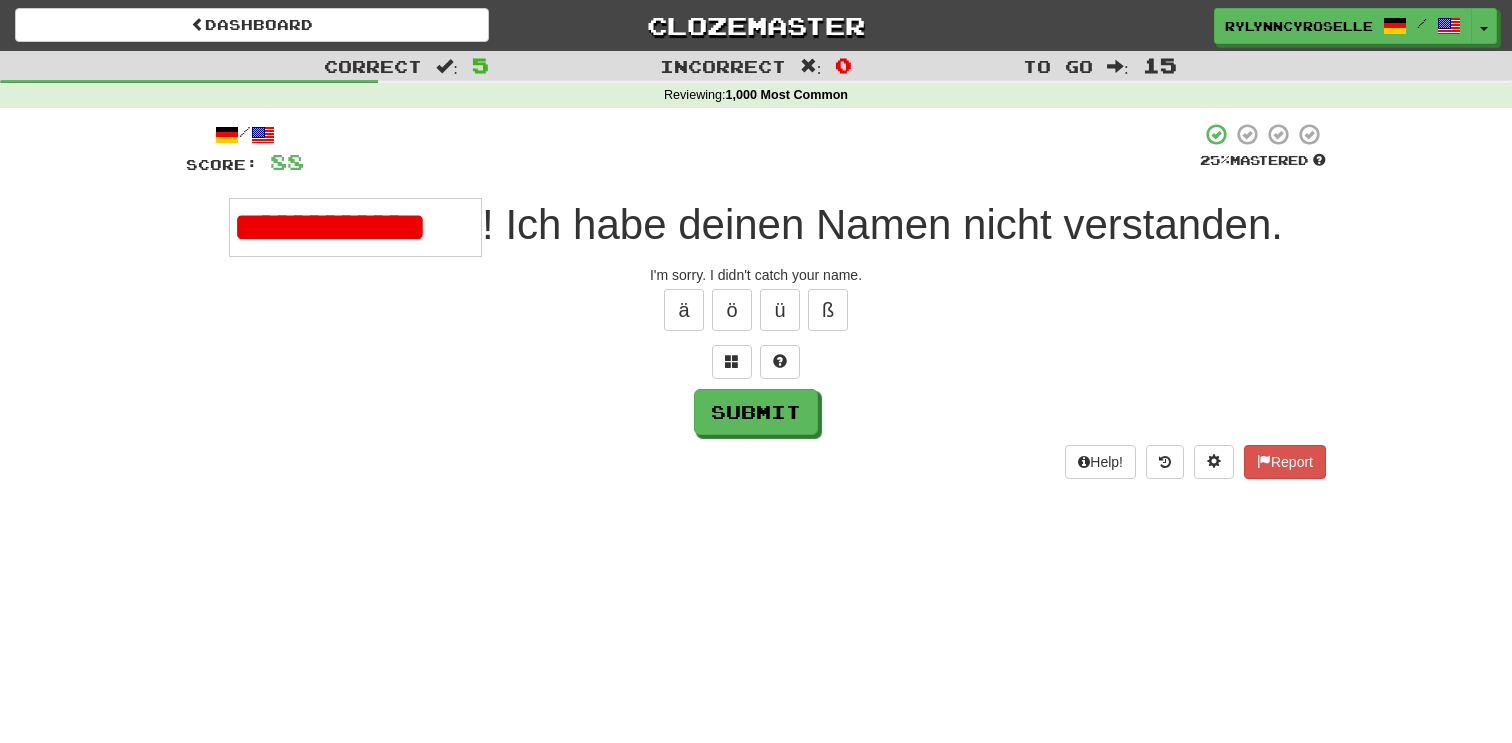 scroll, scrollTop: 0, scrollLeft: 0, axis: both 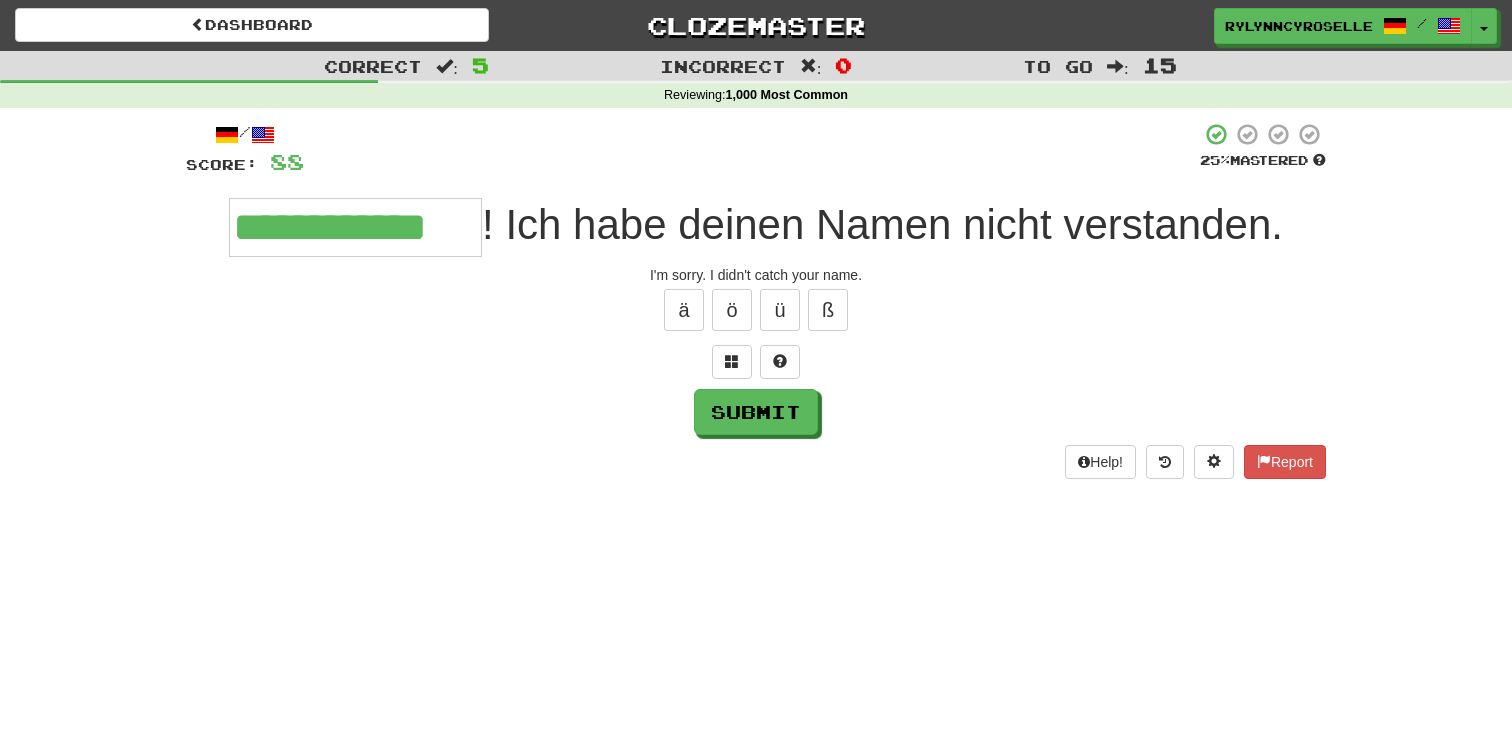 type on "**********" 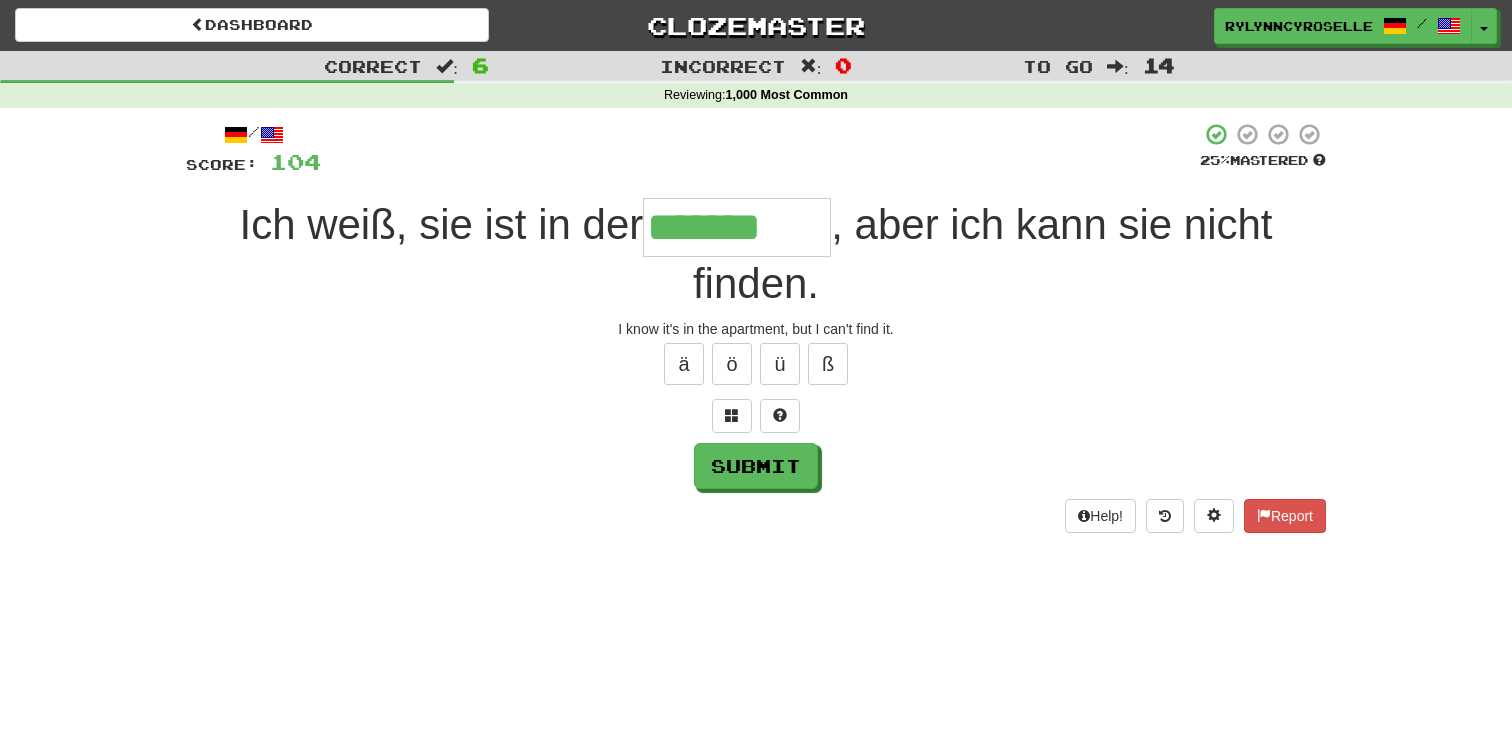 type on "*******" 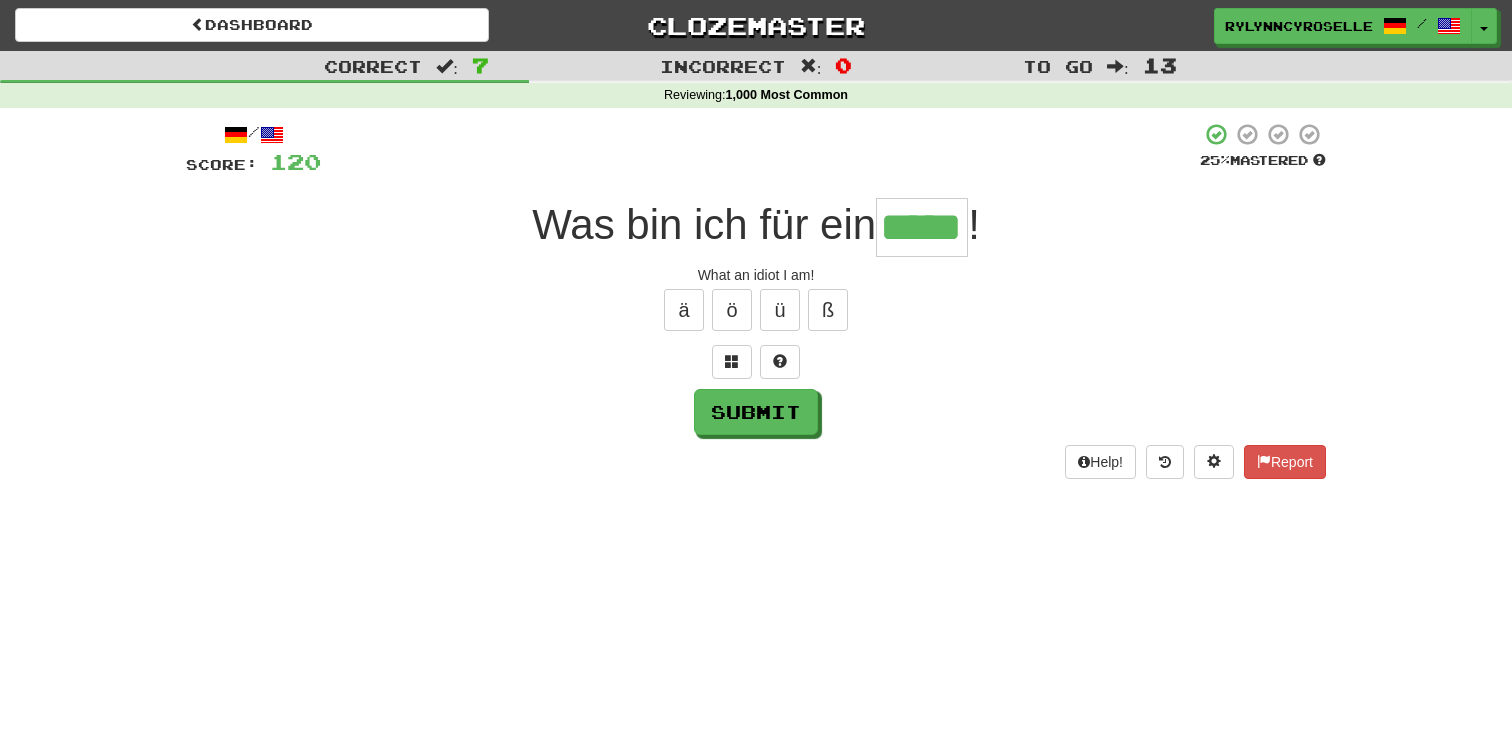 type on "*****" 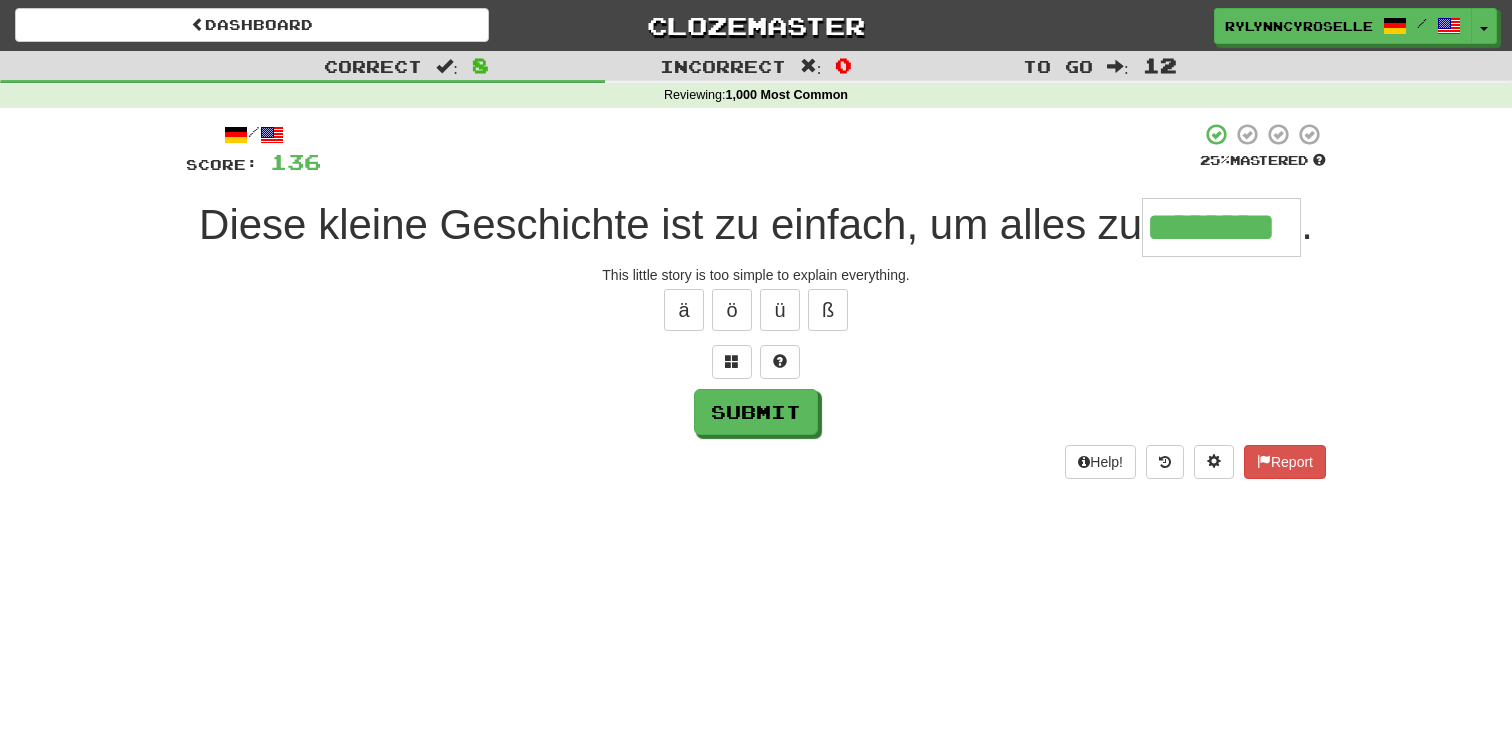 type on "********" 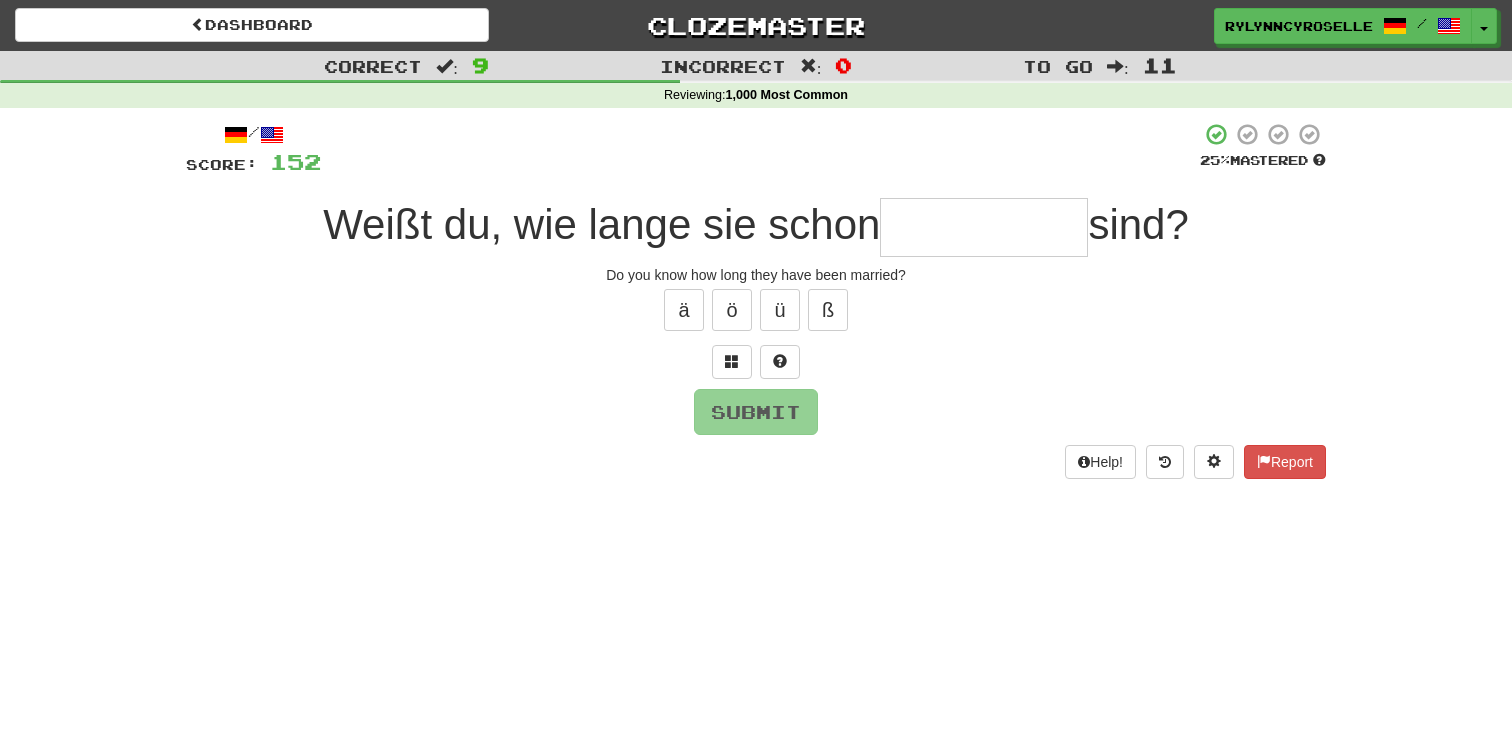type on "*" 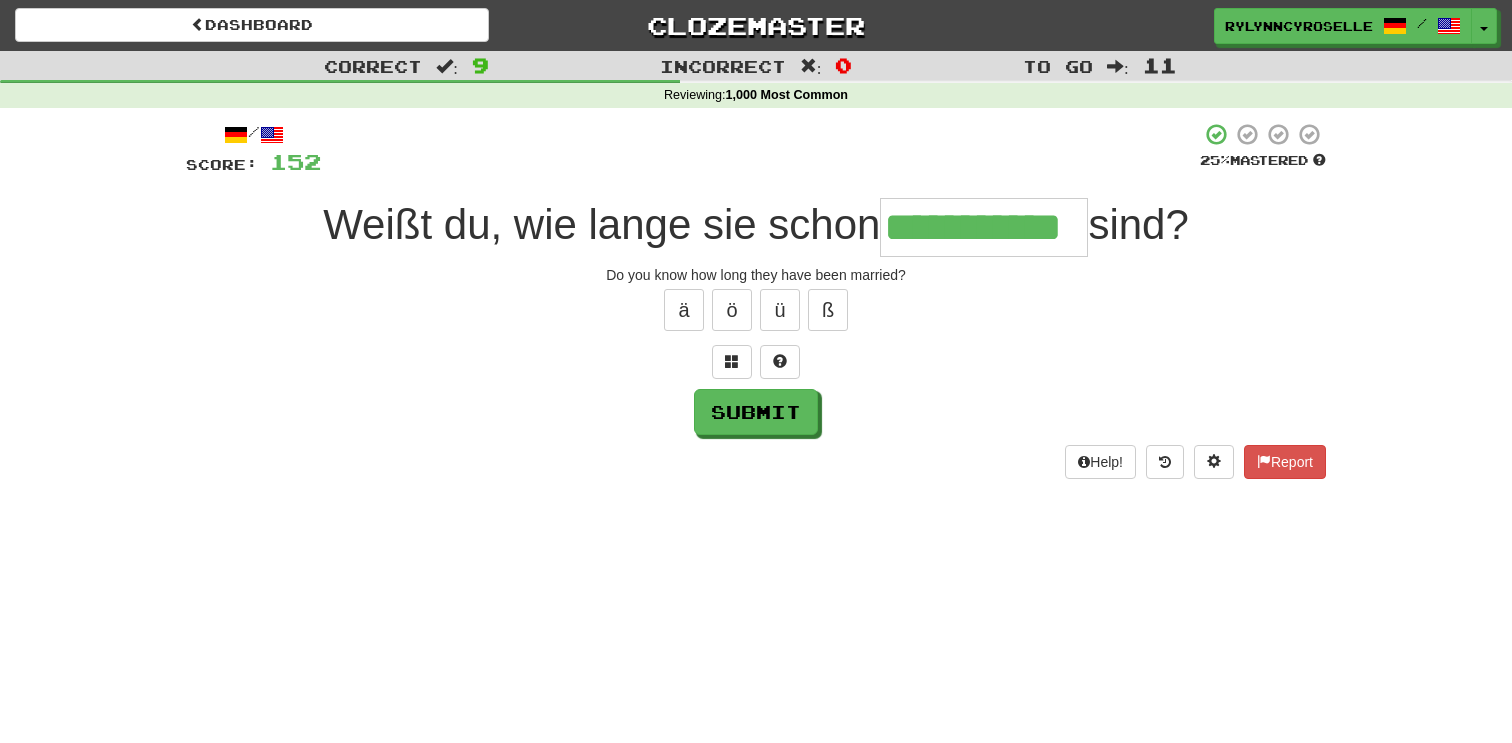 type on "**********" 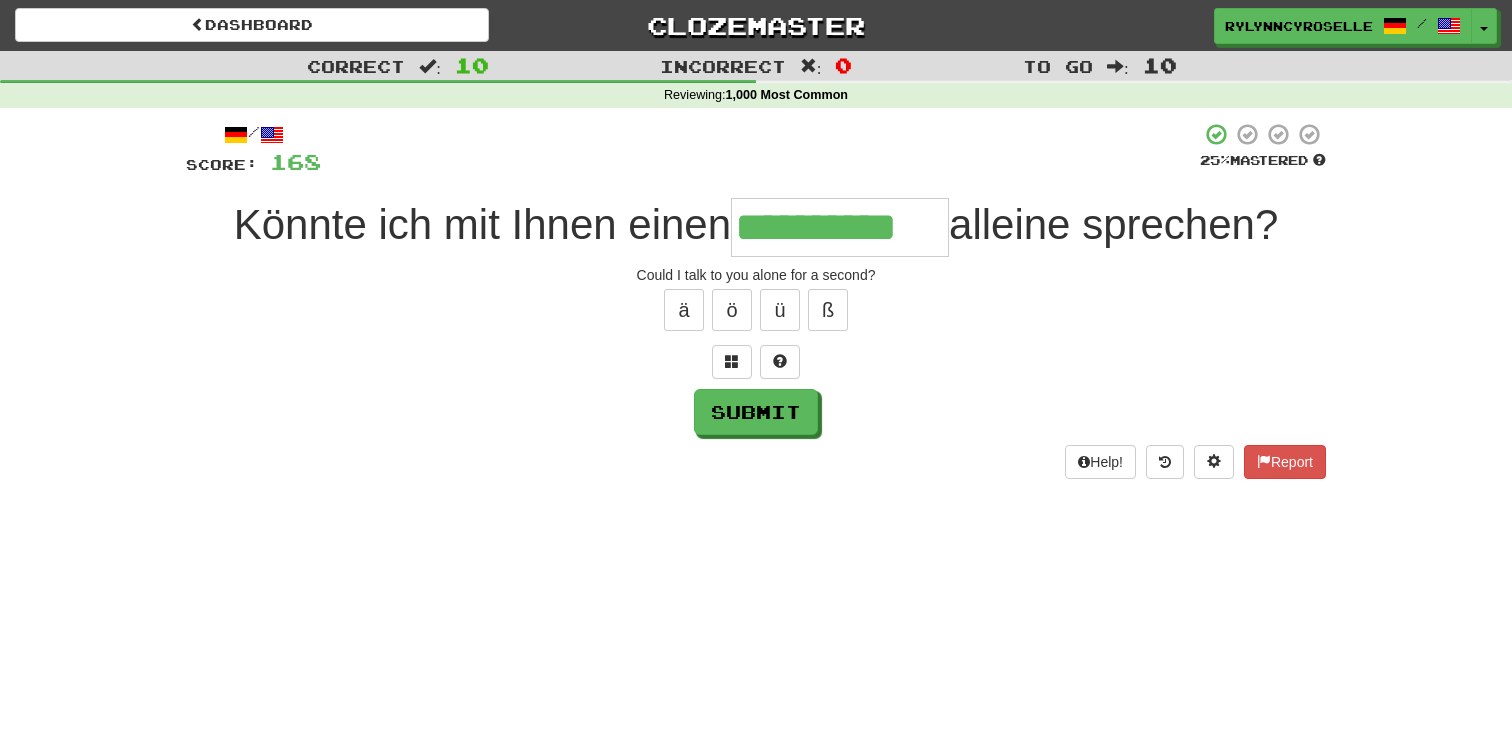 type on "**********" 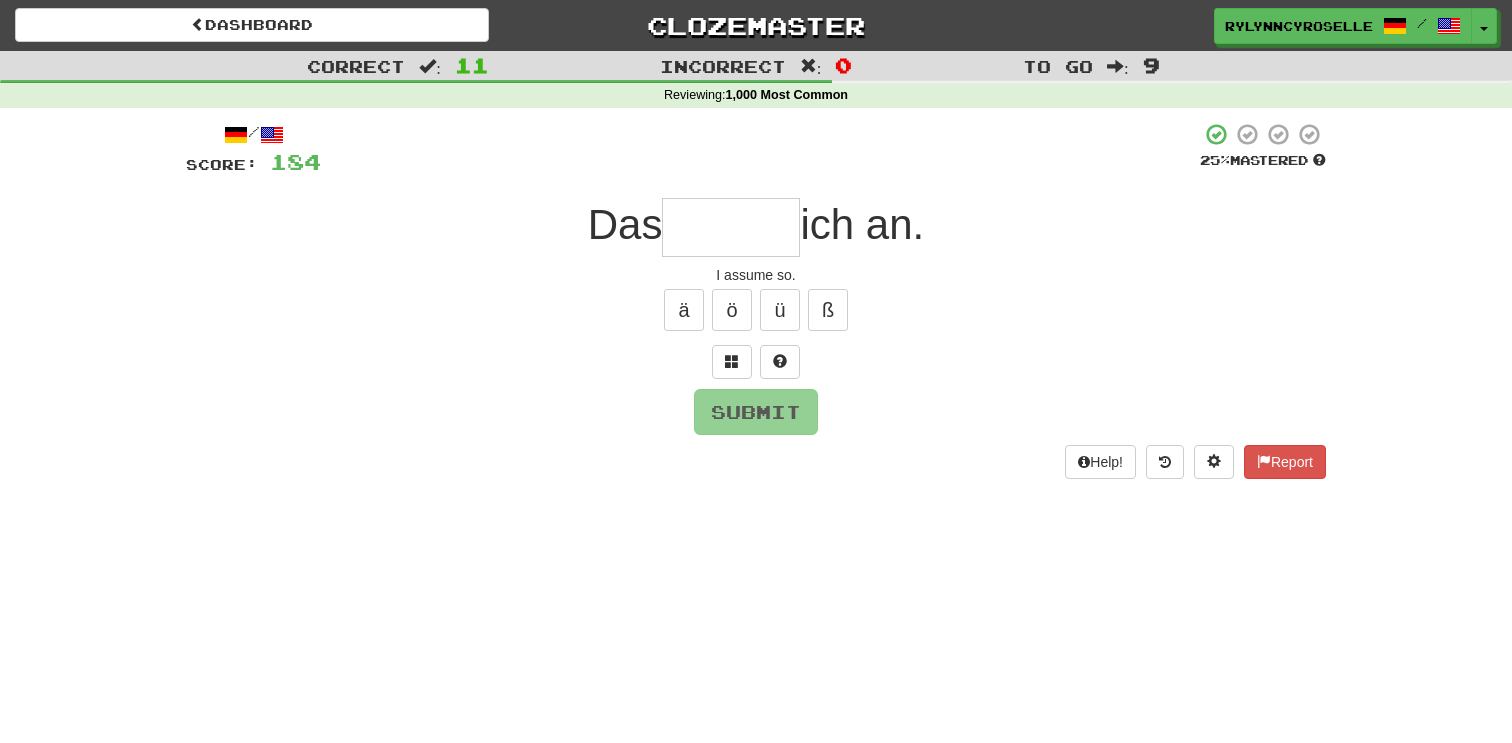 type on "*" 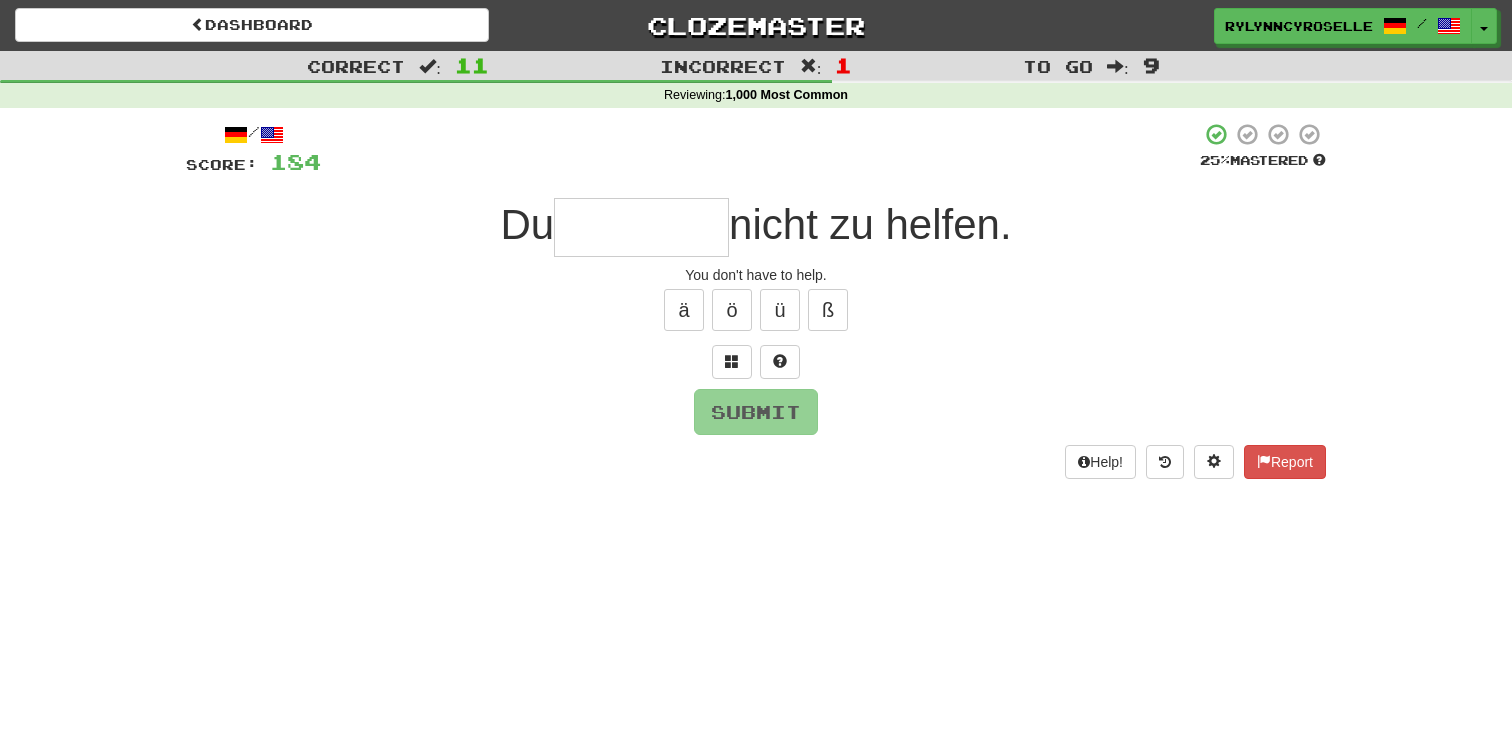 type on "*" 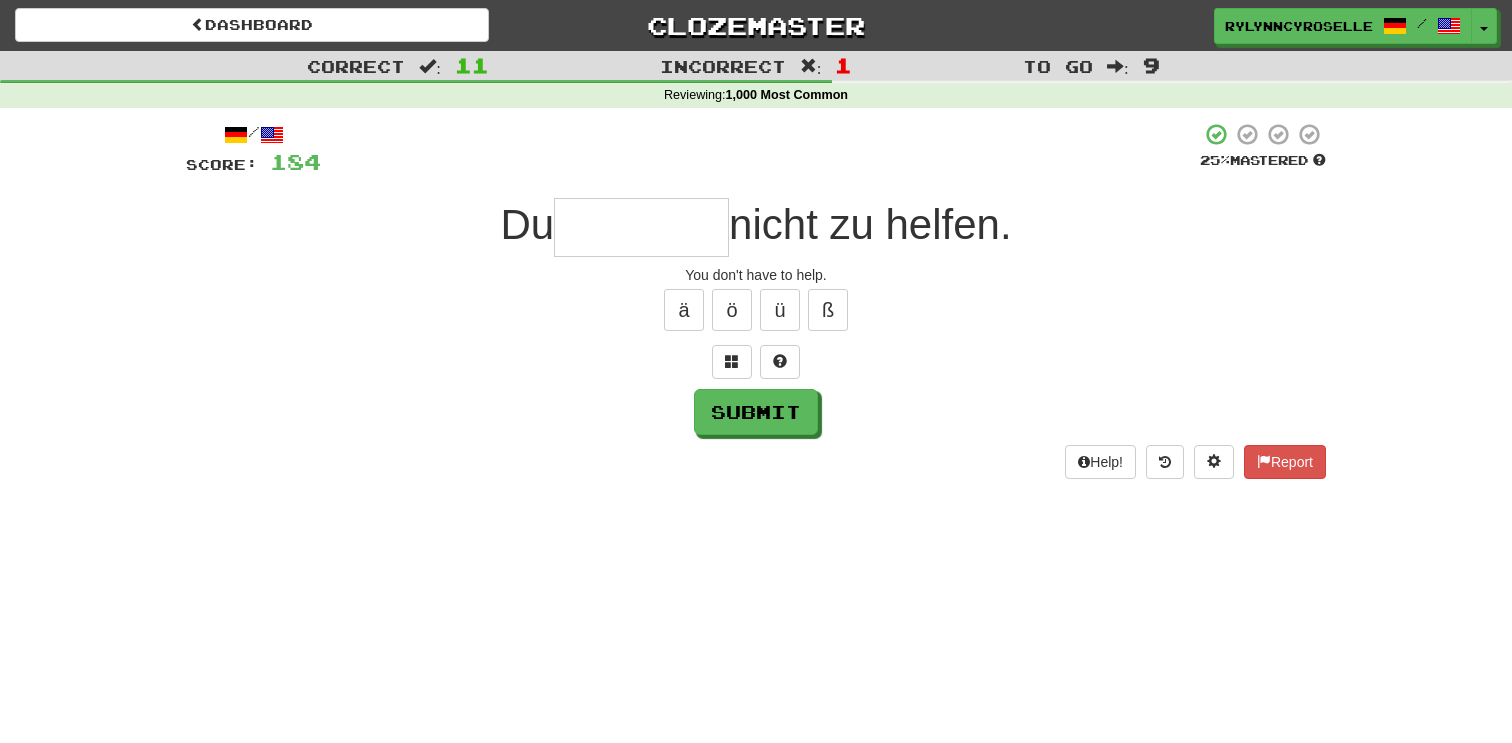 type on "*" 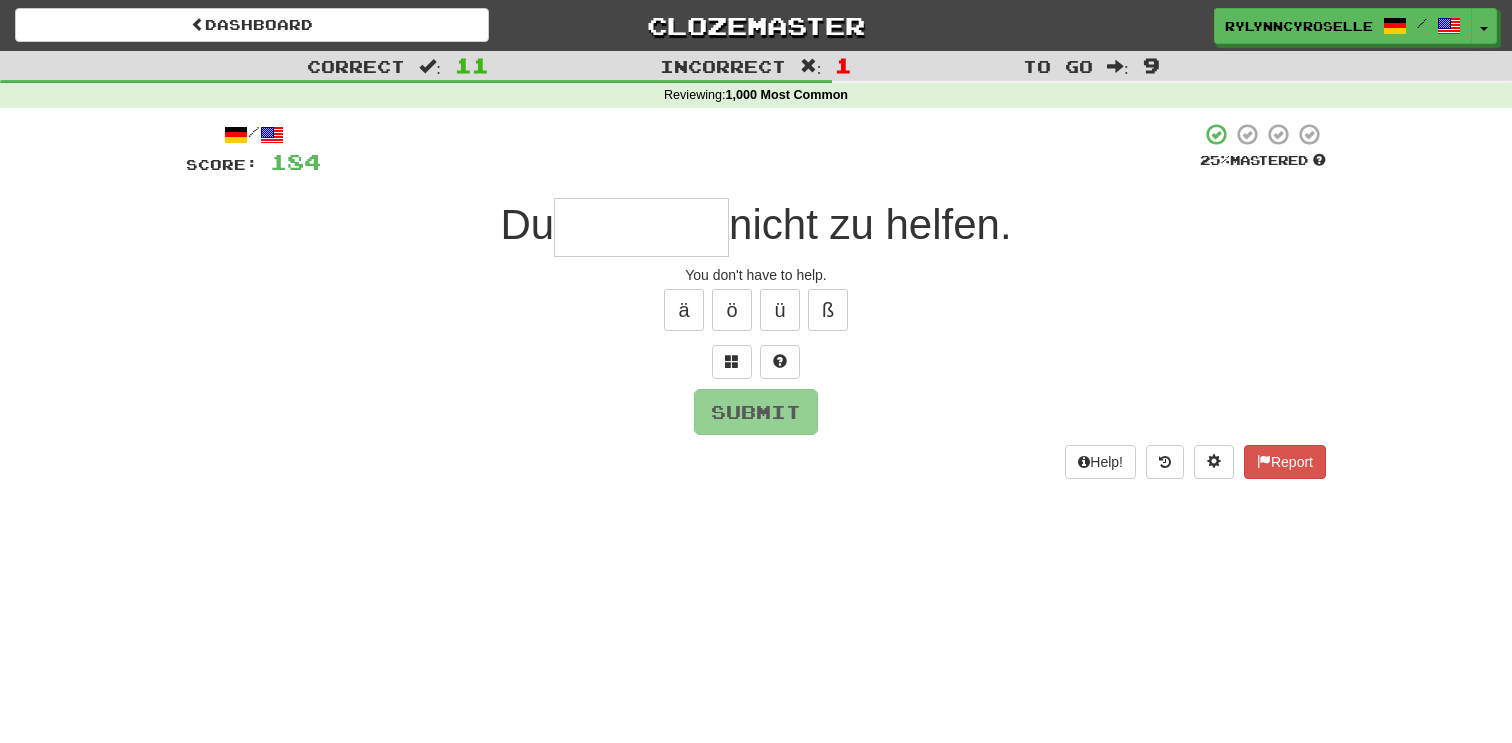 type on "*" 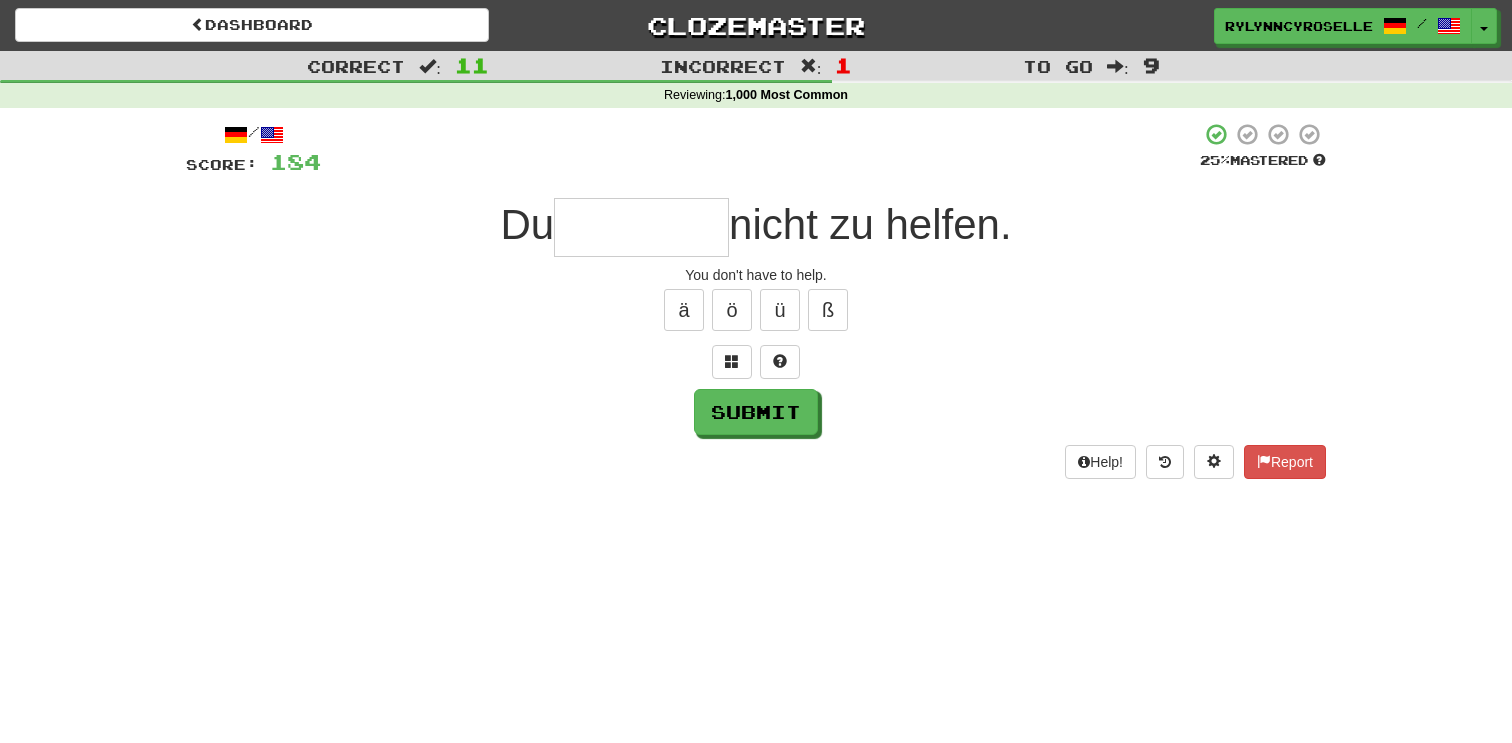 type on "********" 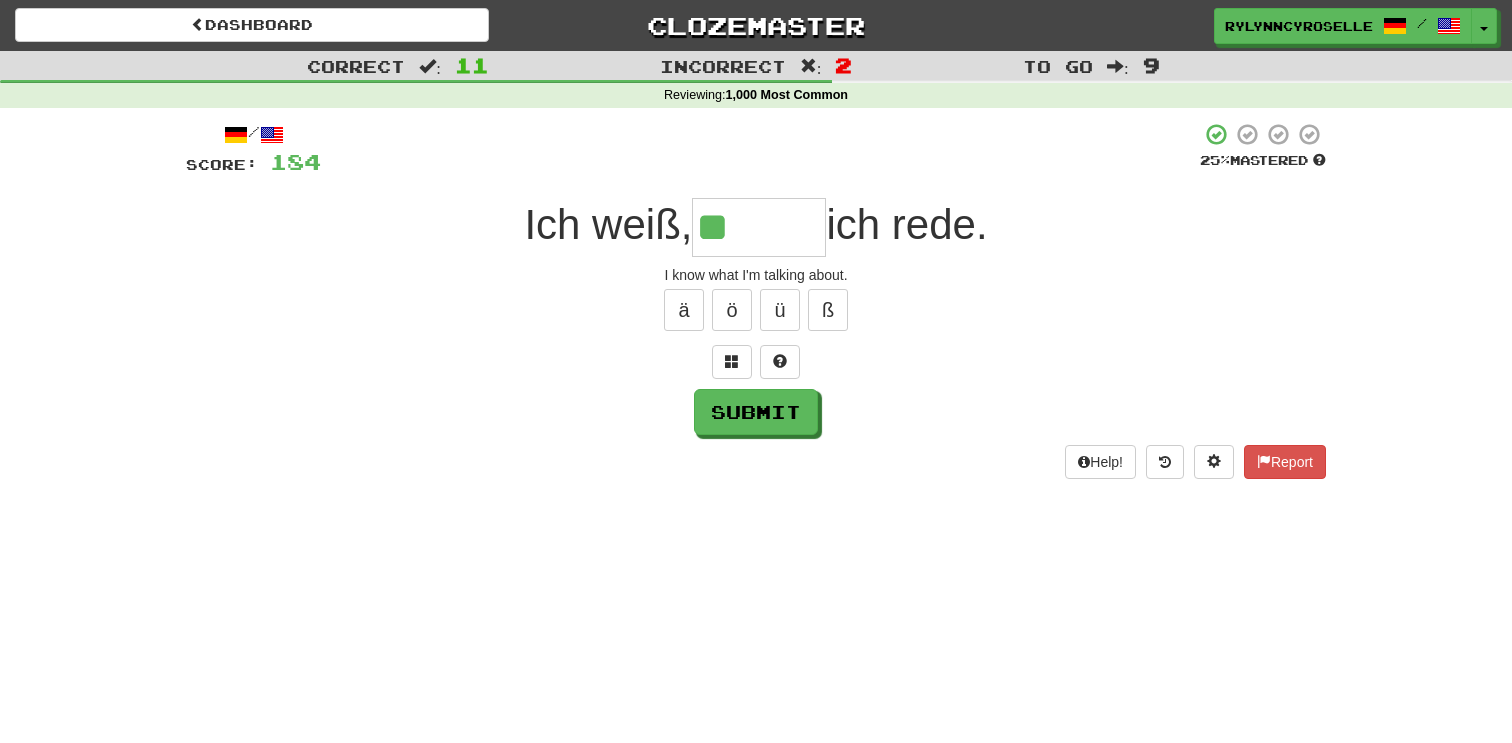 type on "*****" 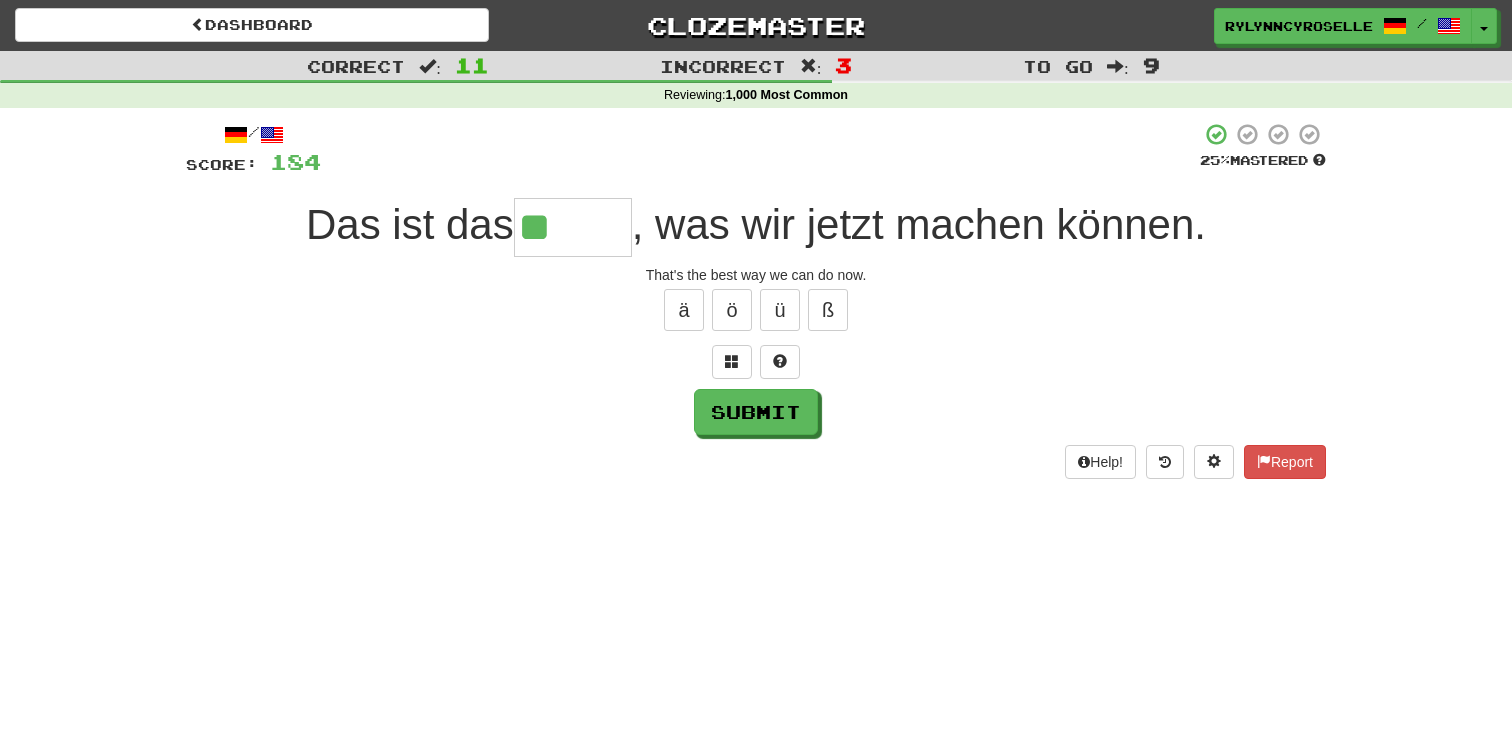 type on "*" 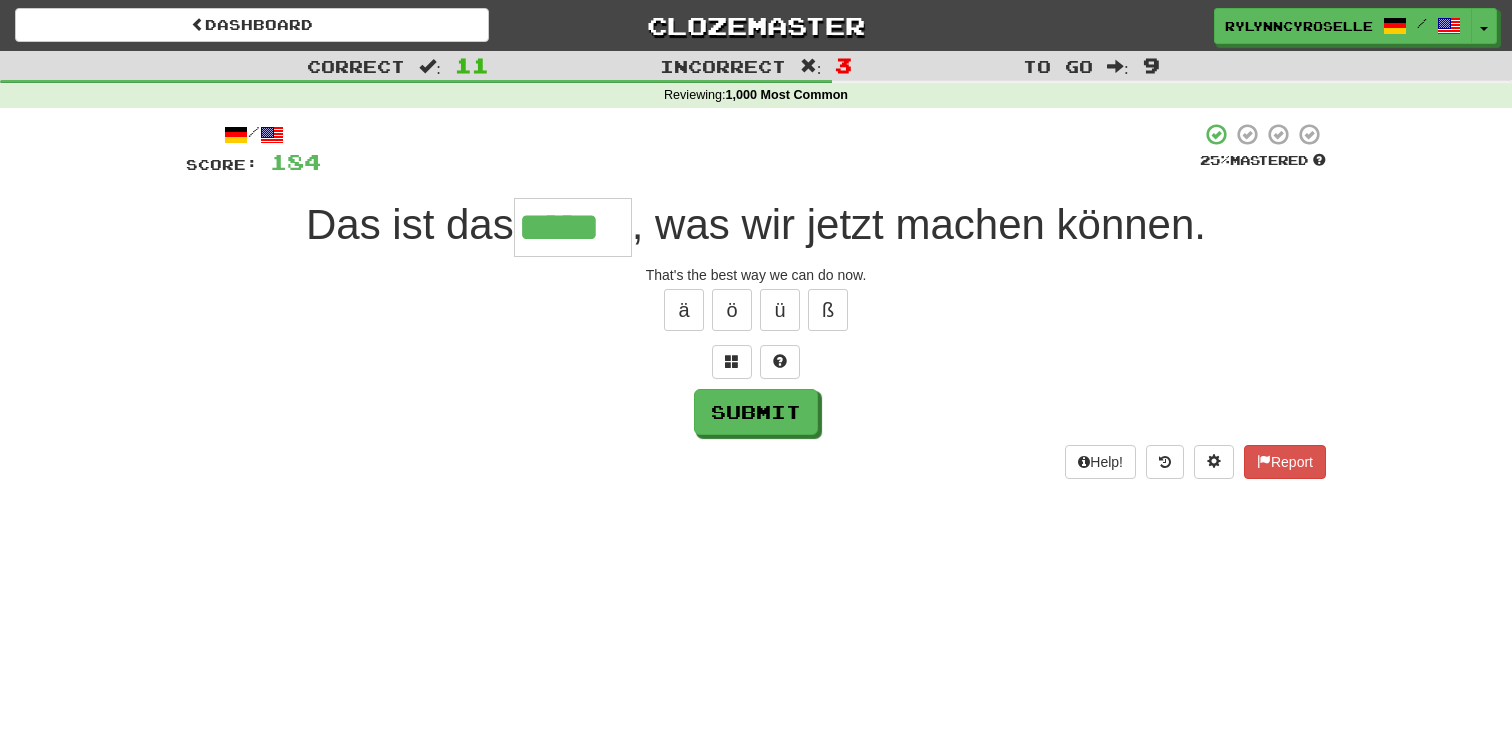 type on "*****" 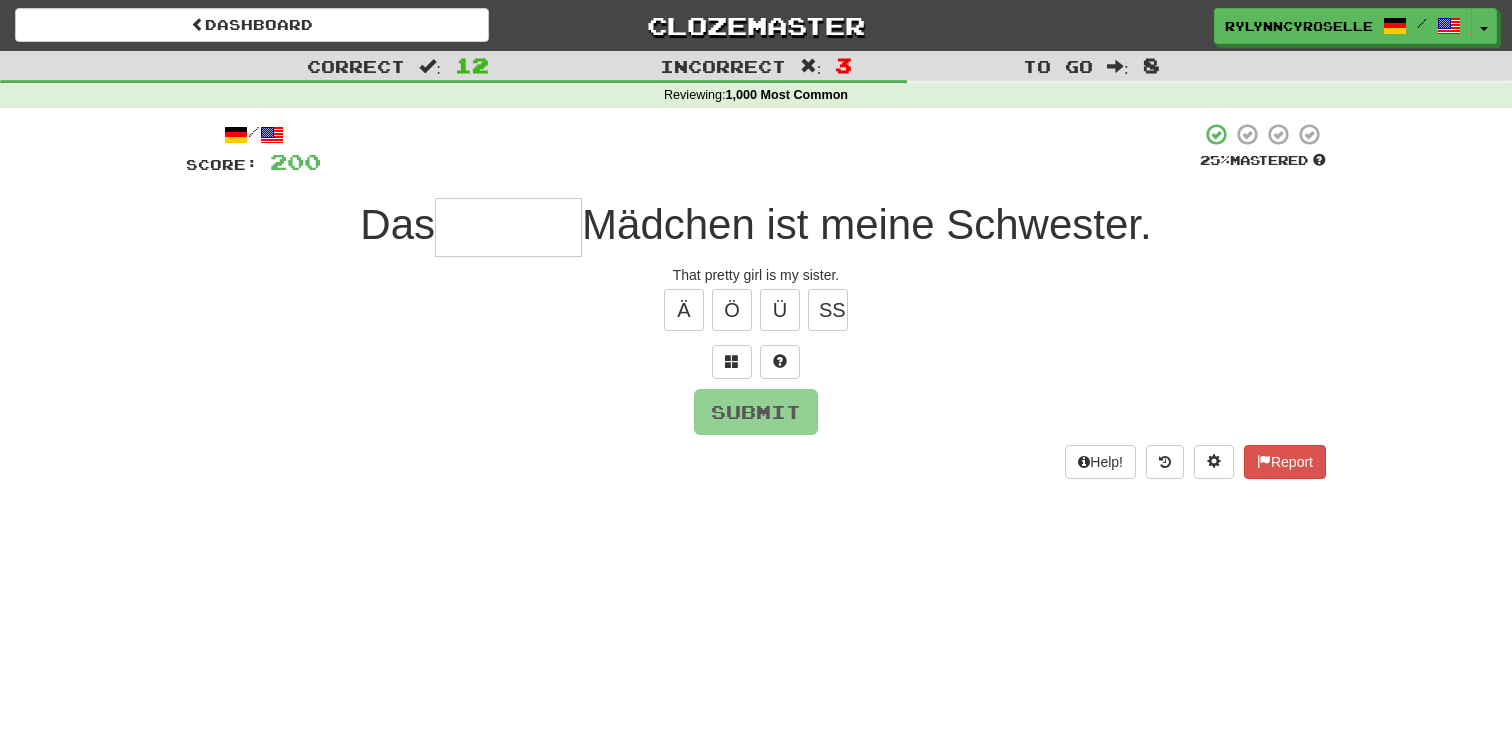 type on "*" 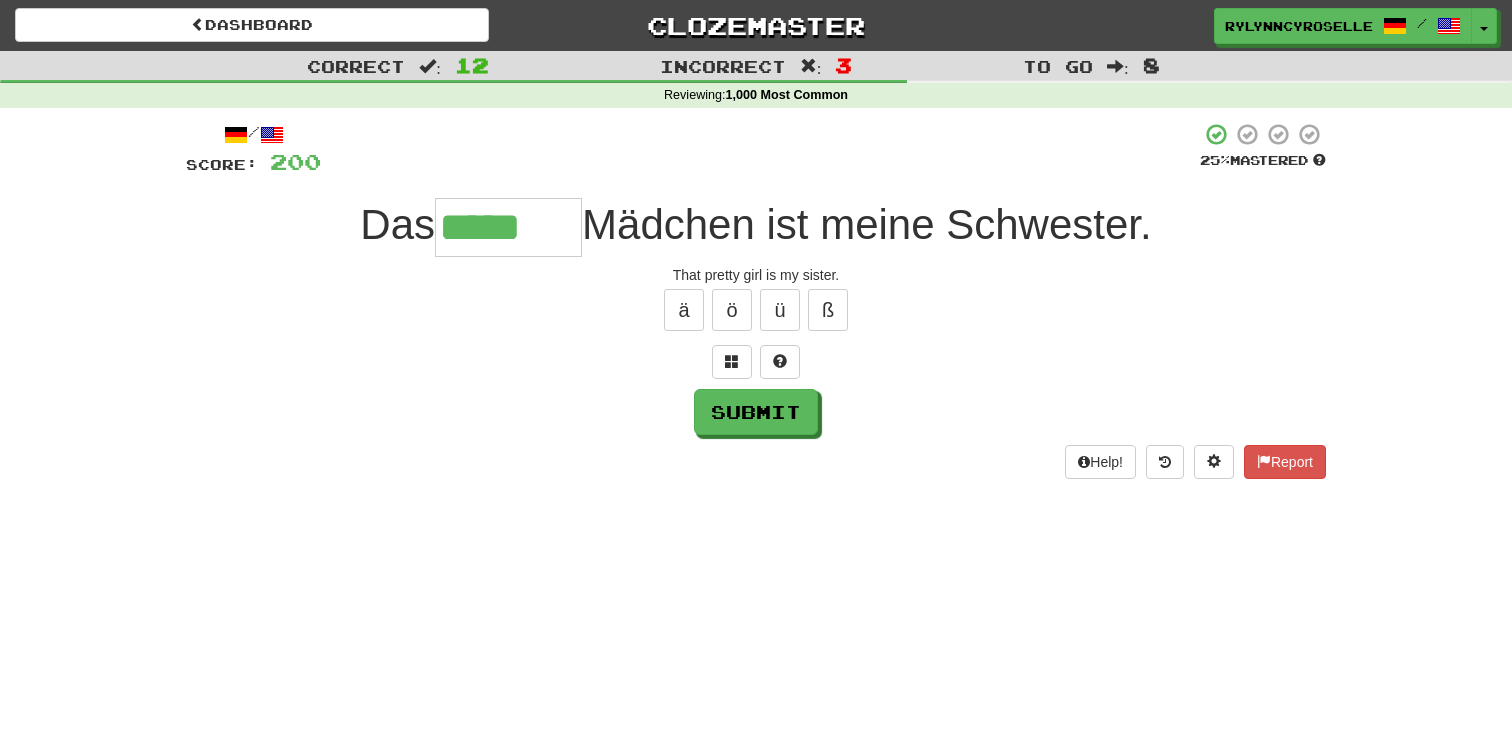 scroll, scrollTop: 0, scrollLeft: 0, axis: both 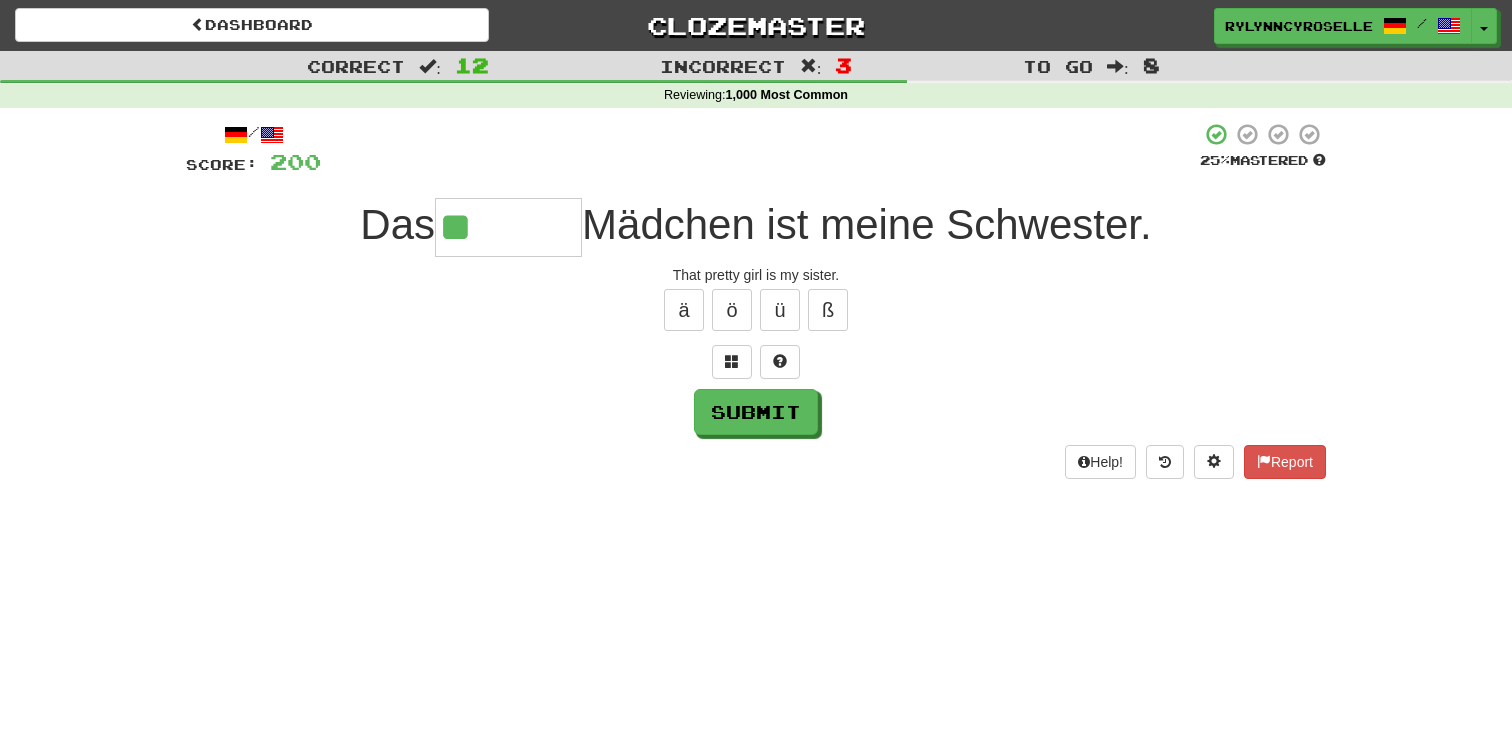 type on "*" 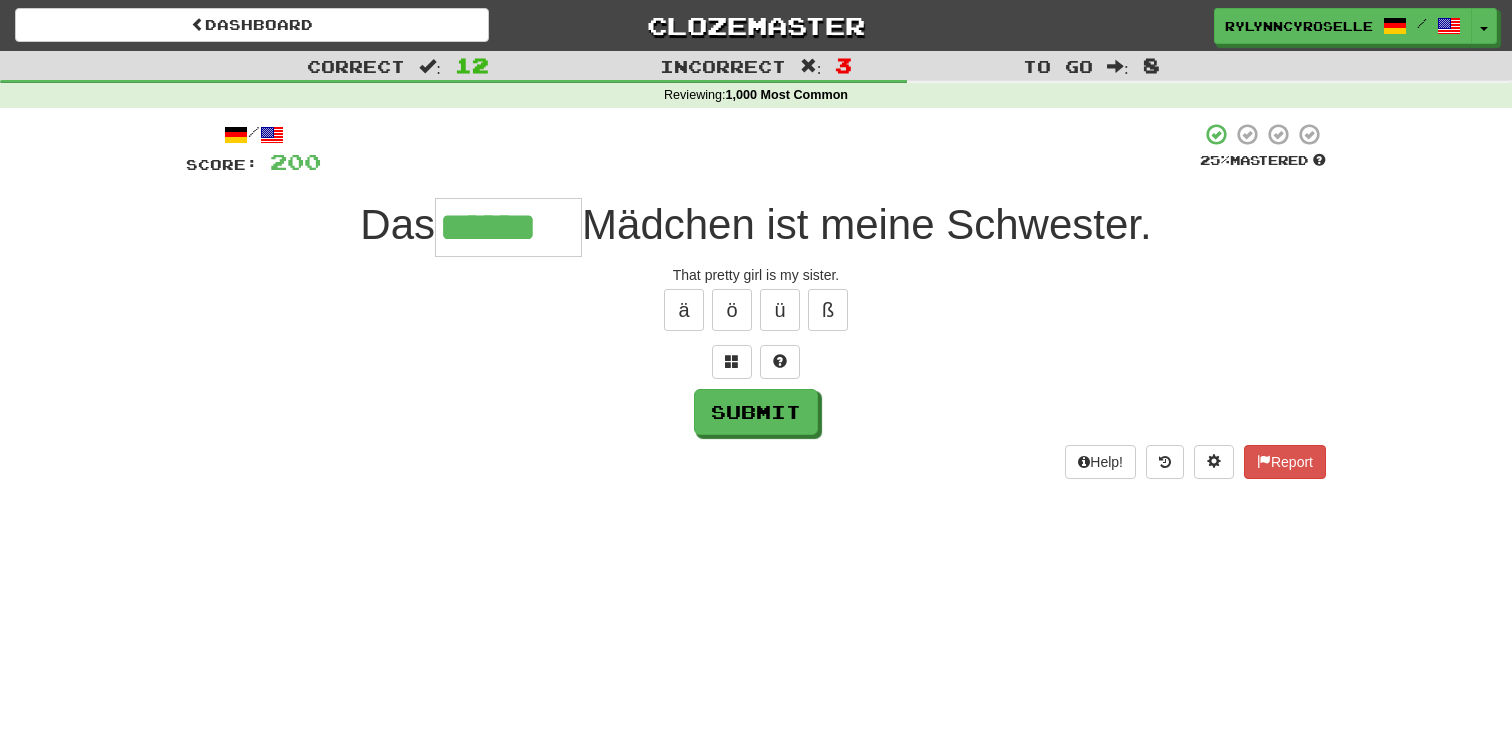 type on "******" 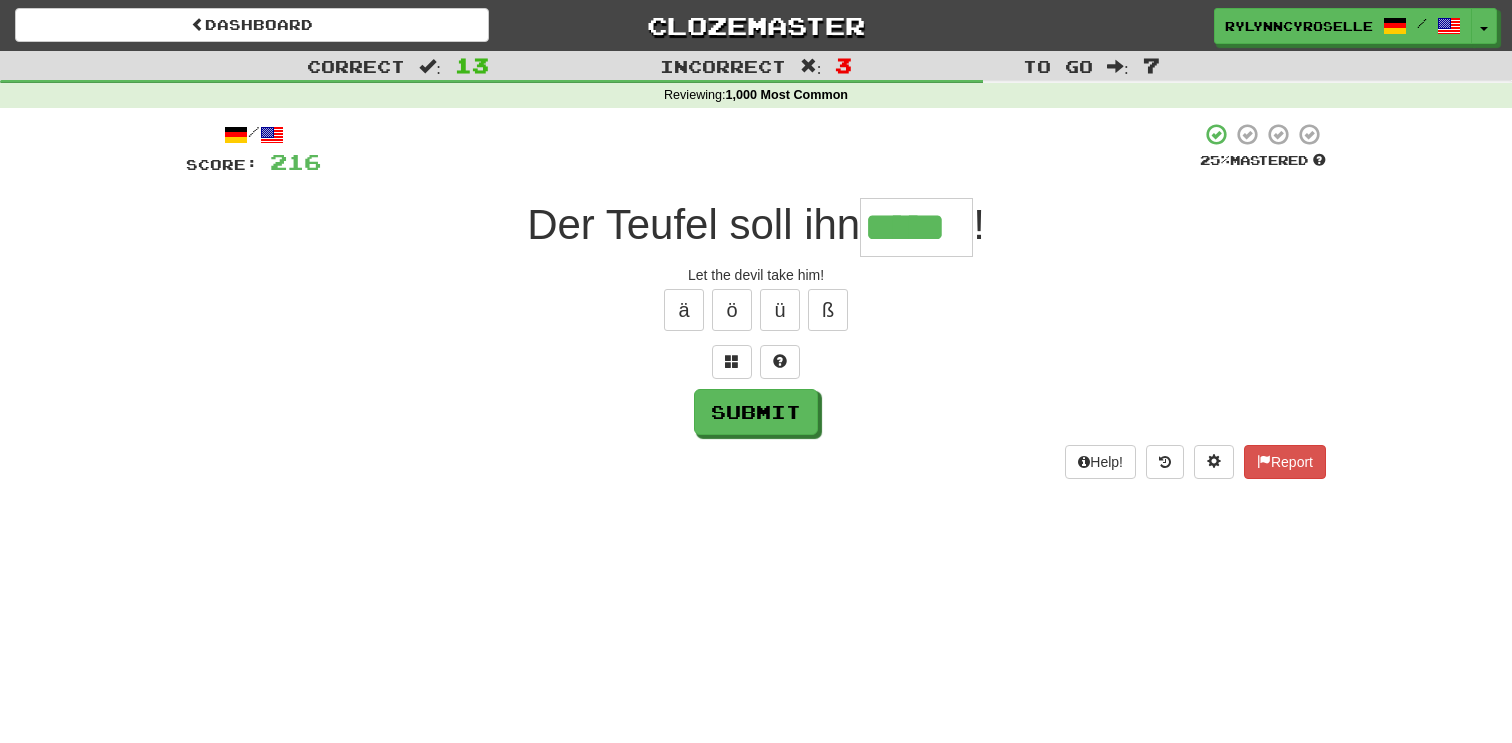 type on "*****" 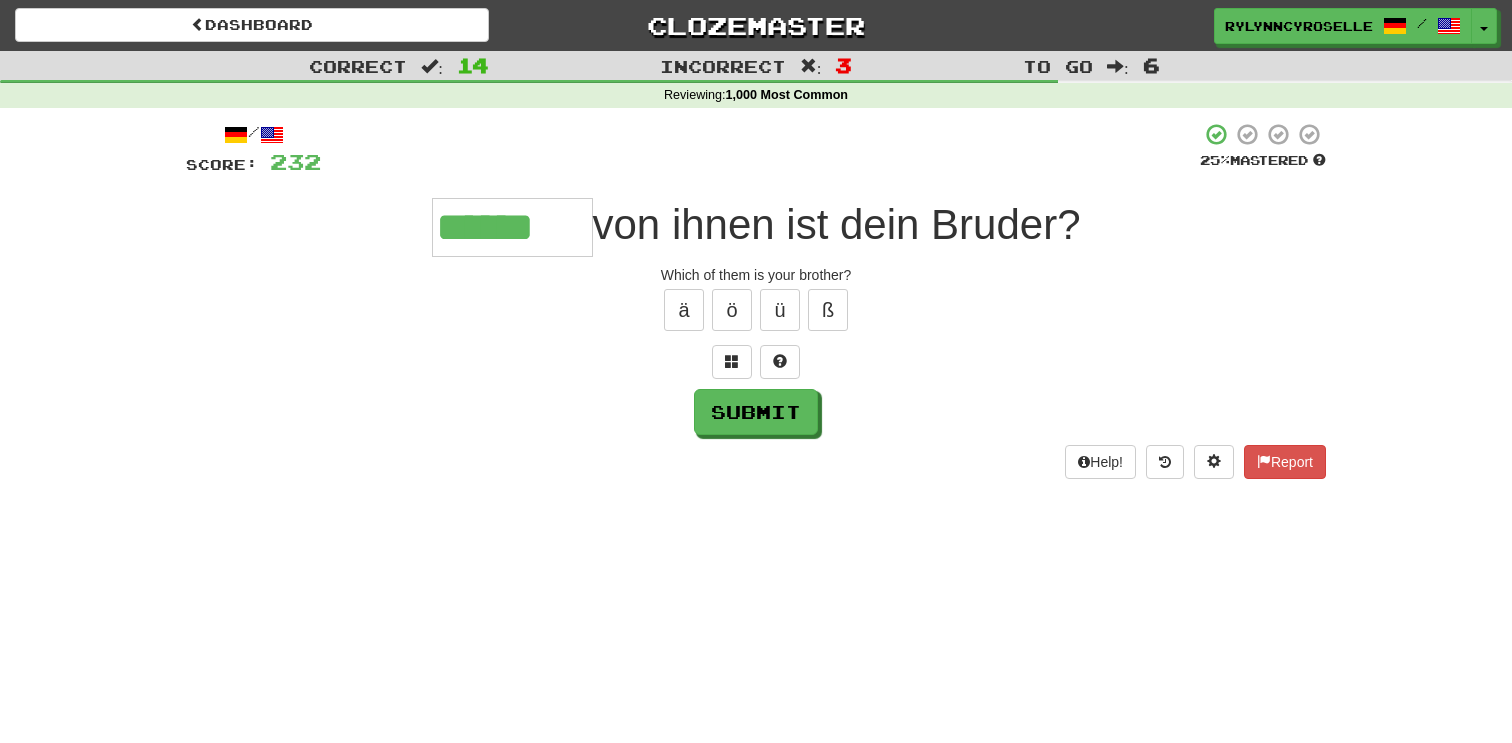 scroll, scrollTop: 0, scrollLeft: 0, axis: both 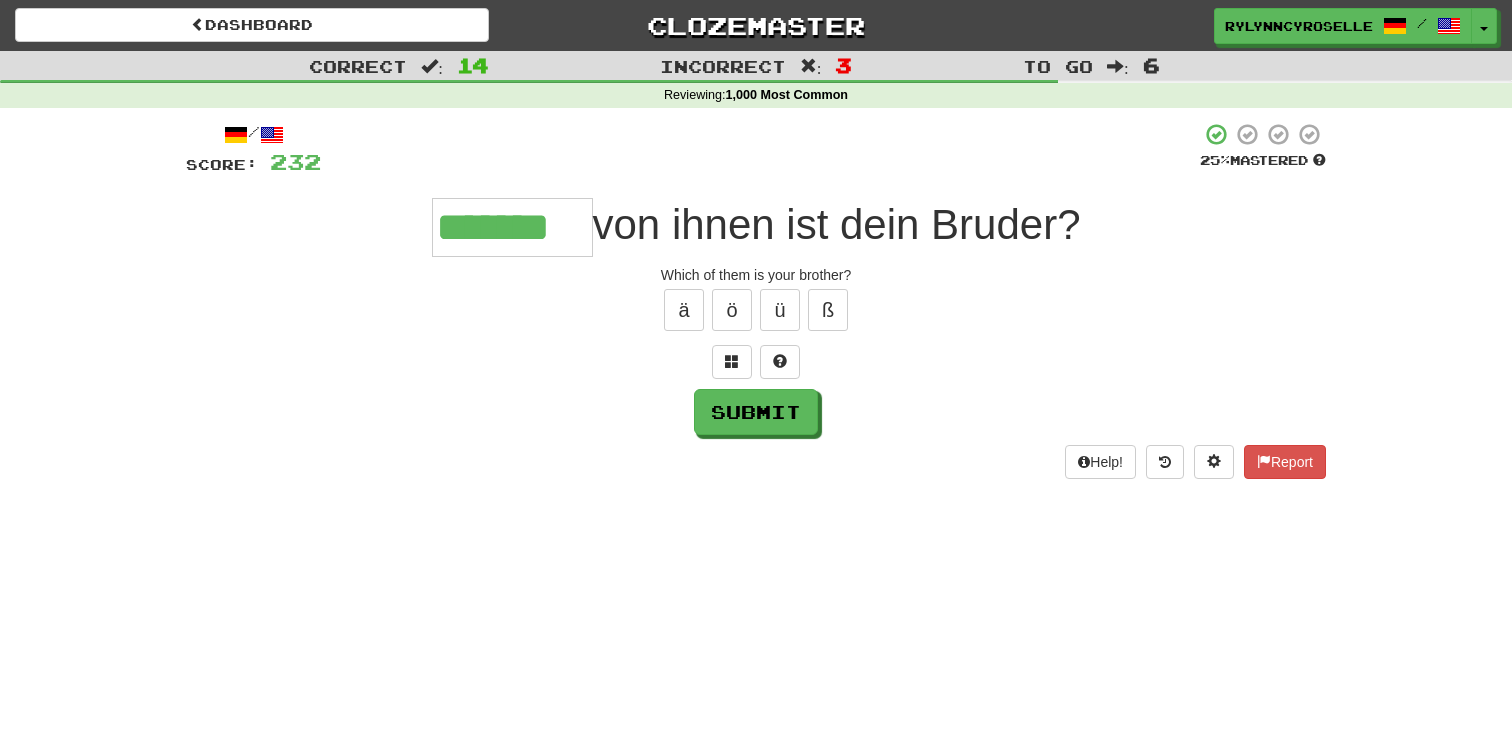 type on "*******" 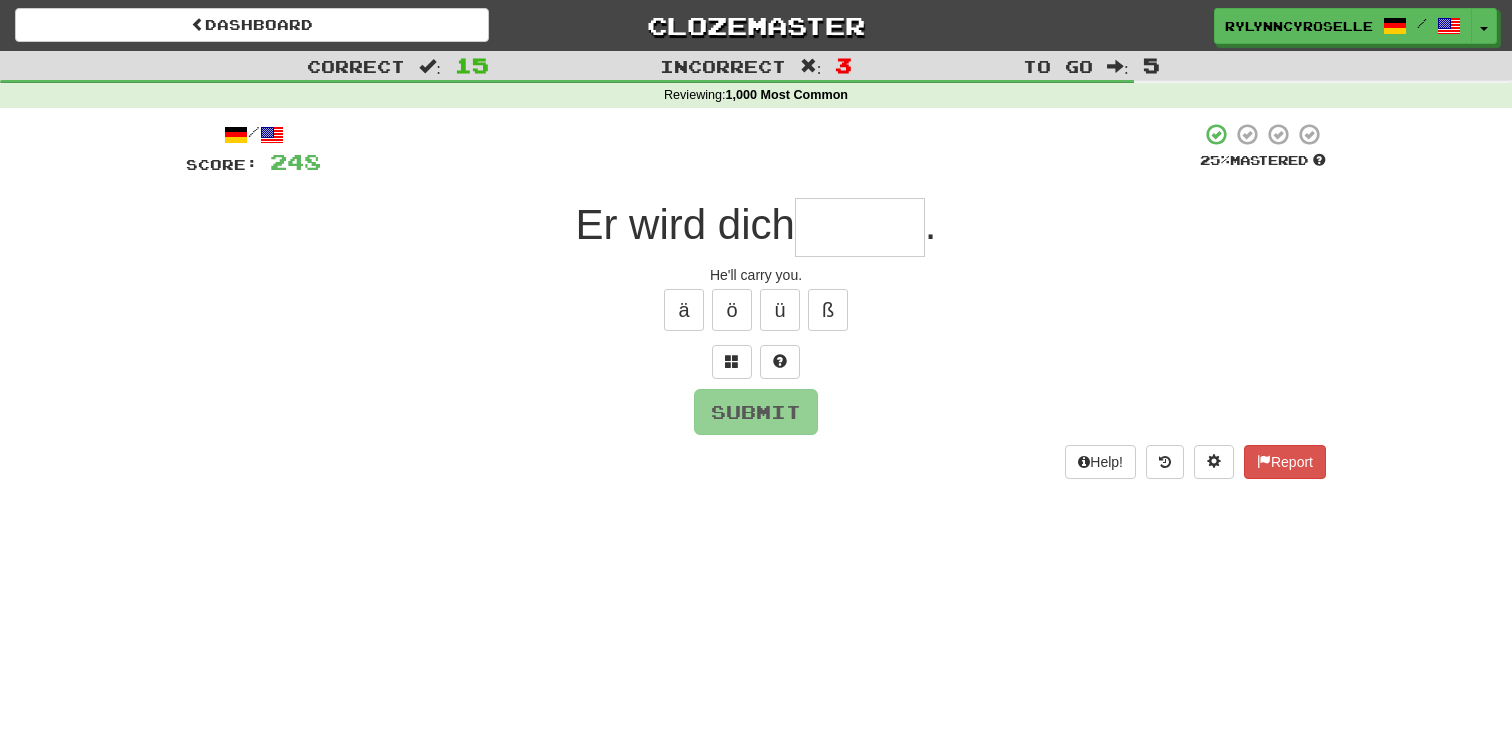 type on "*" 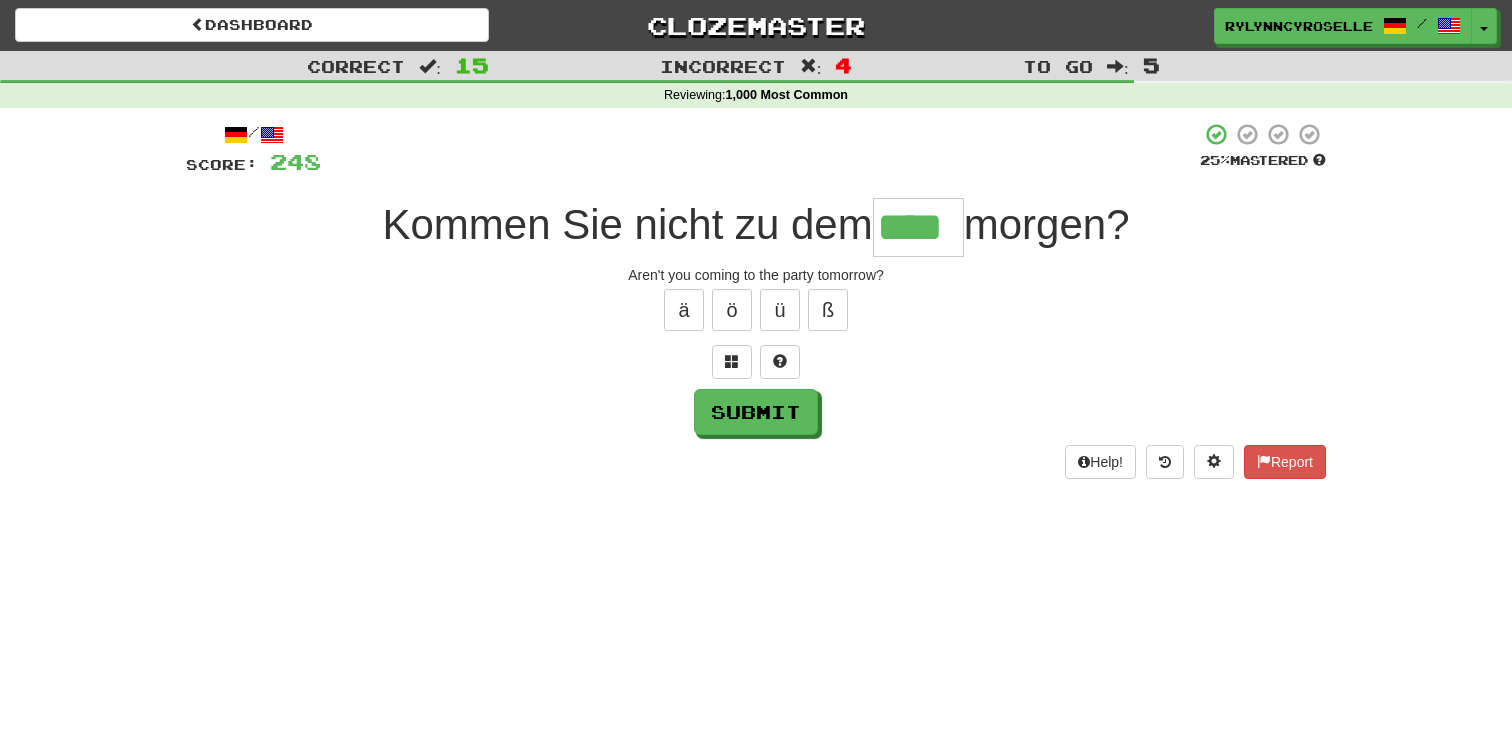 type on "****" 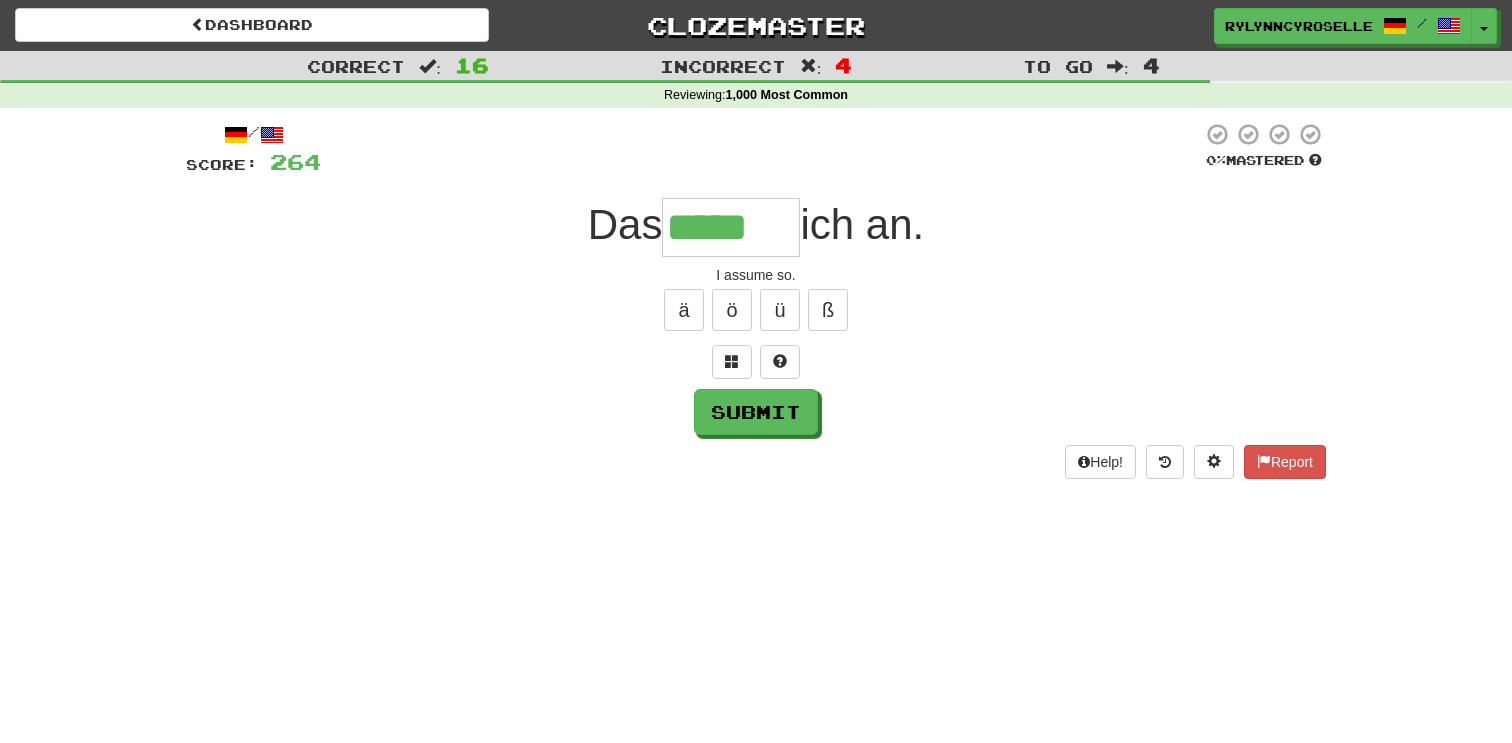 type on "*****" 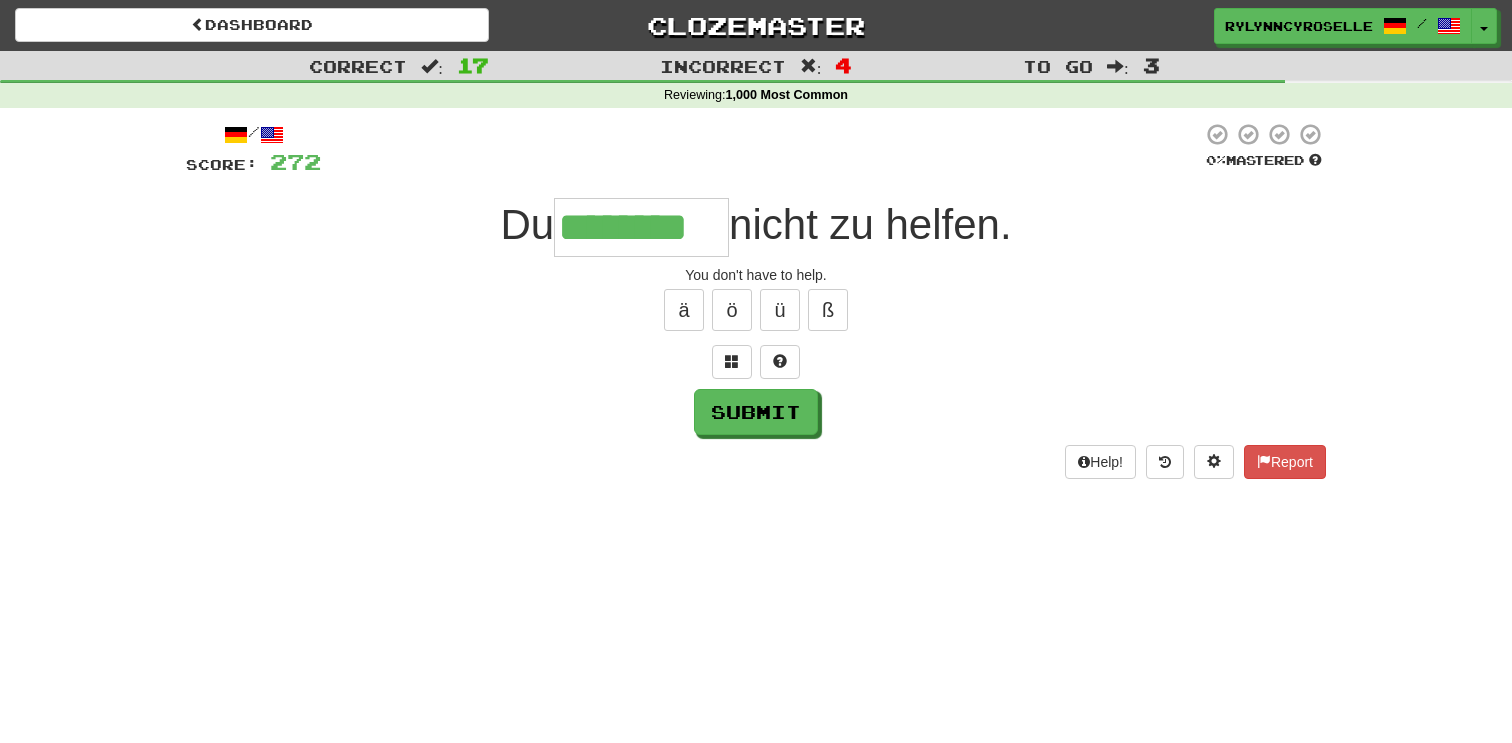 type on "********" 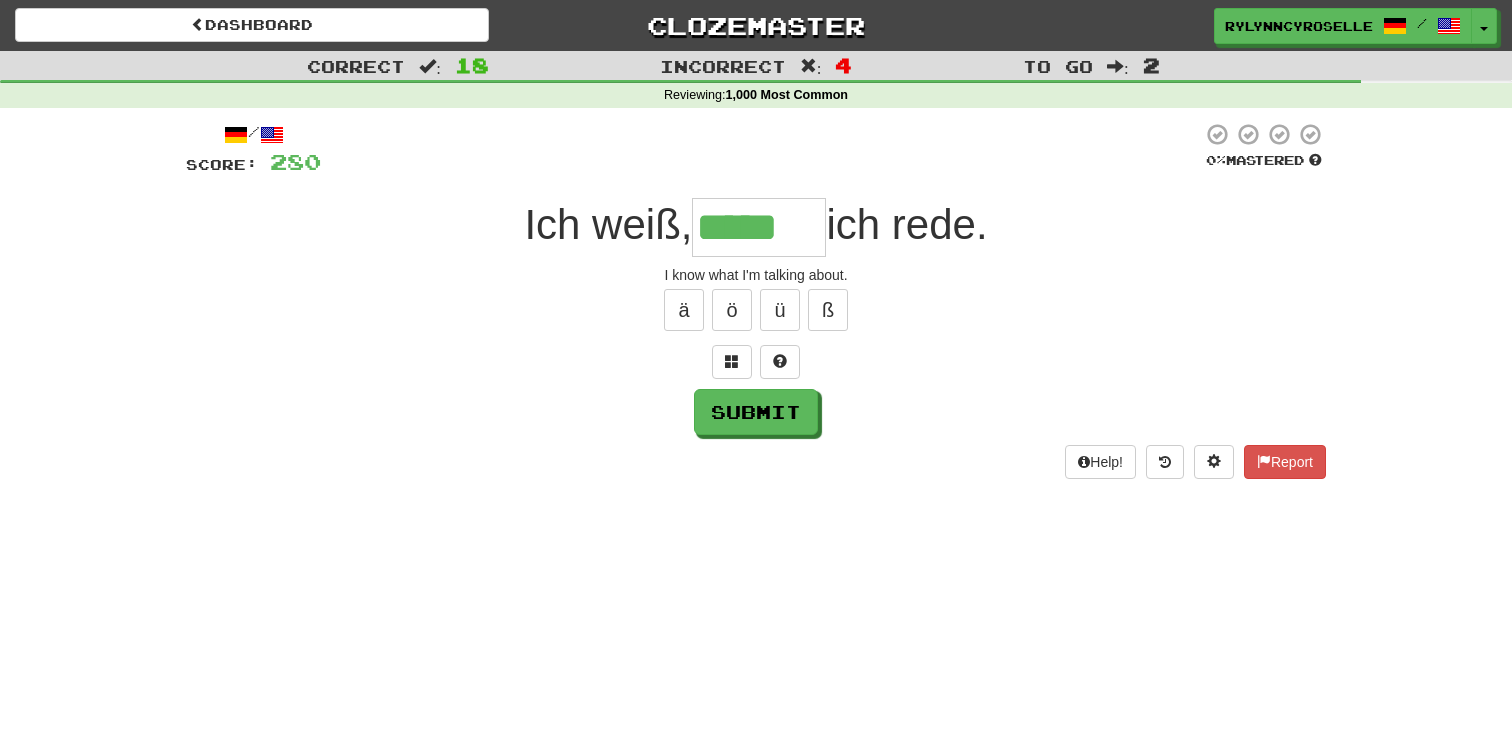 type on "*****" 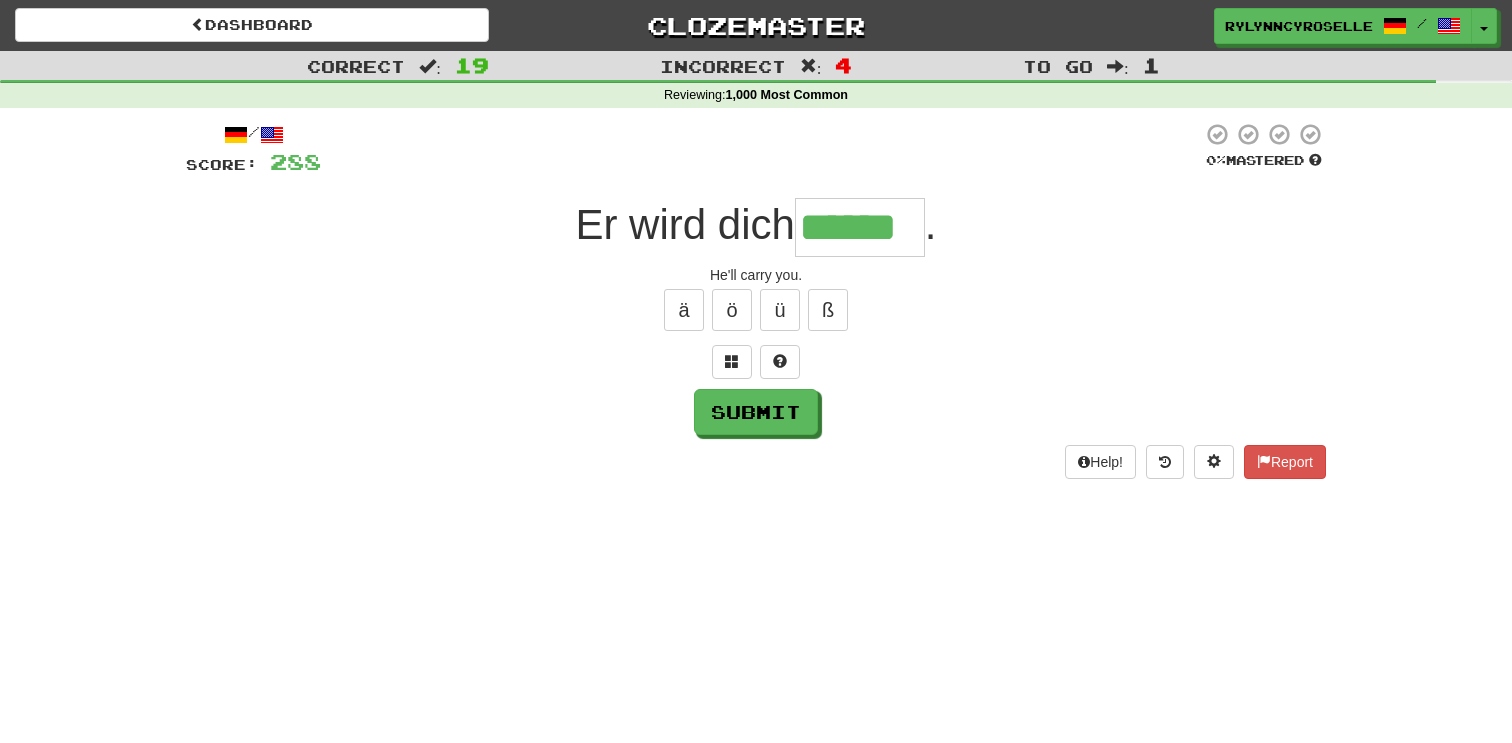 type on "******" 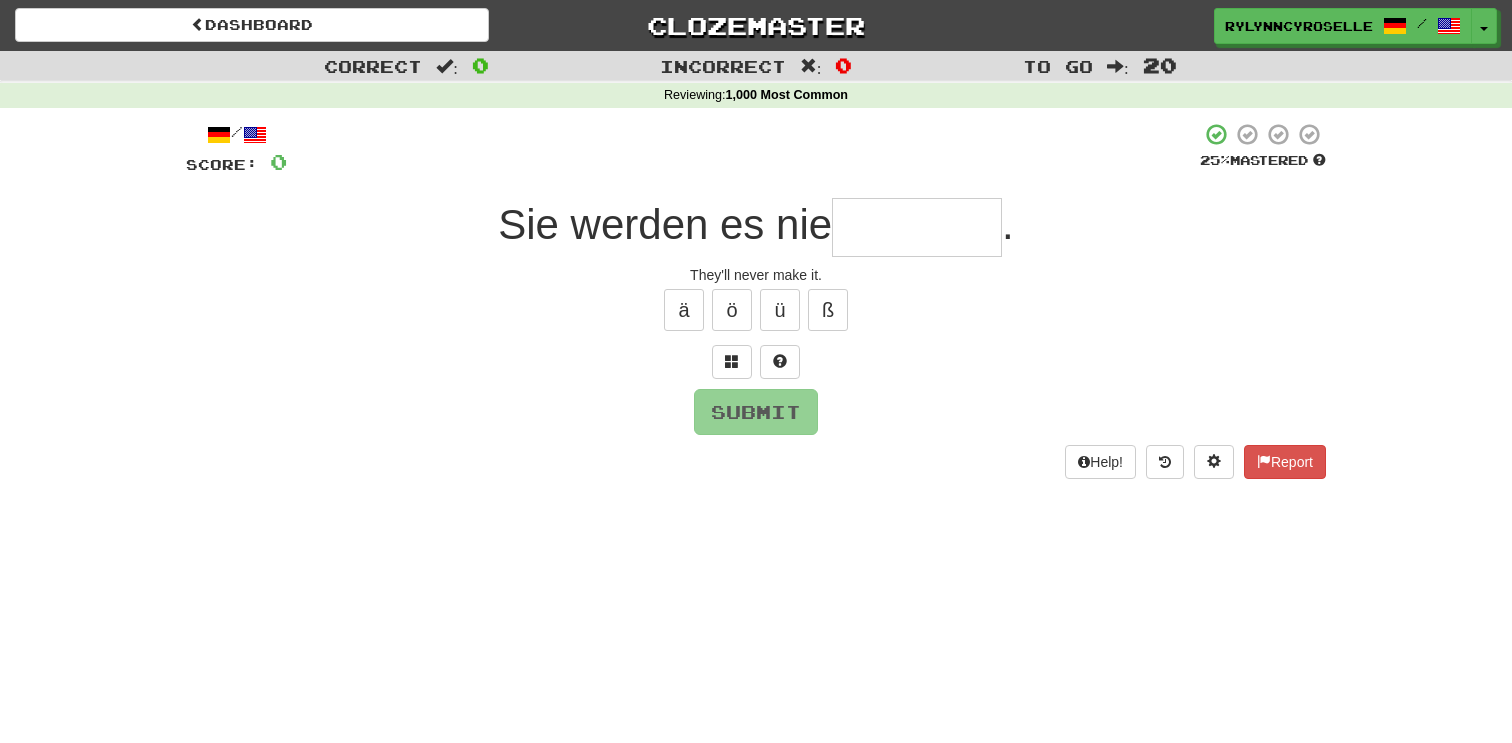 type on "********" 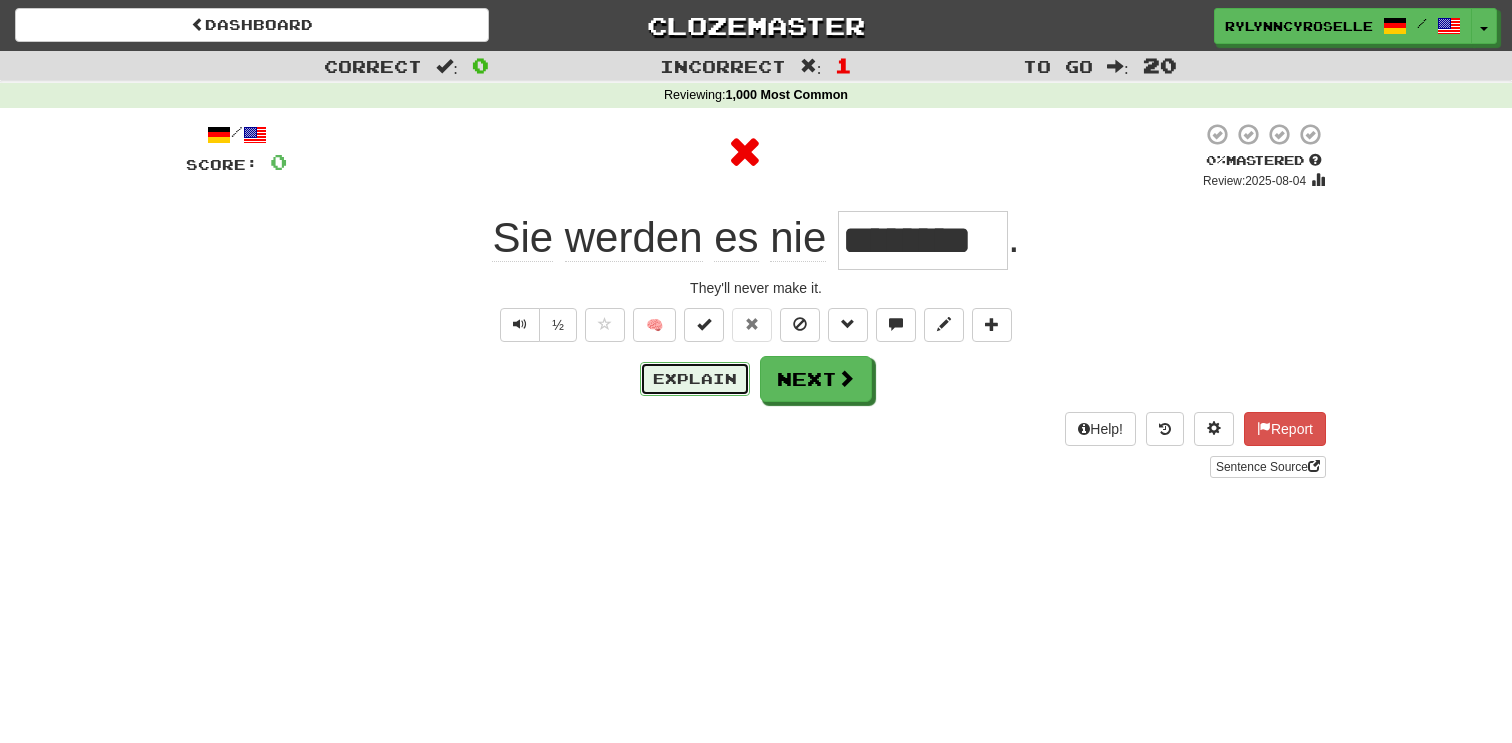 click on "Explain" at bounding box center [695, 379] 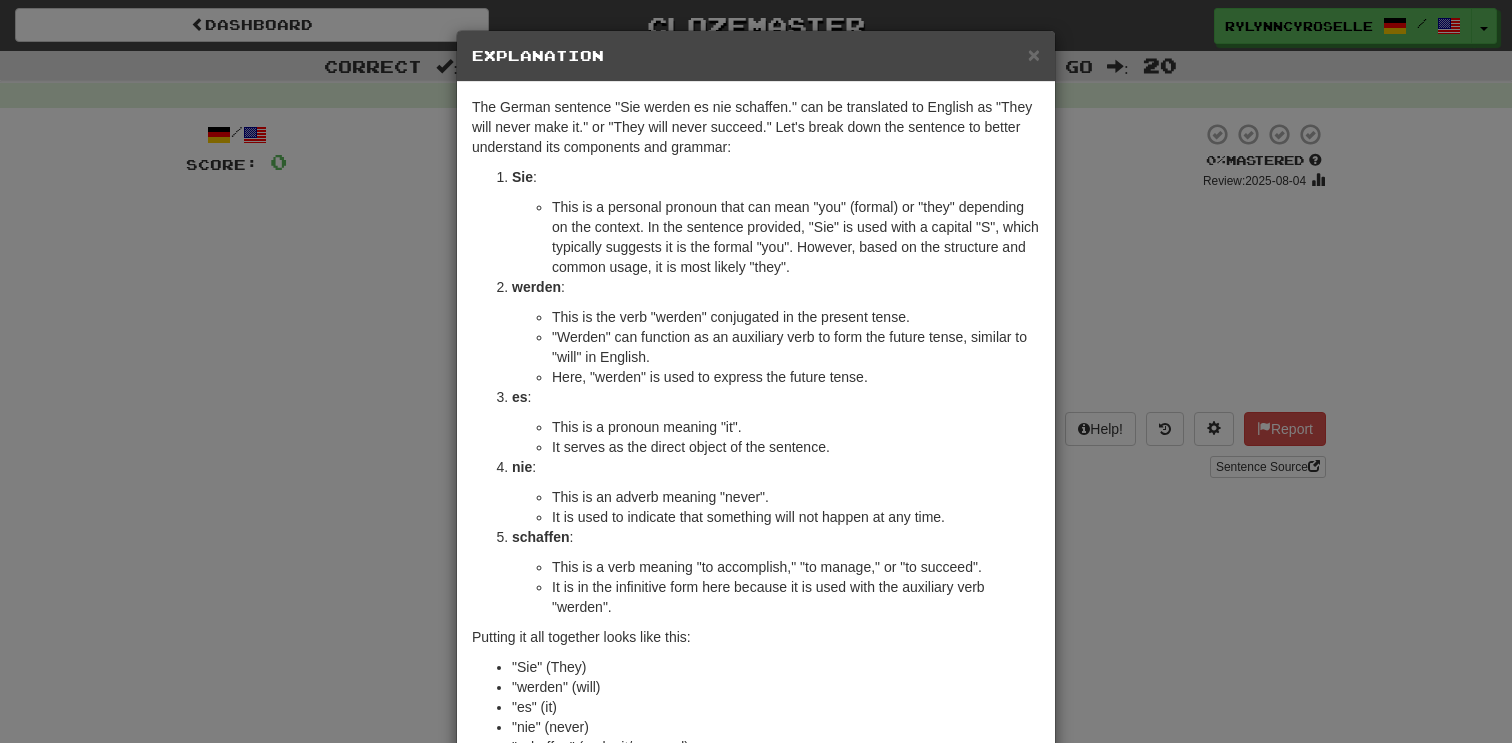 click on "× Explanation The German sentence "Sie werden es nie schaffen." can be translated to English as "They will never make it." or "They will never succeed." Let's break down the sentence to better understand its components and grammar:
Sie :
This is a personal pronoun that can mean "you" (formal) or "they" depending on the context. In the sentence provided, "Sie" is used with a capital "S", which typically suggests it is the formal "you". However, based on the structure and common usage, it is most likely "they".
werden :
This is the verb "werden" conjugated in the present tense.
"Werden" can function as an auxiliary verb to form the future tense, similar to "will" in English.
Here, "werden" is used to express the future tense.
es :
This is a pronoun meaning "it".
It serves as the direct object of the sentence.
nie :
This is an adverb meaning "never".
It is used to indicate that something will not happen at any time.
schaffen :" at bounding box center (756, 371) 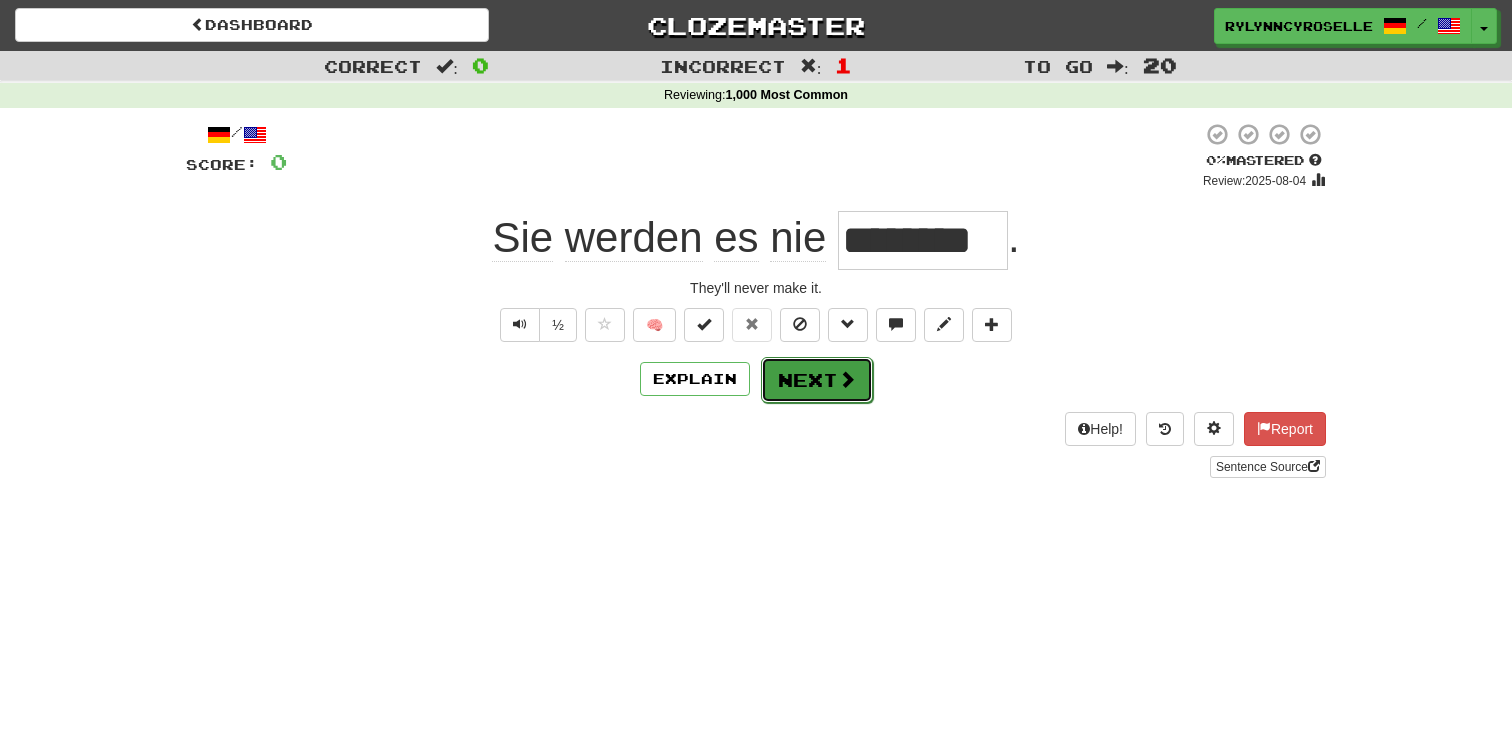 click on "Next" at bounding box center [817, 380] 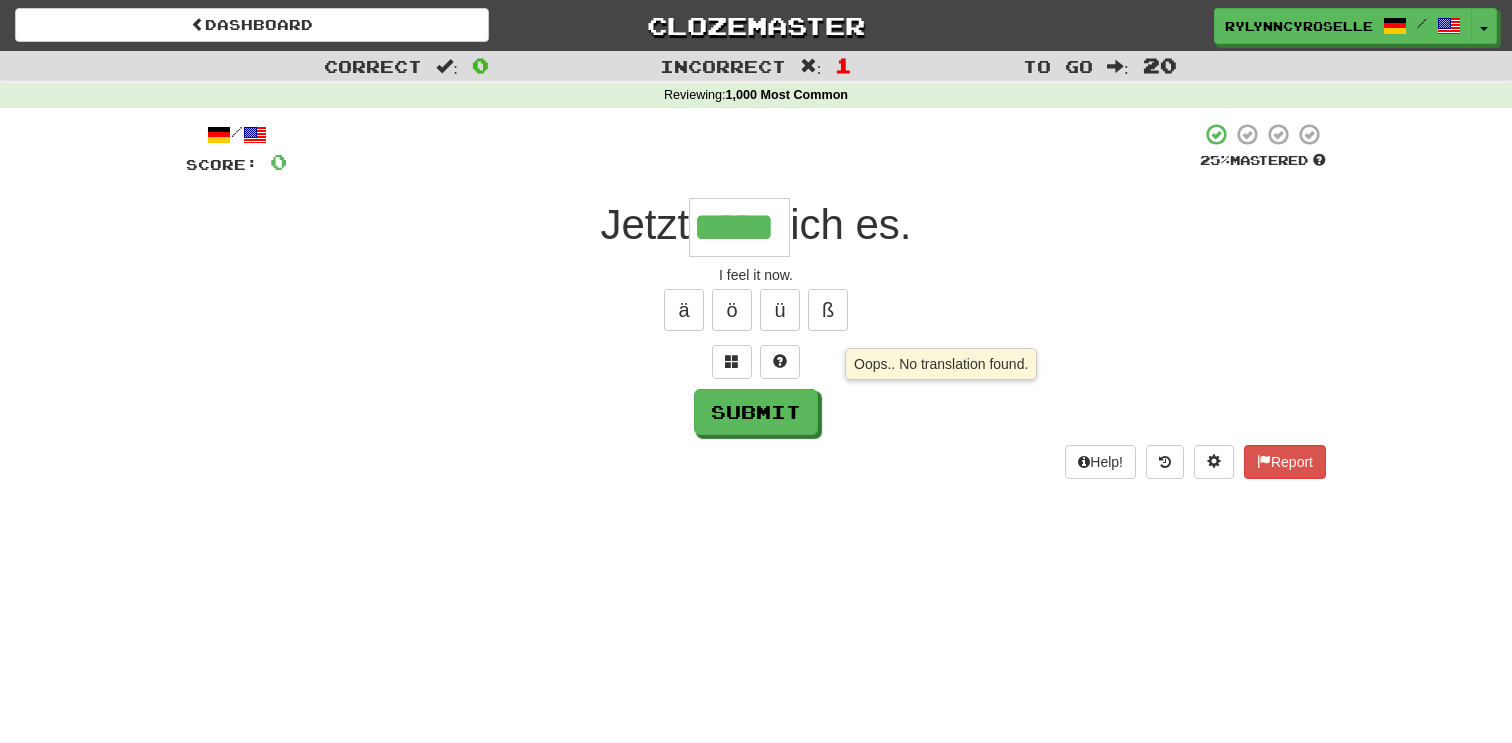 type on "*****" 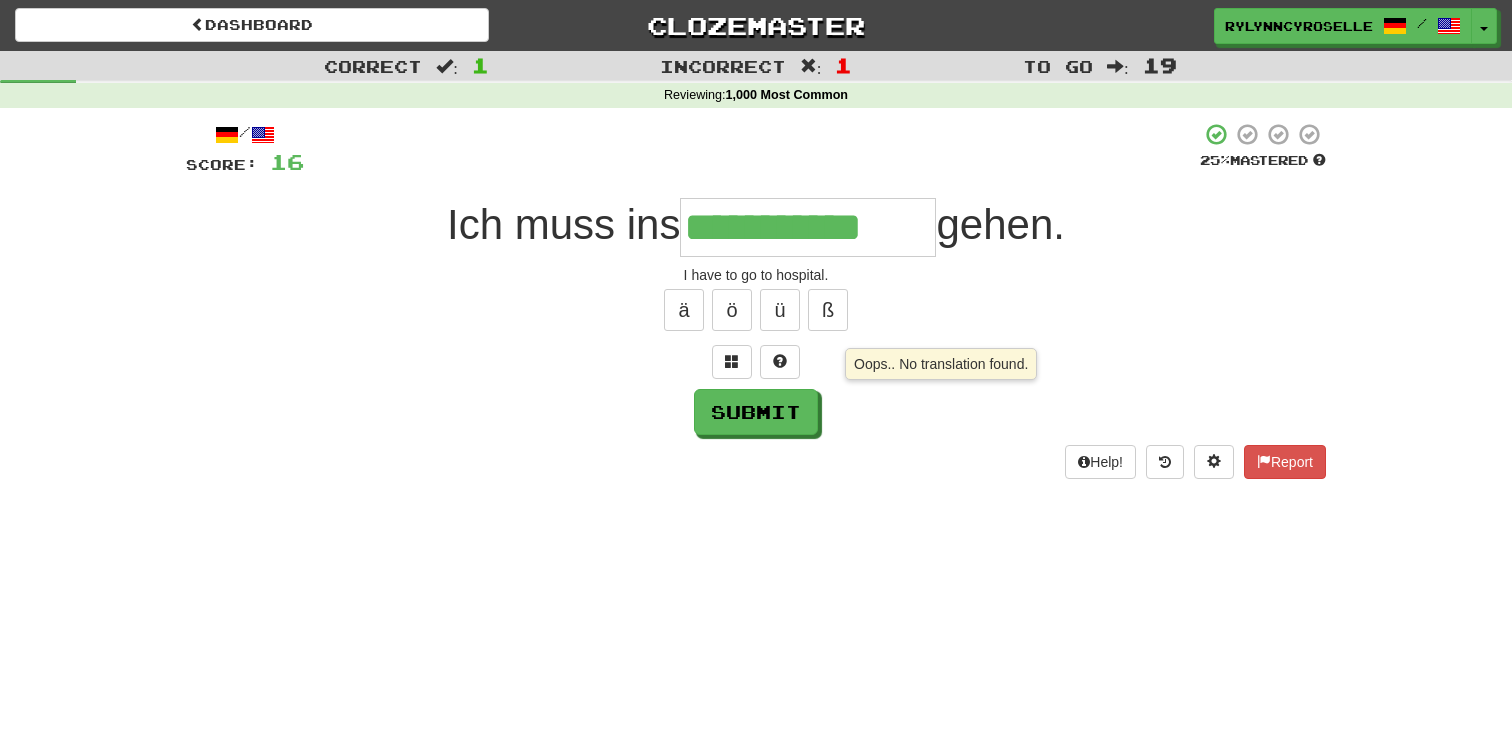 type on "**********" 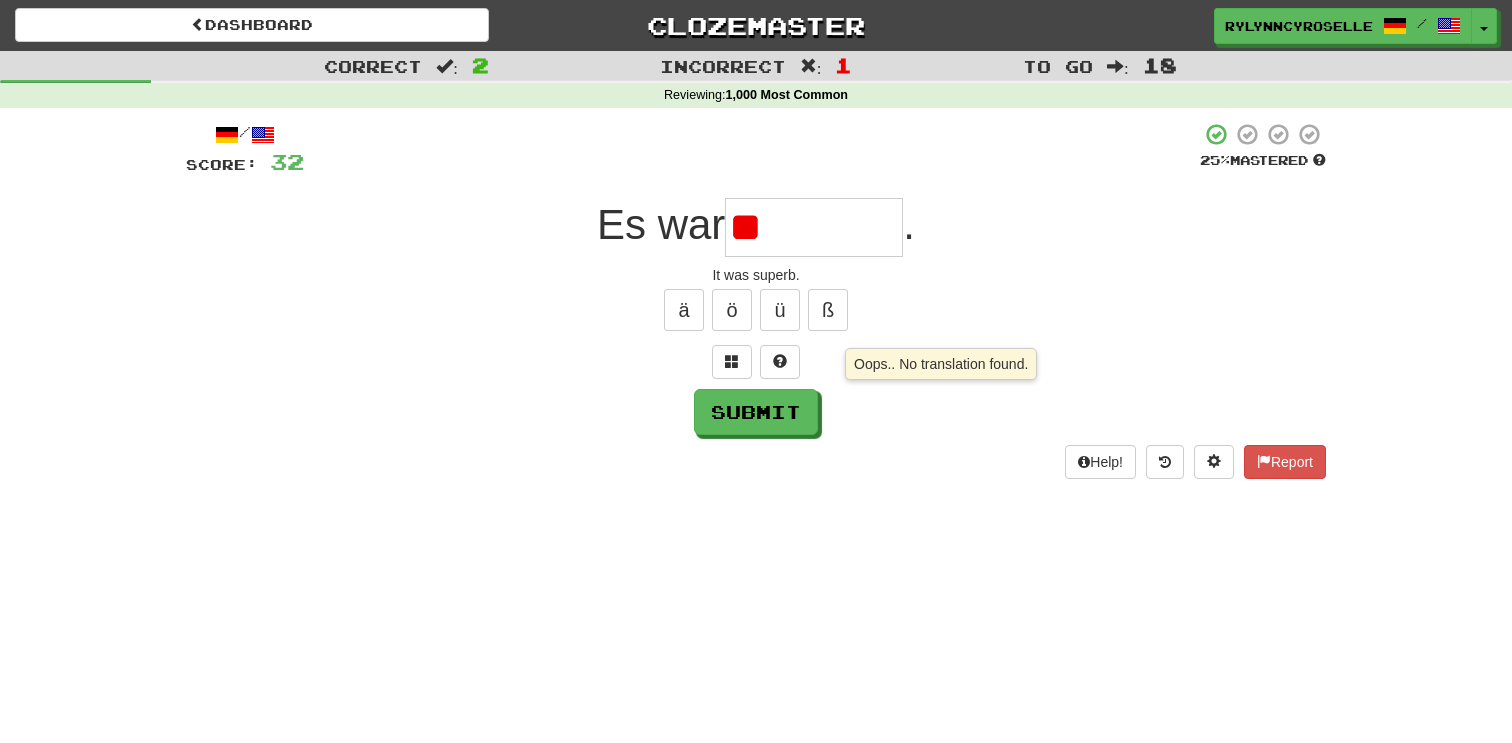 type on "*" 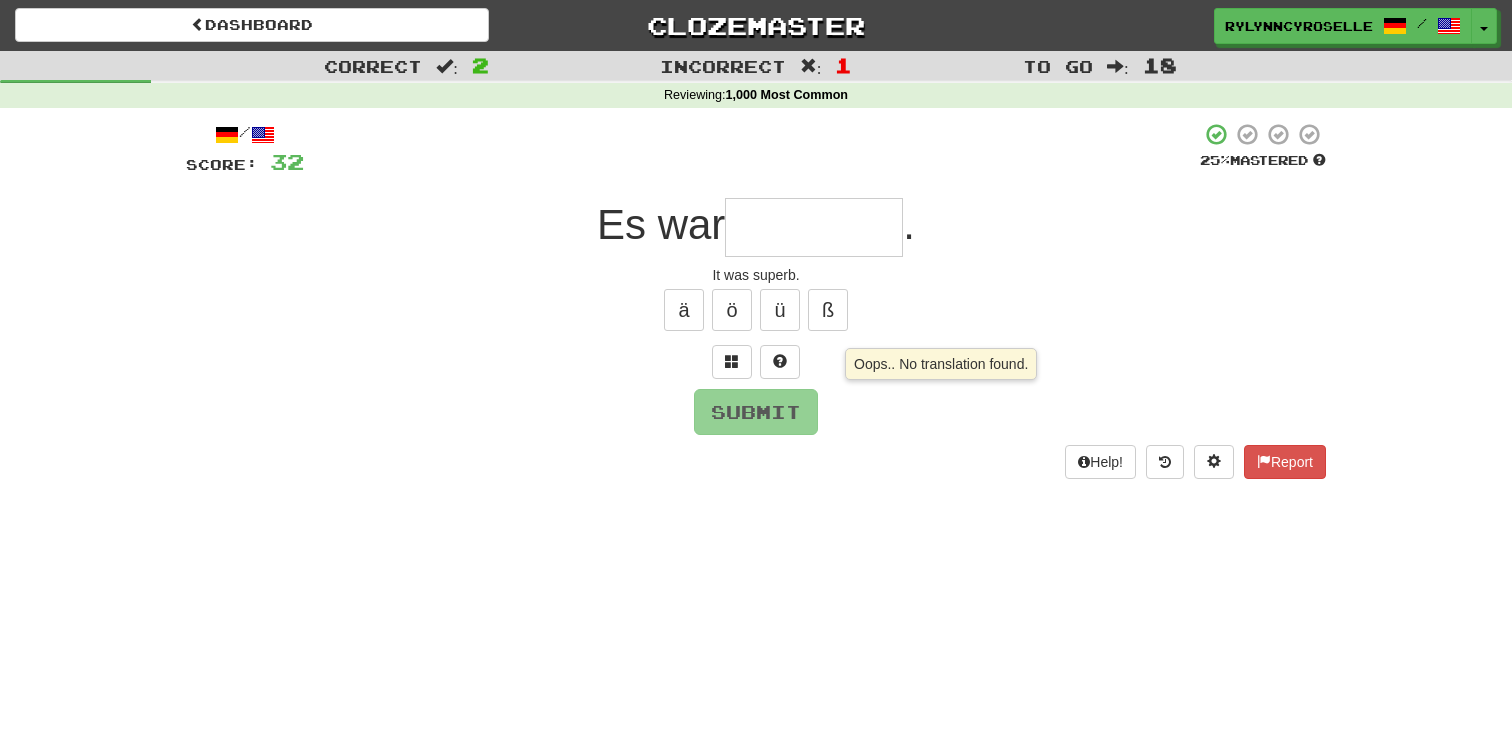 type on "*********" 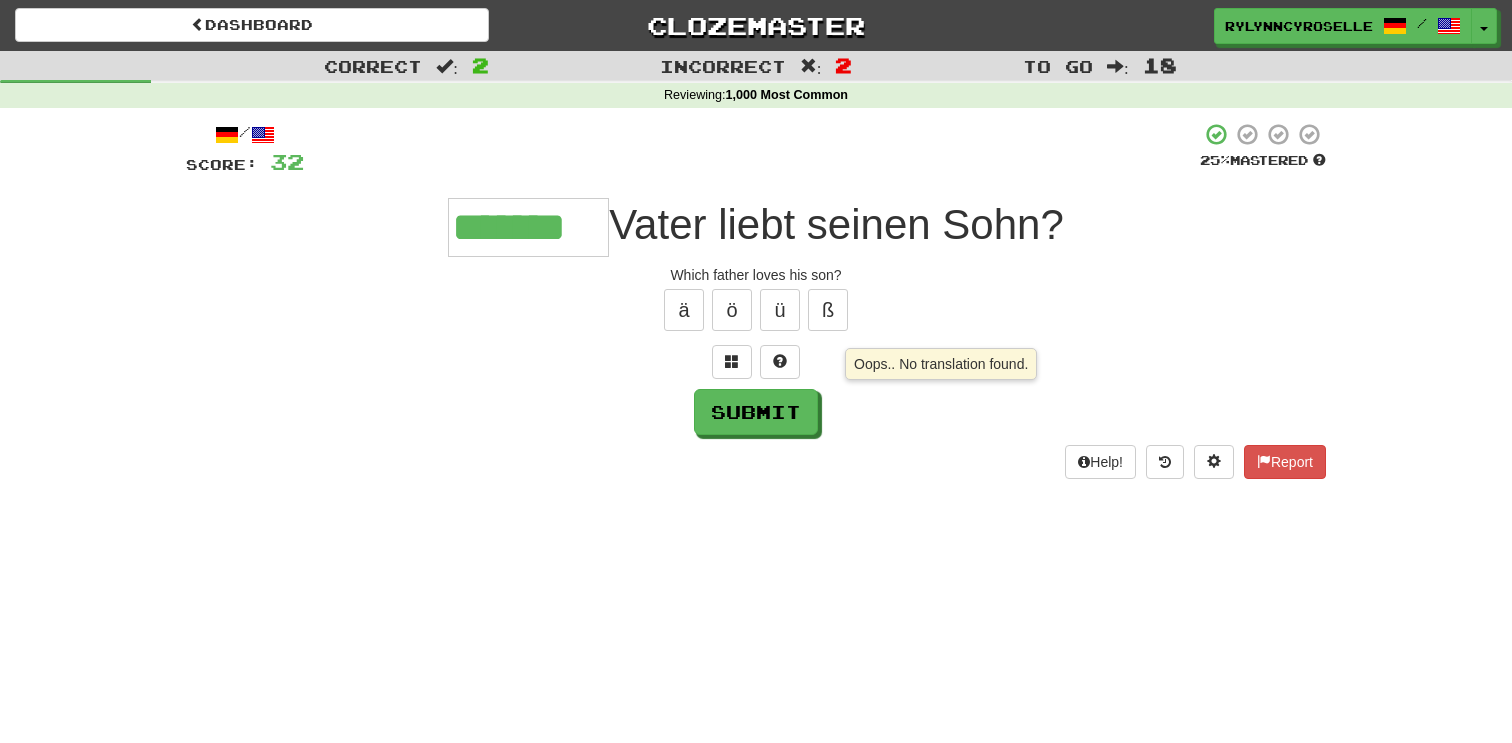type on "*******" 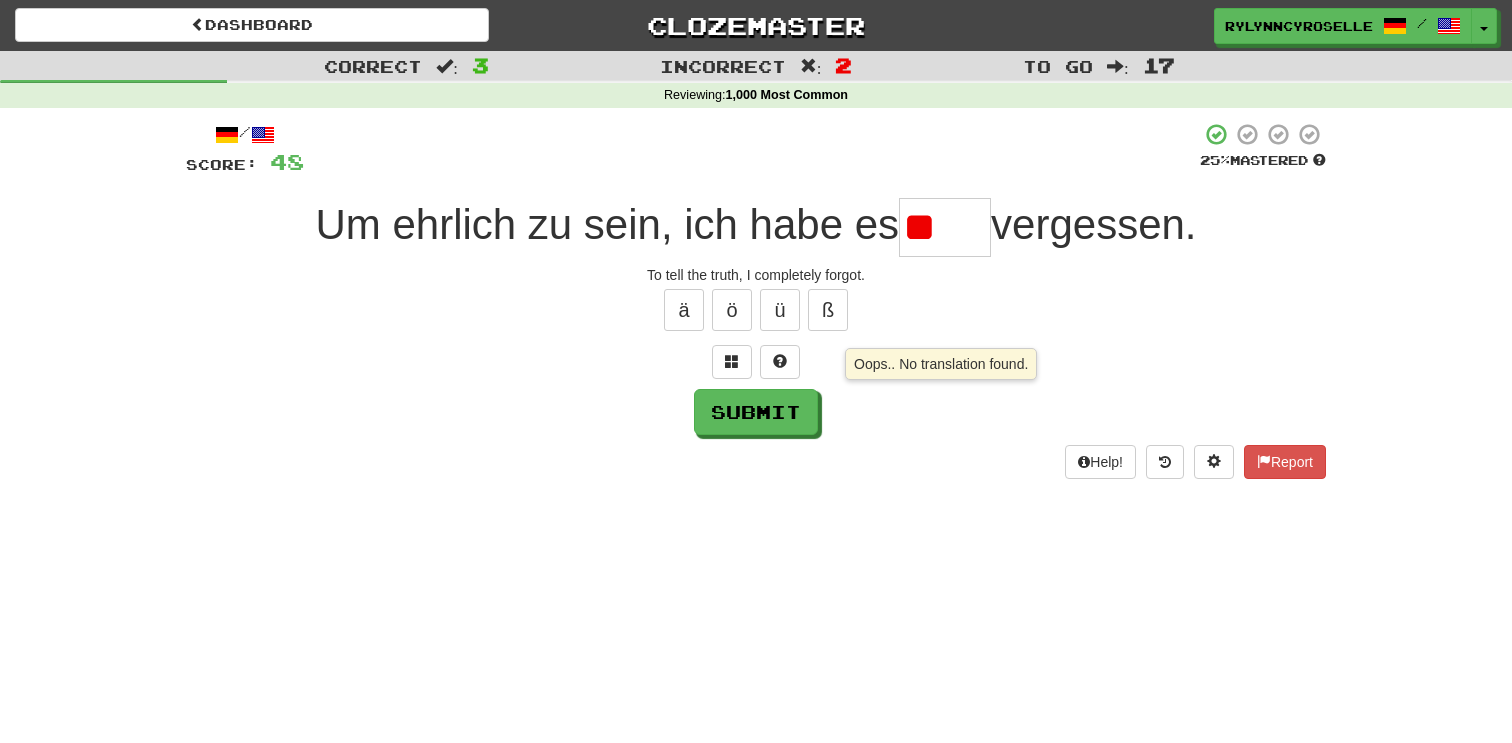 type on "*" 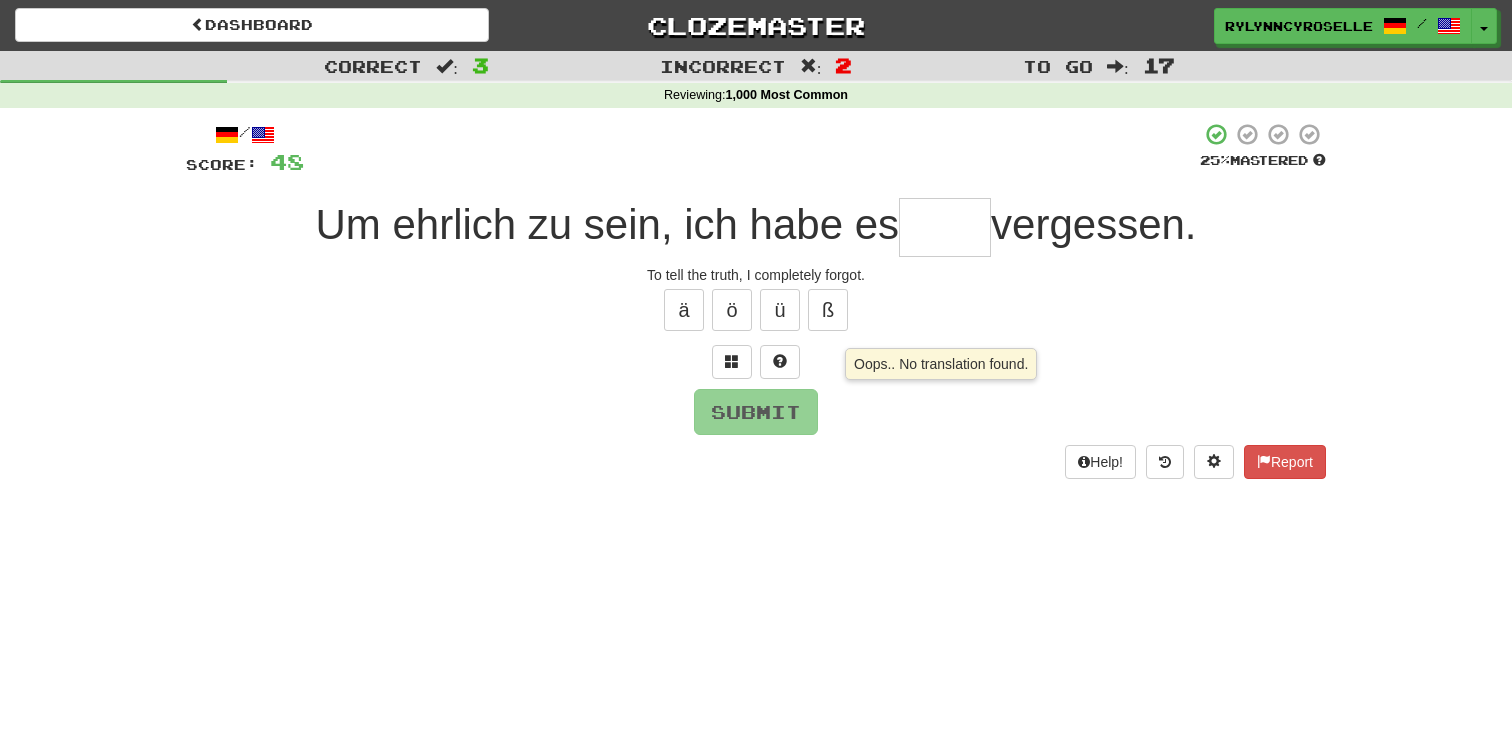 type on "*" 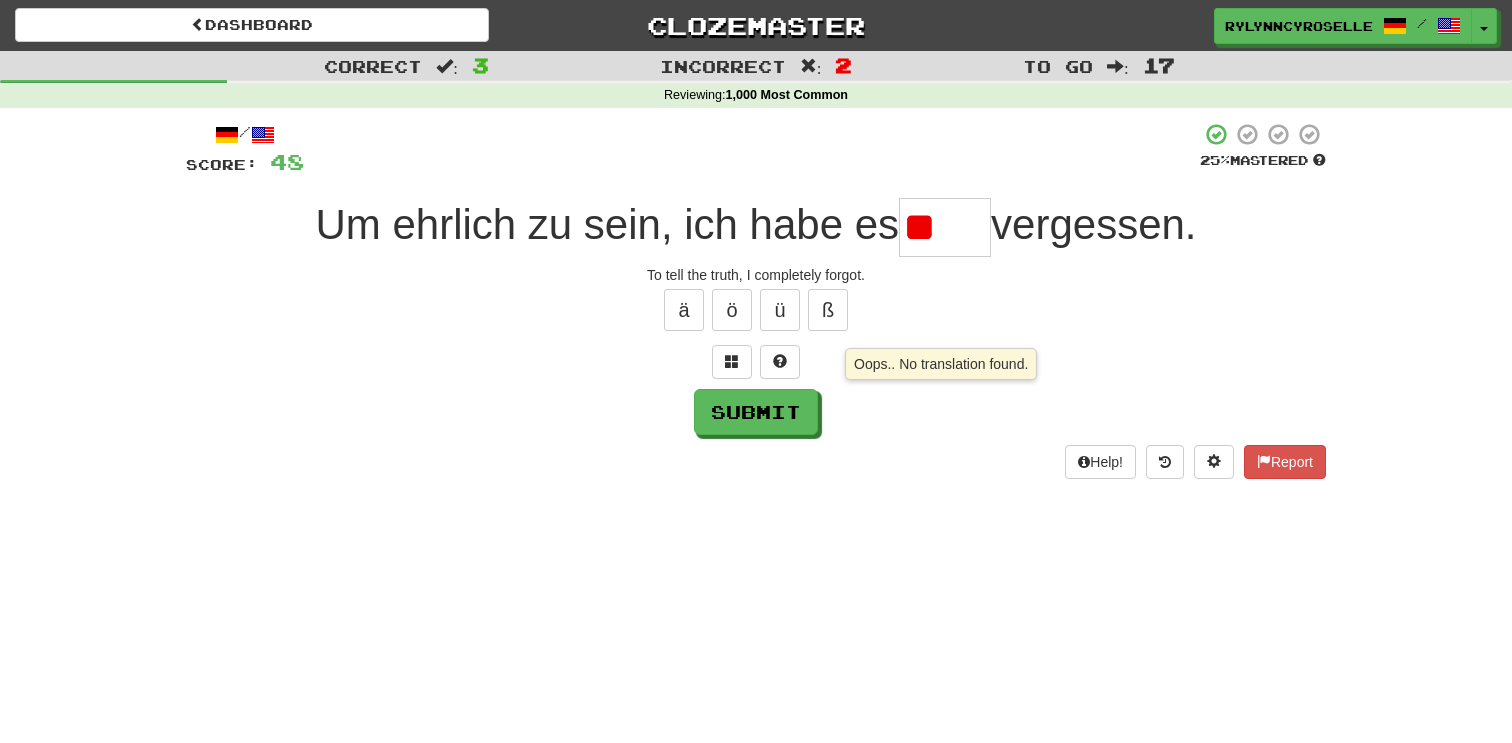 type on "*" 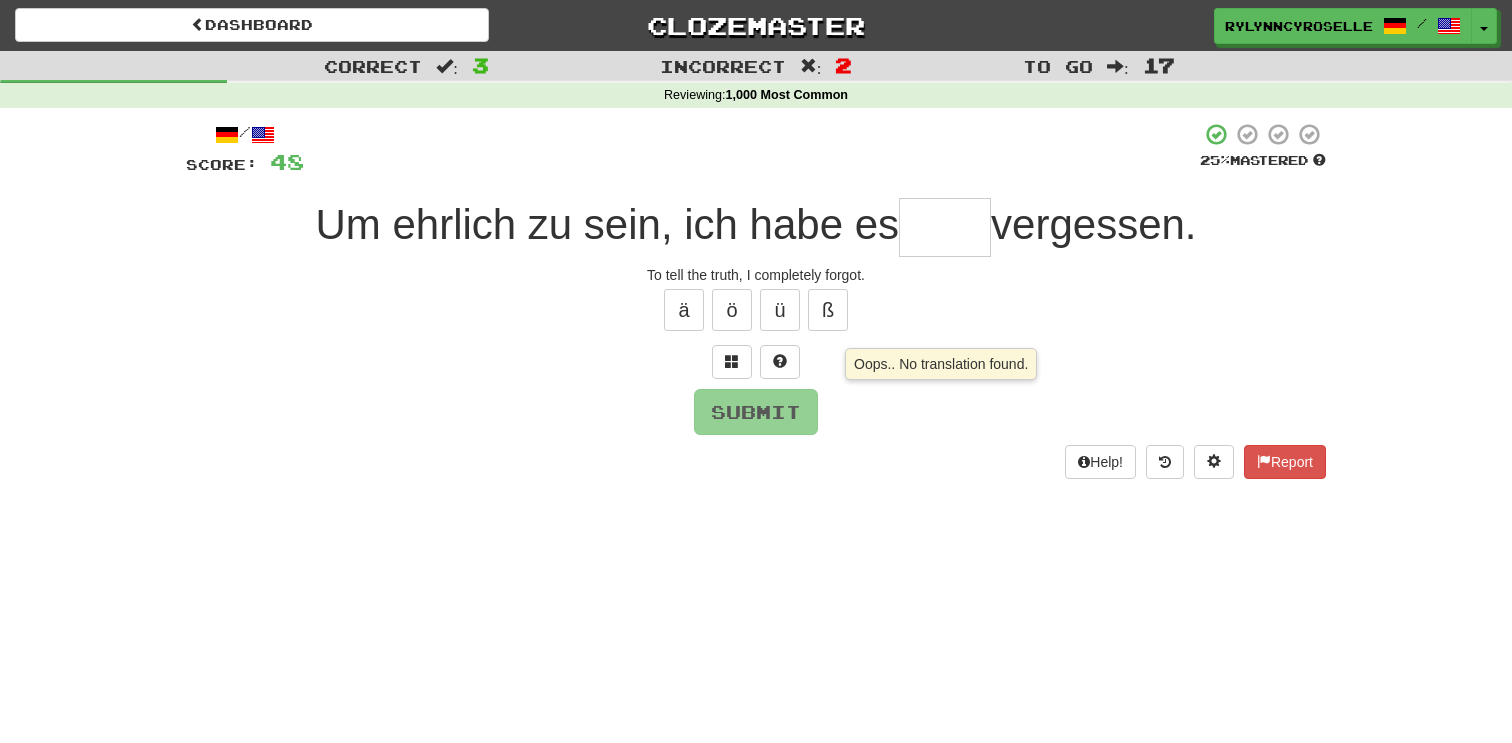 type on "*****" 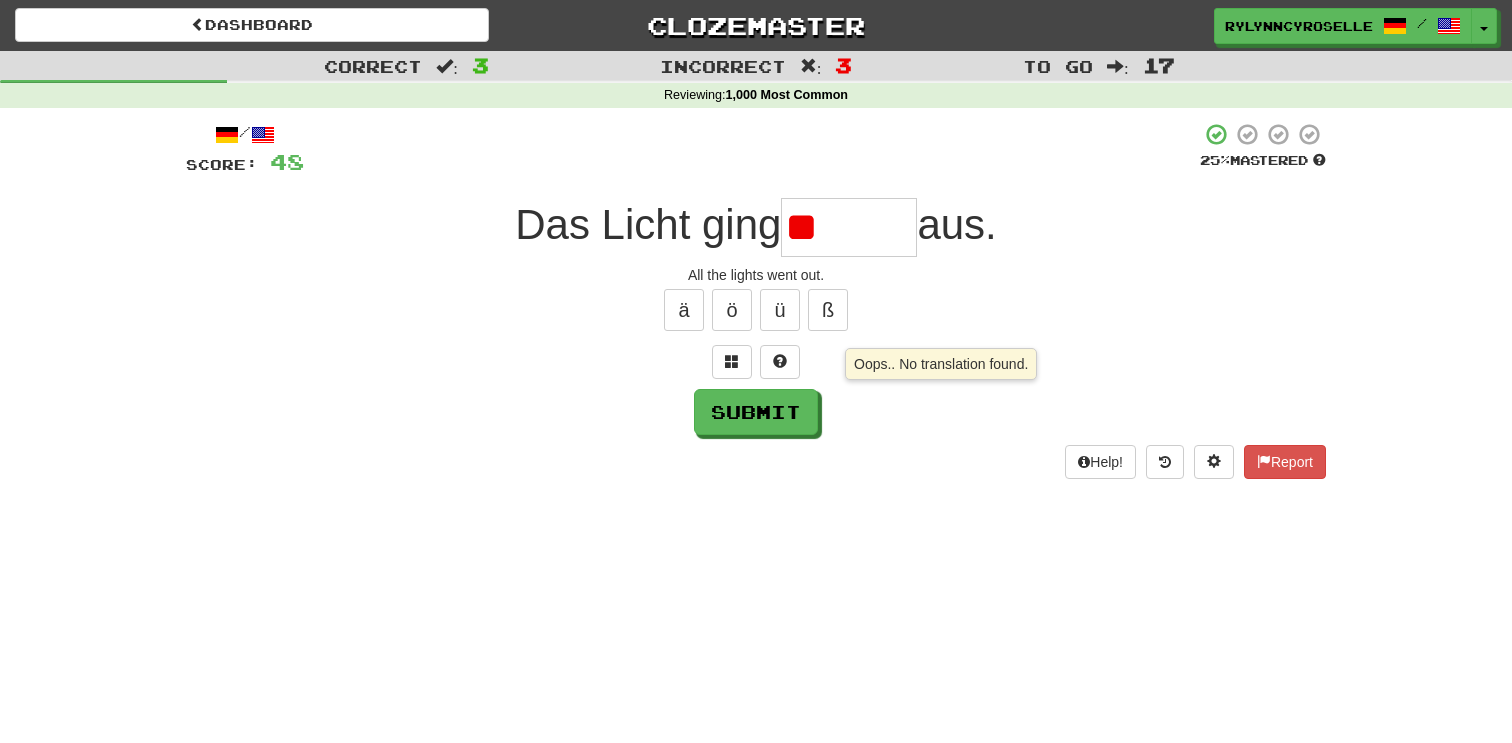 type on "*" 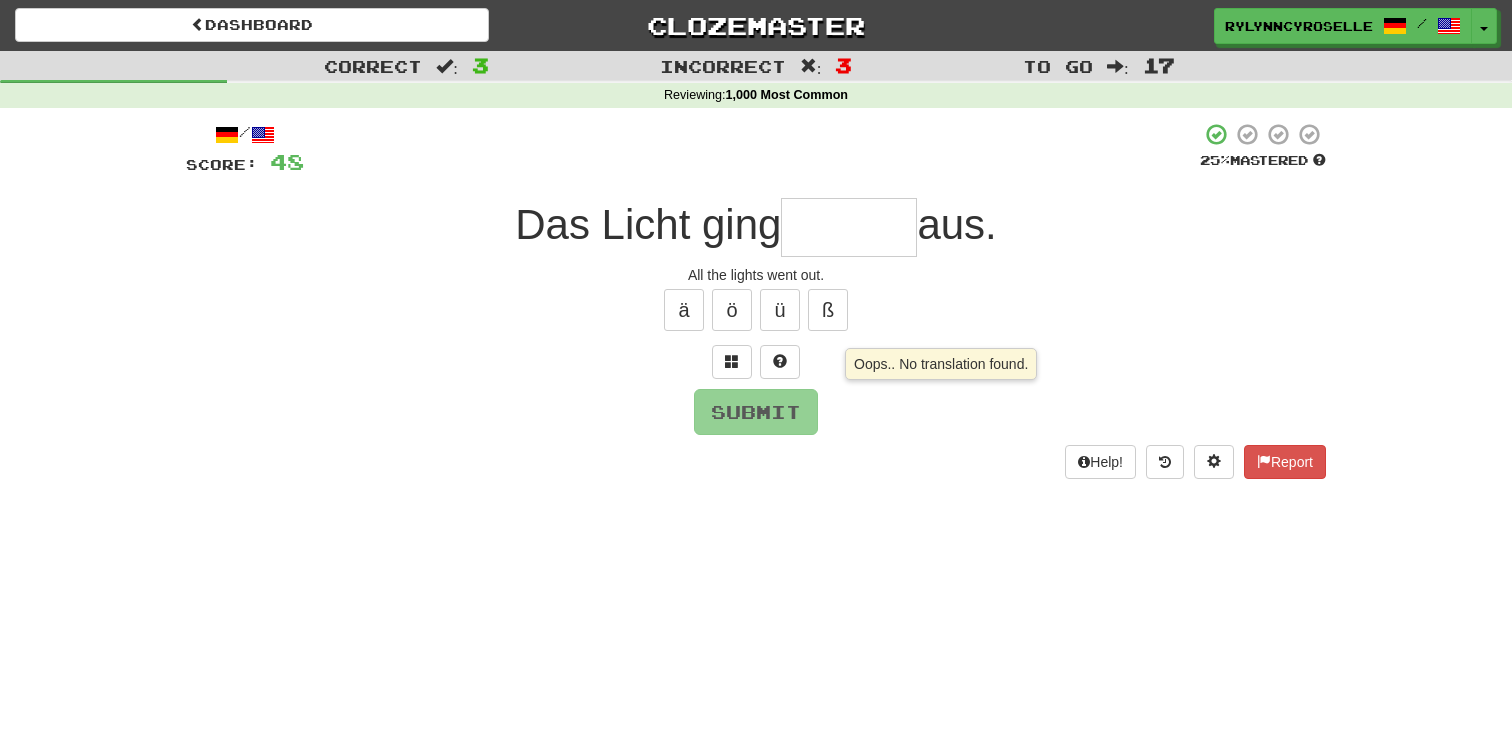 type on "*******" 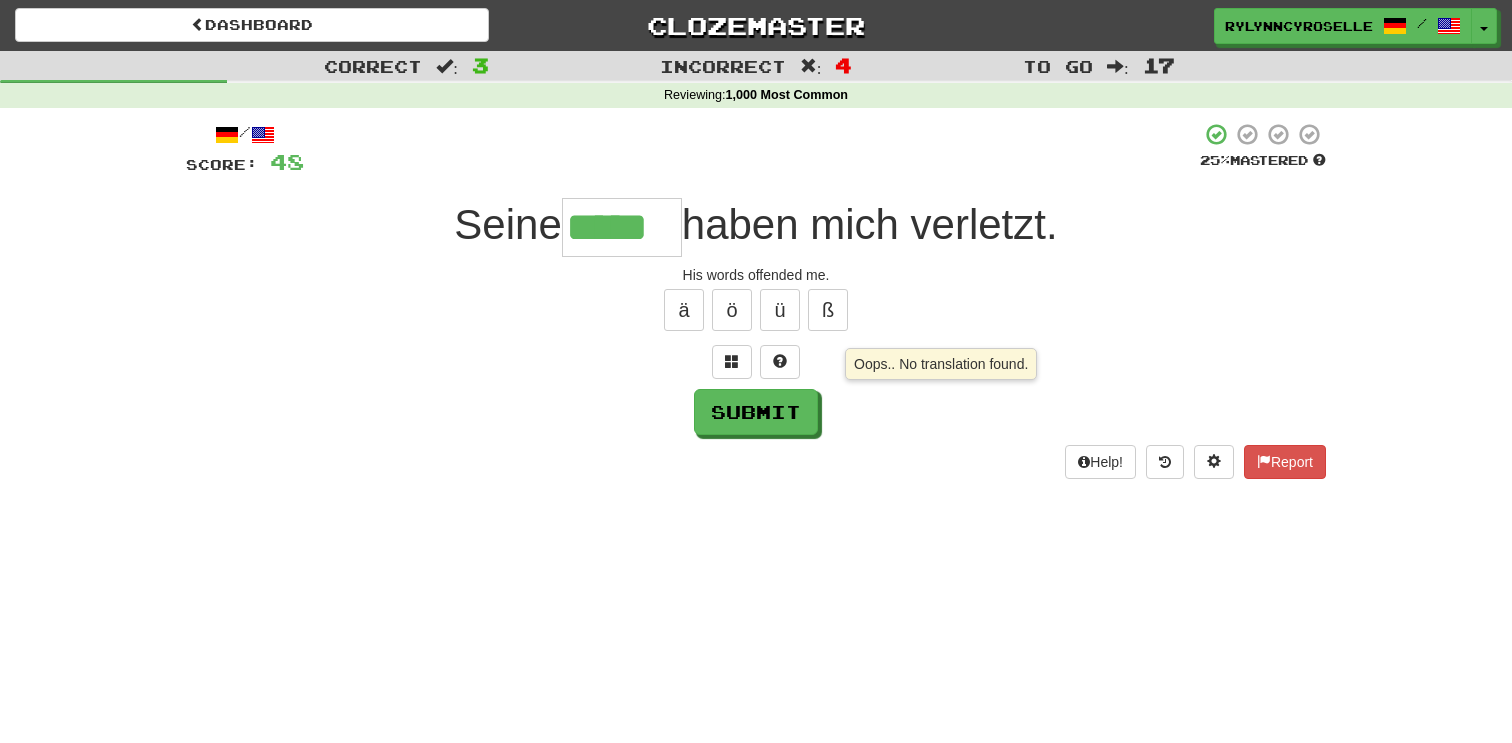 type on "*****" 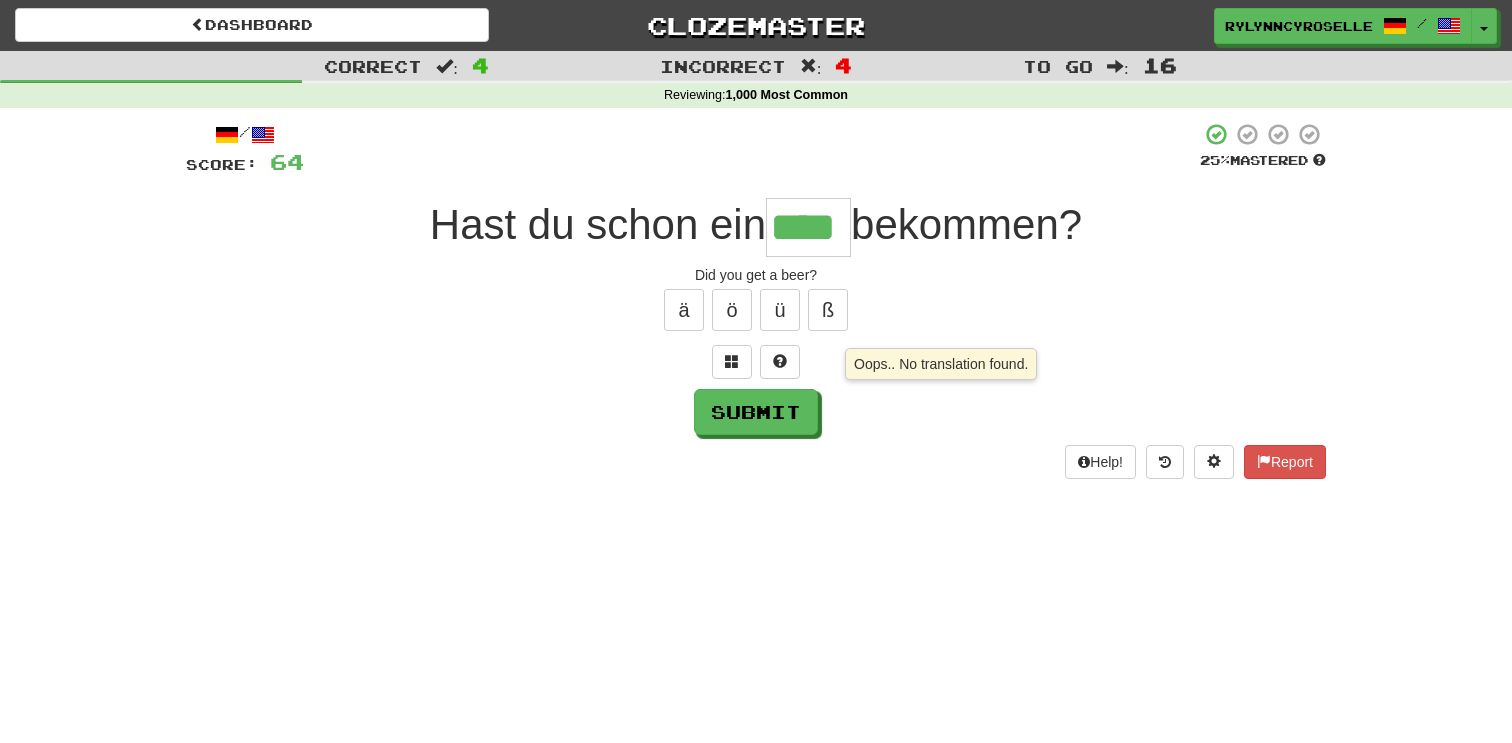 type on "****" 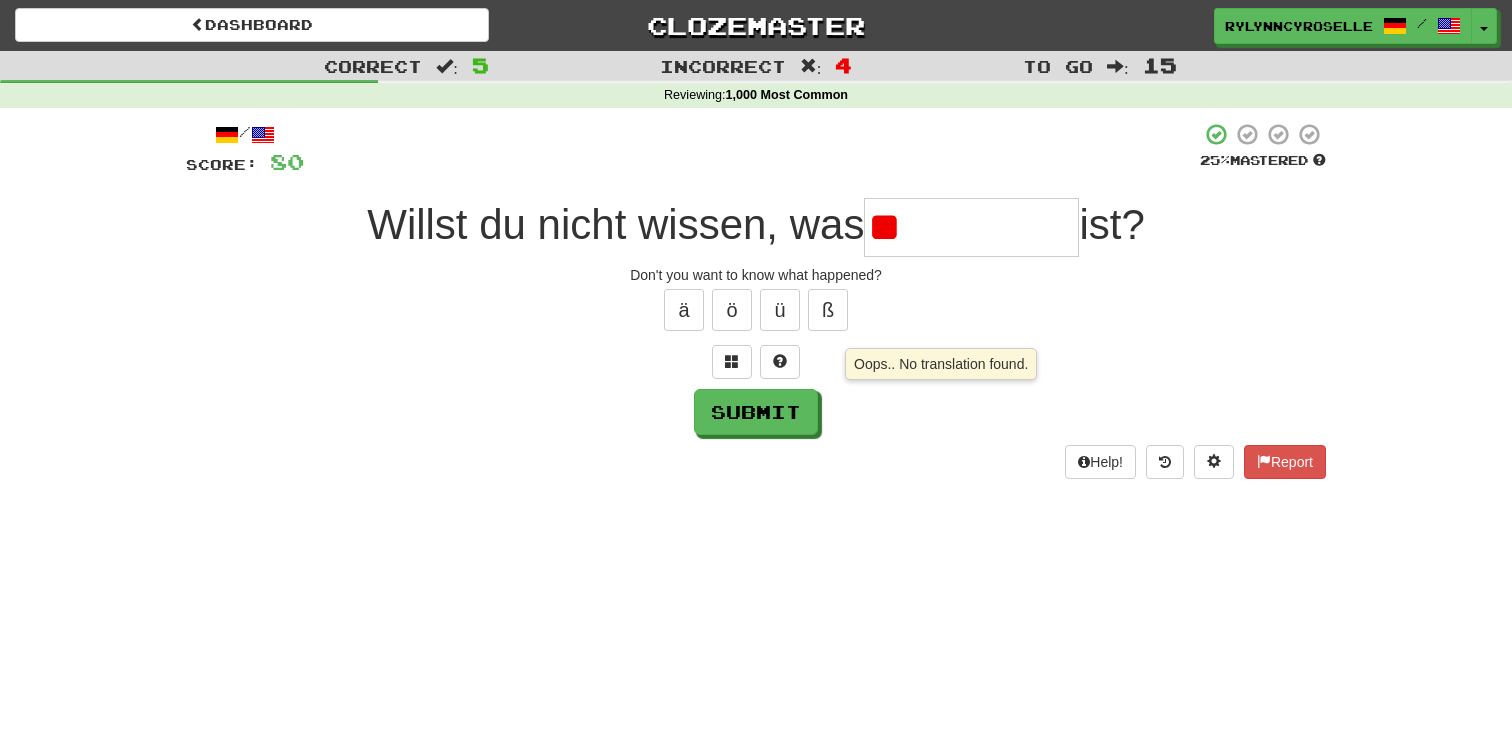 type on "*" 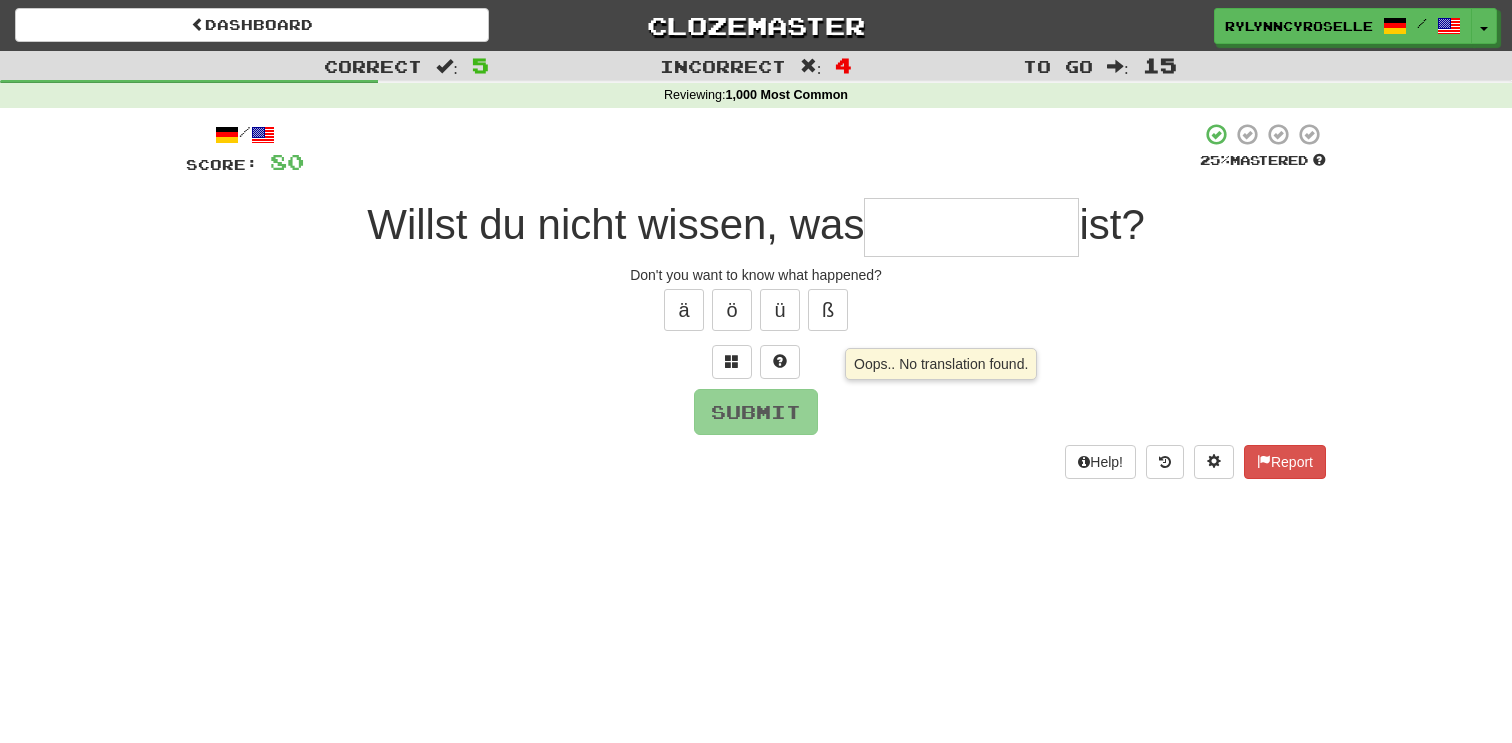 type on "*********" 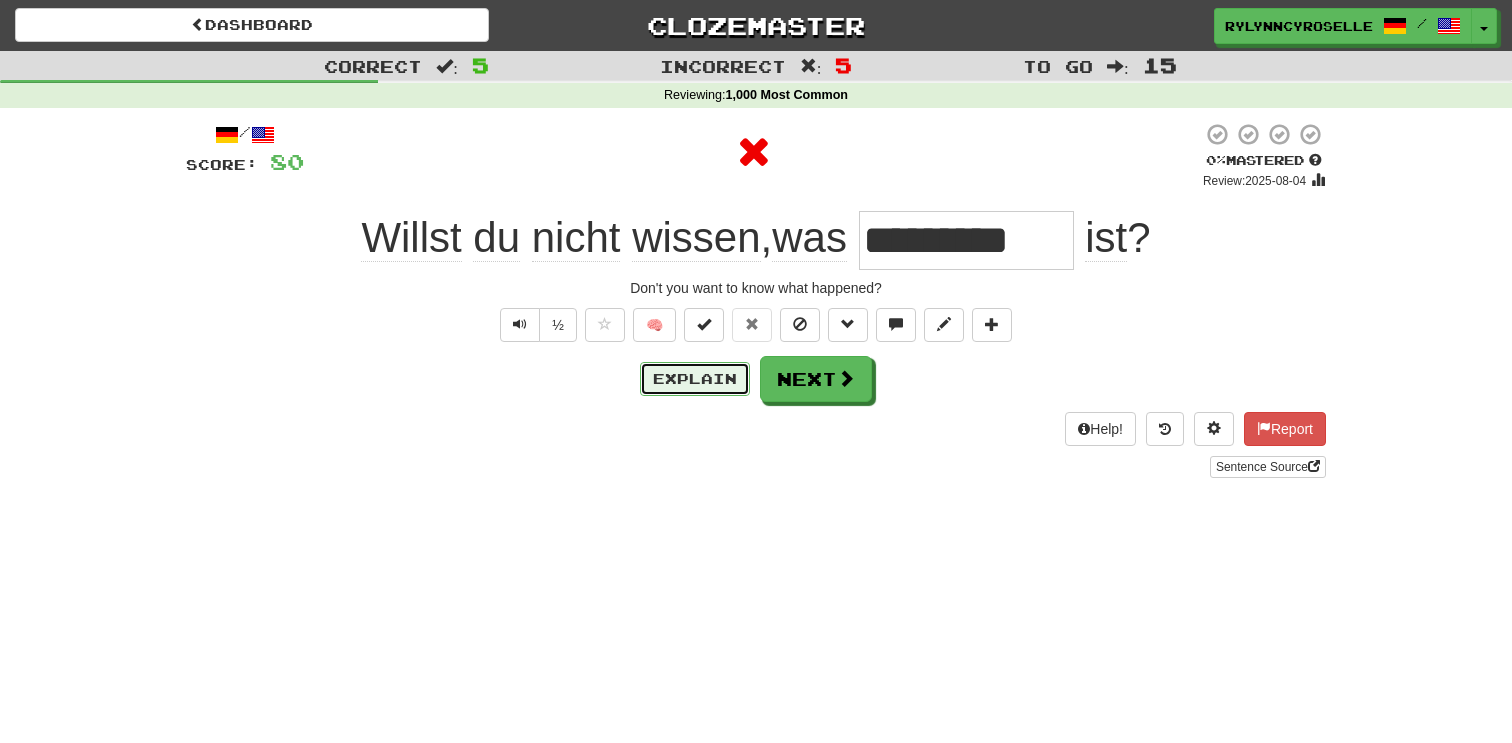 click on "Explain" at bounding box center (695, 379) 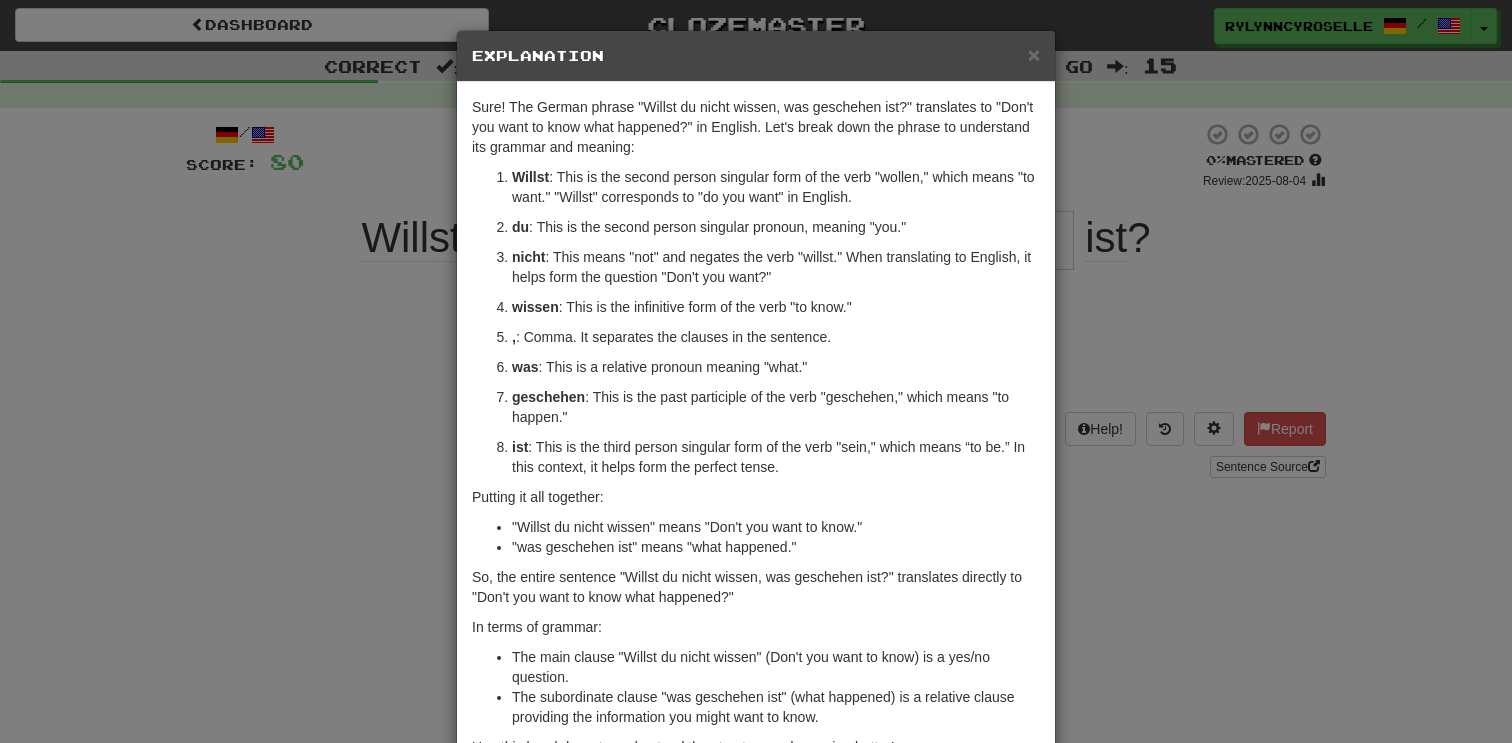 click on "× Explanation Sure! The German phrase "Willst du nicht wissen, was geschehen ist?" translates to "Don't you want to know what happened?" in English. Let's break down the phrase to understand its grammar and meaning:
Willst : This is the second person singular form of the verb "wollen," which means "to want." "Willst" corresponds to "do you want" in English.
du : This is the second person singular pronoun, meaning "you."
nicht : This means "not" and negates the verb "willst." When translating to English, it helps form the question "Don't you want?"
wissen : This is the infinitive form of the verb "to know."
, : Comma. It separates the clauses in the sentence.
was : This is a relative pronoun meaning "what."
geschehen : This is the past participle of the verb "geschehen," which means "to happen."
ist : This is the third person singular form of the verb "sein," which means “to be.” In this context, it helps form the perfect tense.
!" at bounding box center [756, 371] 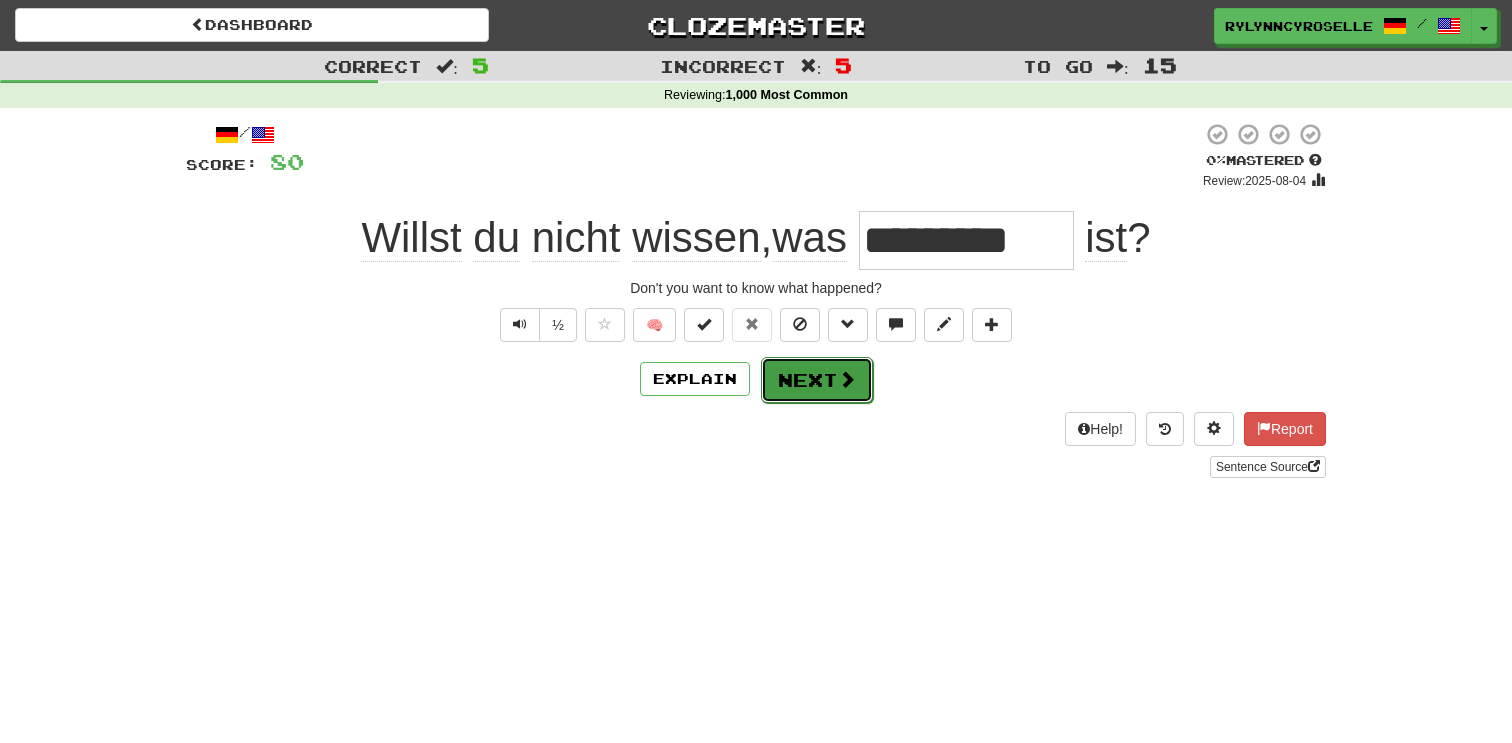 click on "Next" at bounding box center [817, 380] 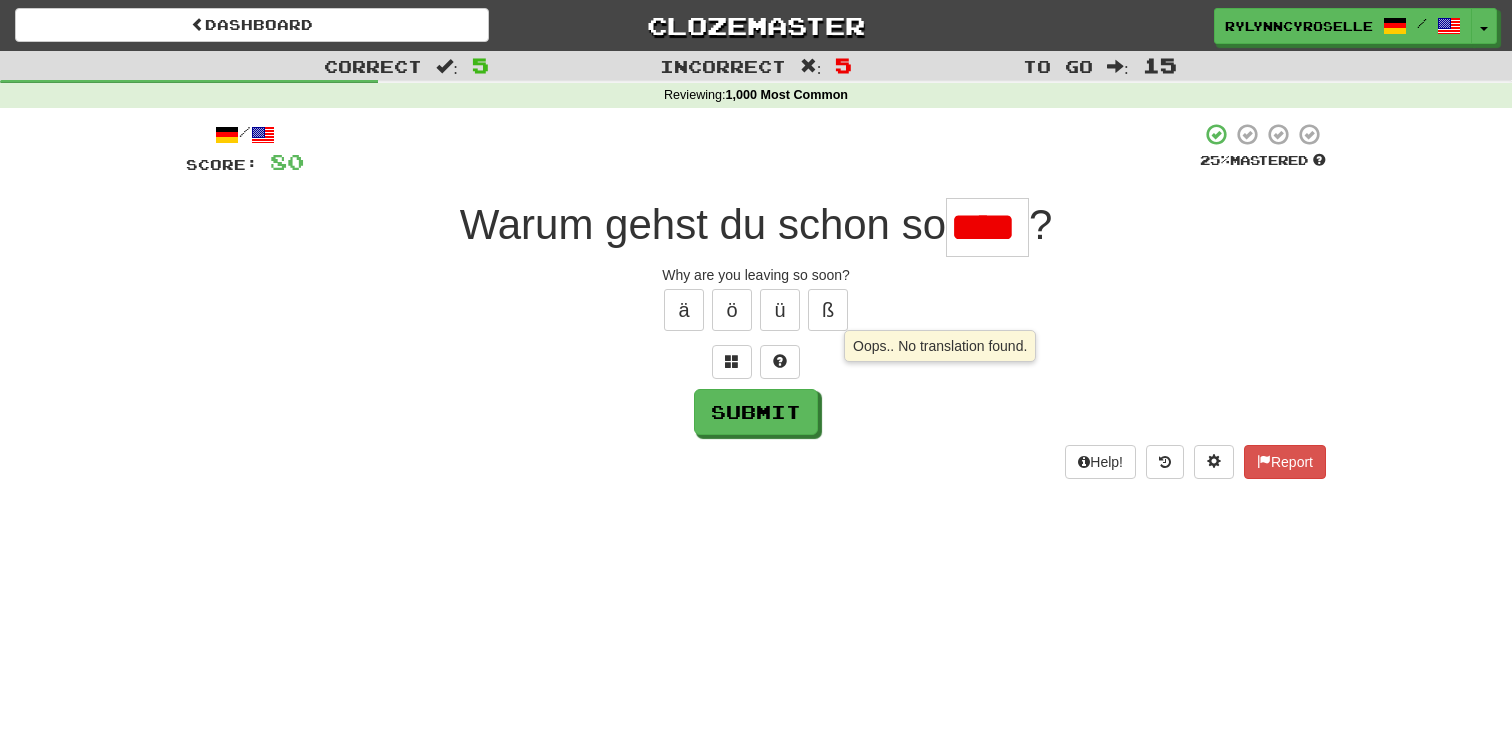 scroll, scrollTop: 0, scrollLeft: 0, axis: both 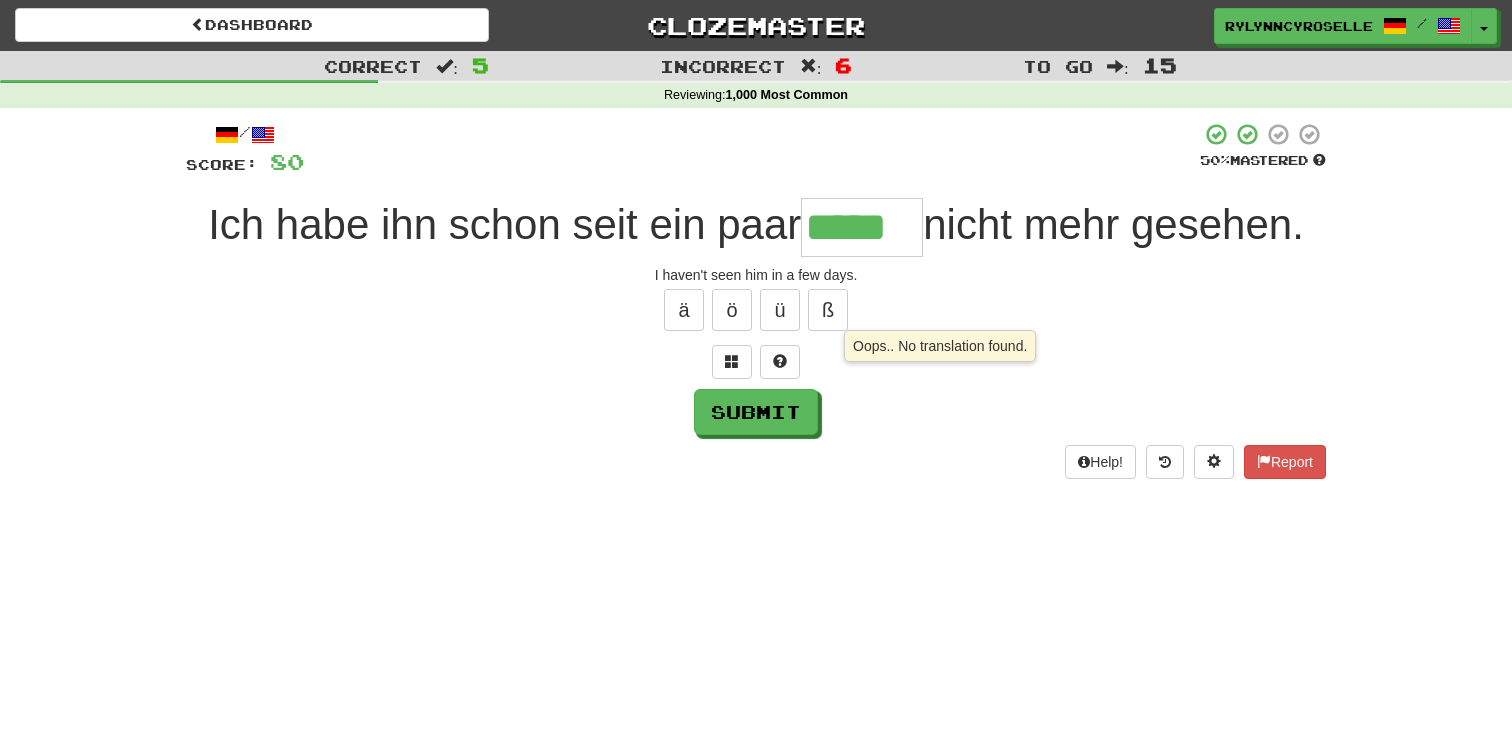 type on "*****" 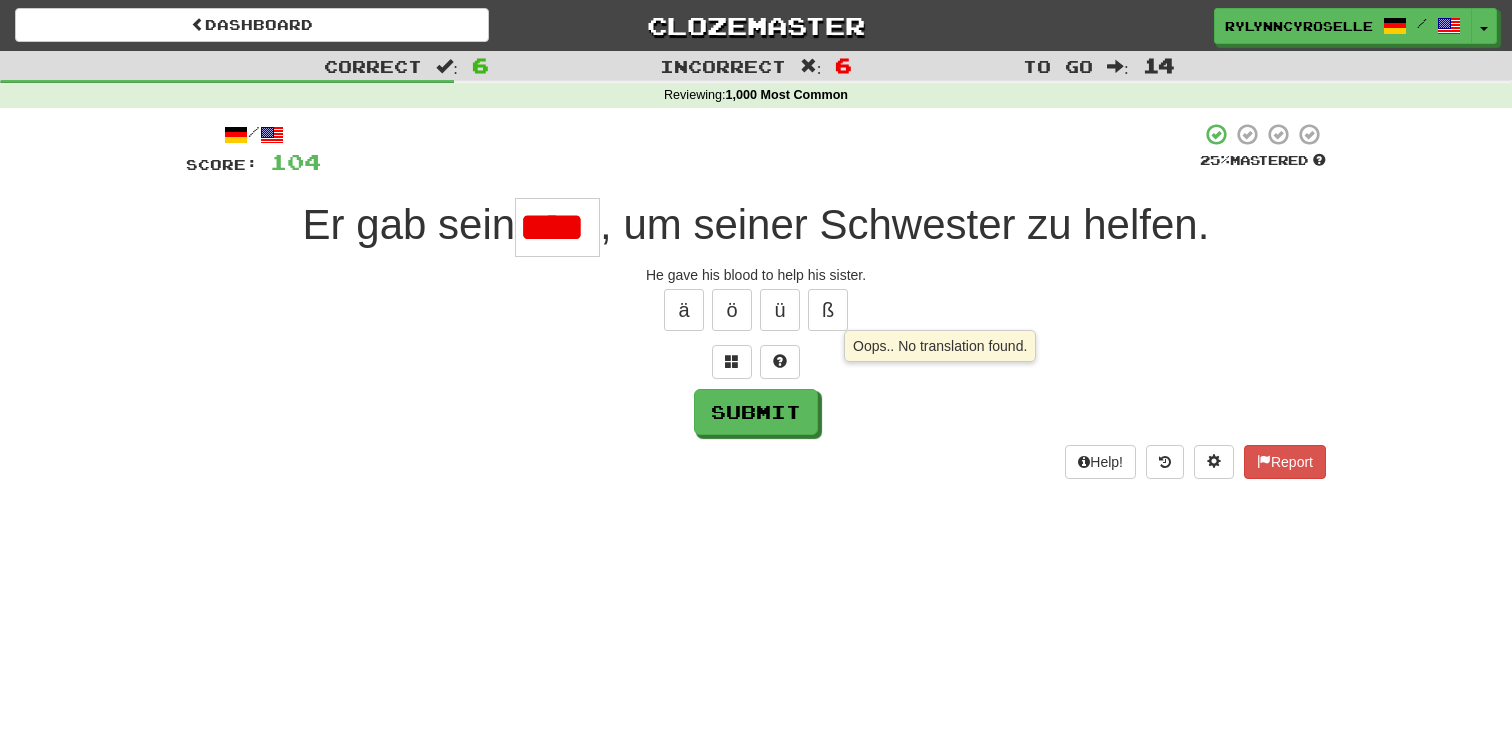 scroll, scrollTop: 0, scrollLeft: 0, axis: both 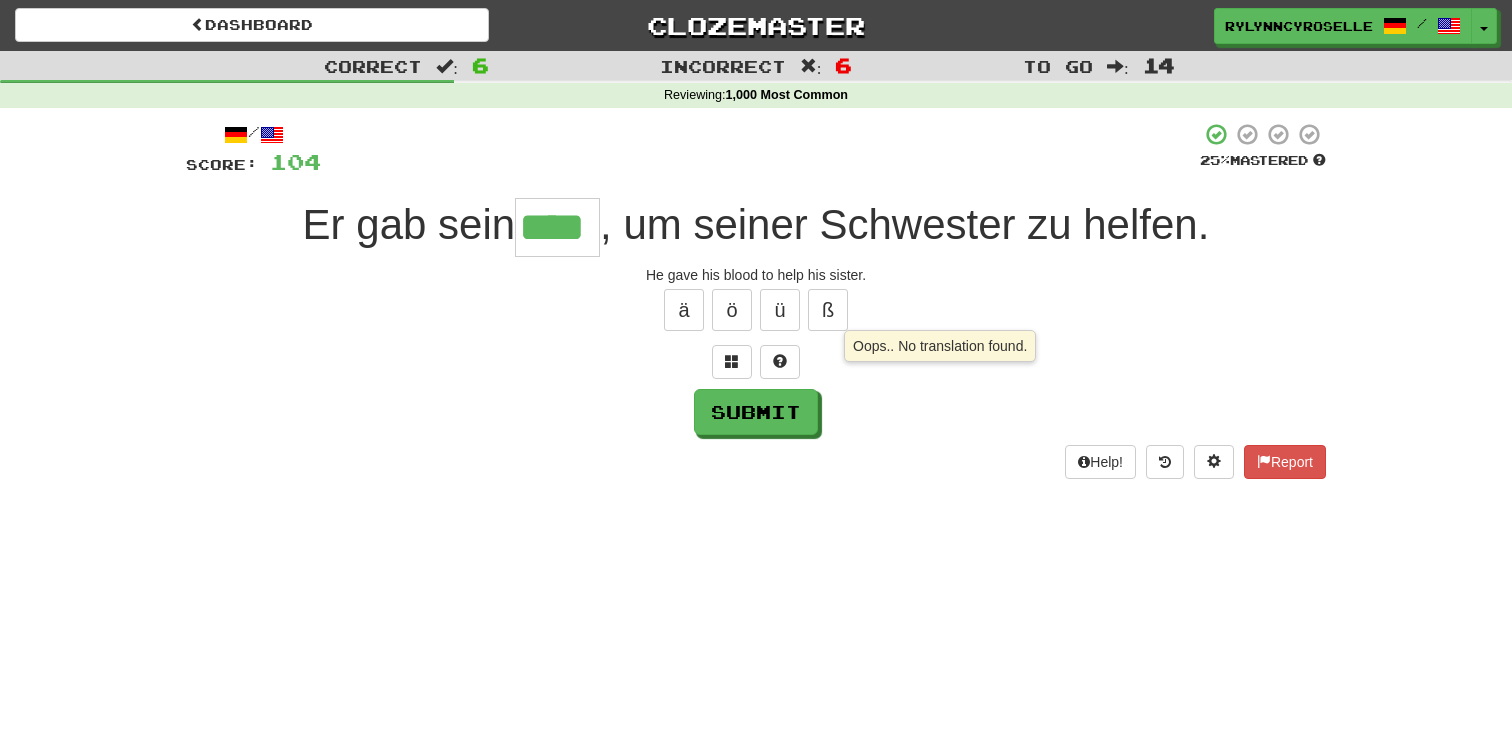 type on "****" 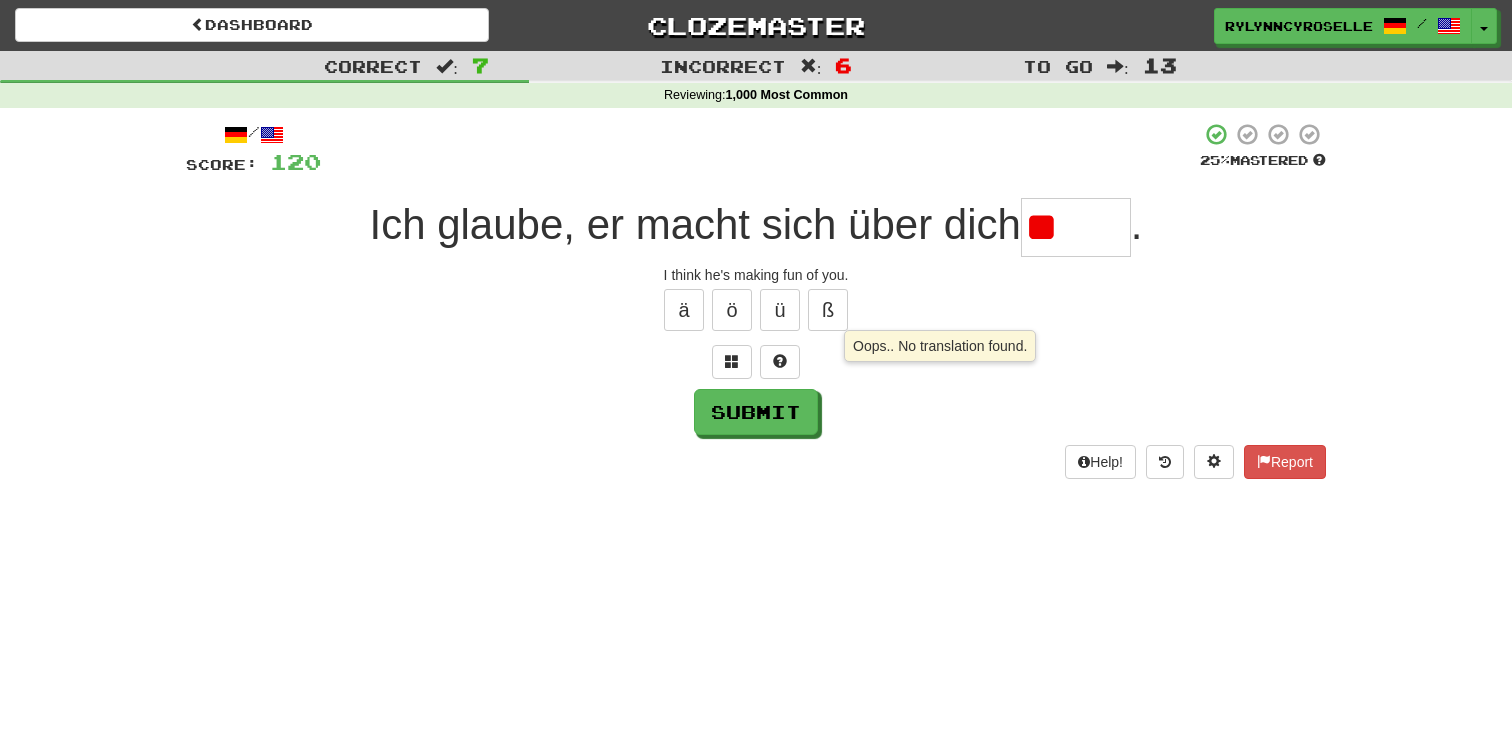 type on "*" 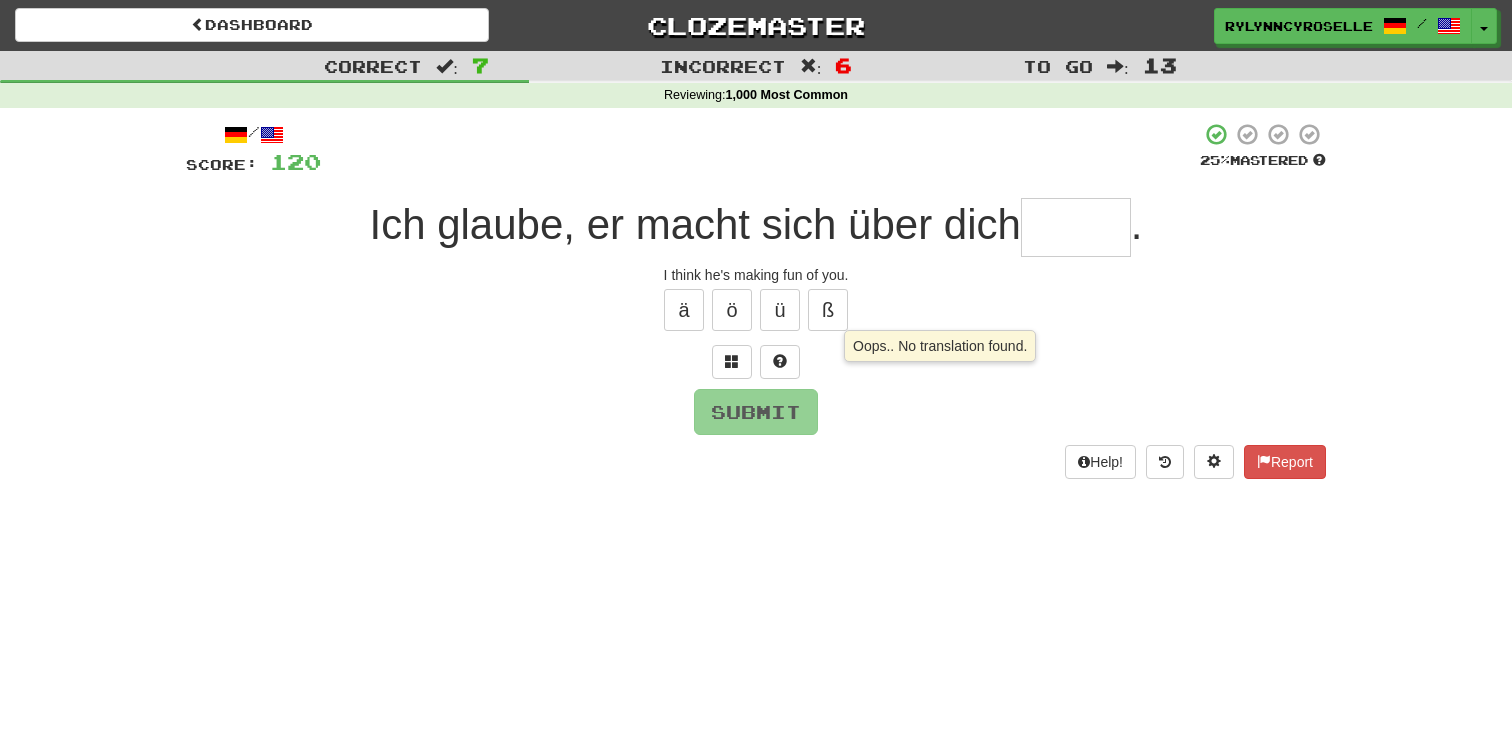 type on "*" 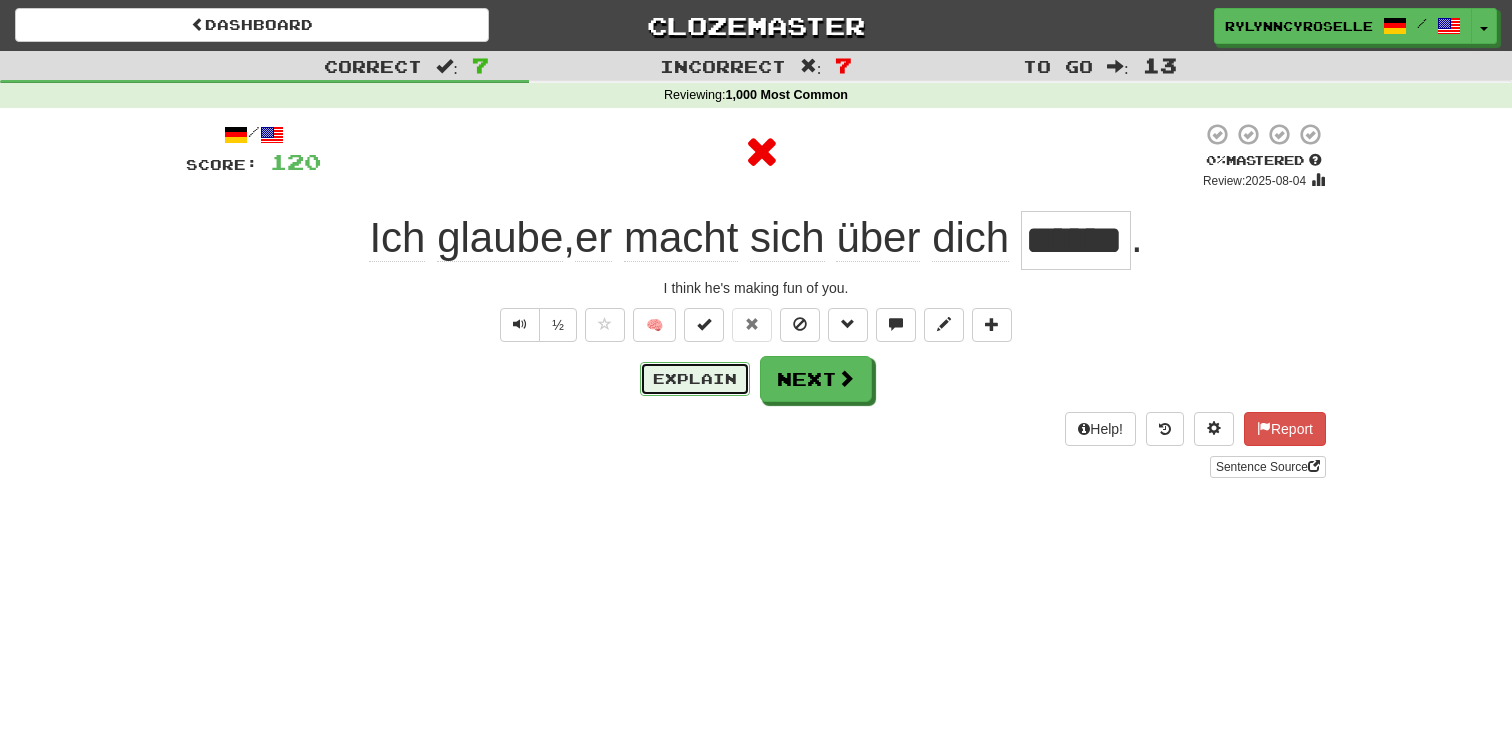 click on "Explain" at bounding box center (695, 379) 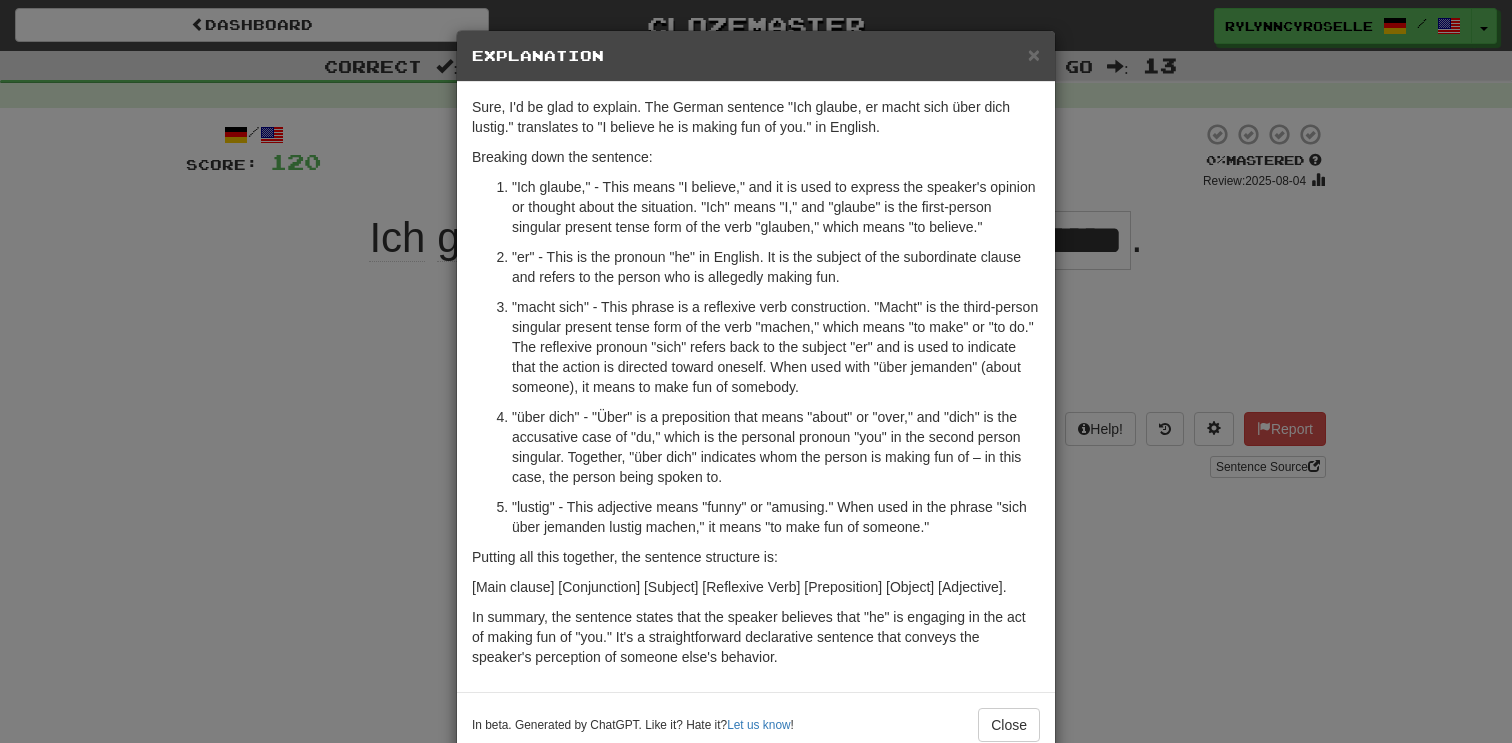click on "× Explanation Sure, I'd be glad to explain. The German sentence "Ich glaube, er macht sich über dich lustig." translates to "I believe he is making fun of you." in English.
Breaking down the sentence:
"Ich glaube," - This means "I believe," and it is used to express the speaker's opinion or thought about the situation. "Ich" means "I," and "glaube" is the first-person singular present tense form of the verb "glauben," which means "to believe."
"er" - This is the pronoun "he" in English. It is the subject of the subordinate clause and refers to the person who is allegedly making fun.
"macht sich" - This phrase is a reflexive verb construction. "Macht" is the third-person singular present tense form of the verb "machen," which means "to make" or "to do." The reflexive pronoun "sich" refers back to the subject "er" and is used to indicate that the action is directed toward oneself. When used with "über jemanden" (about someone), it means to make fun of somebody.
!" at bounding box center [756, 371] 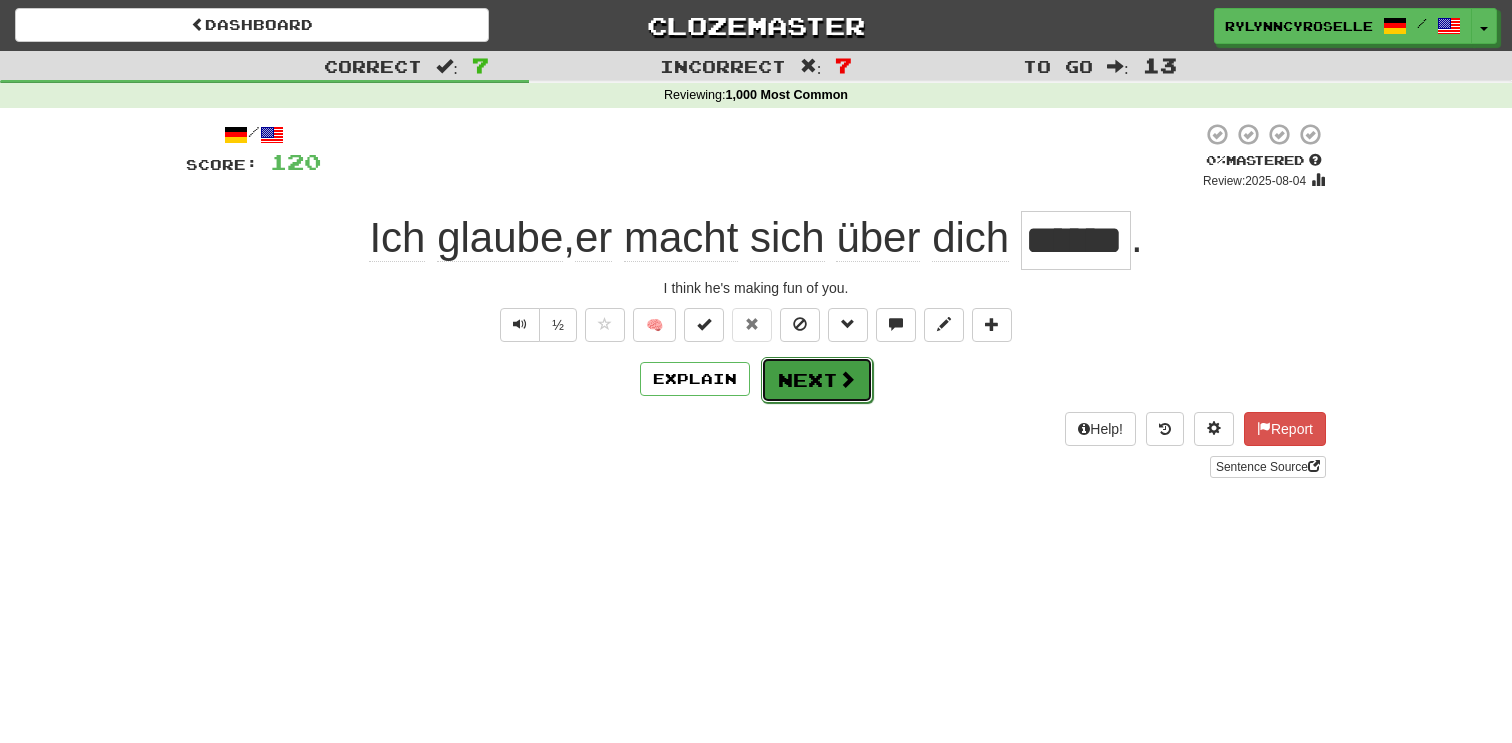 click on "Next" at bounding box center (817, 380) 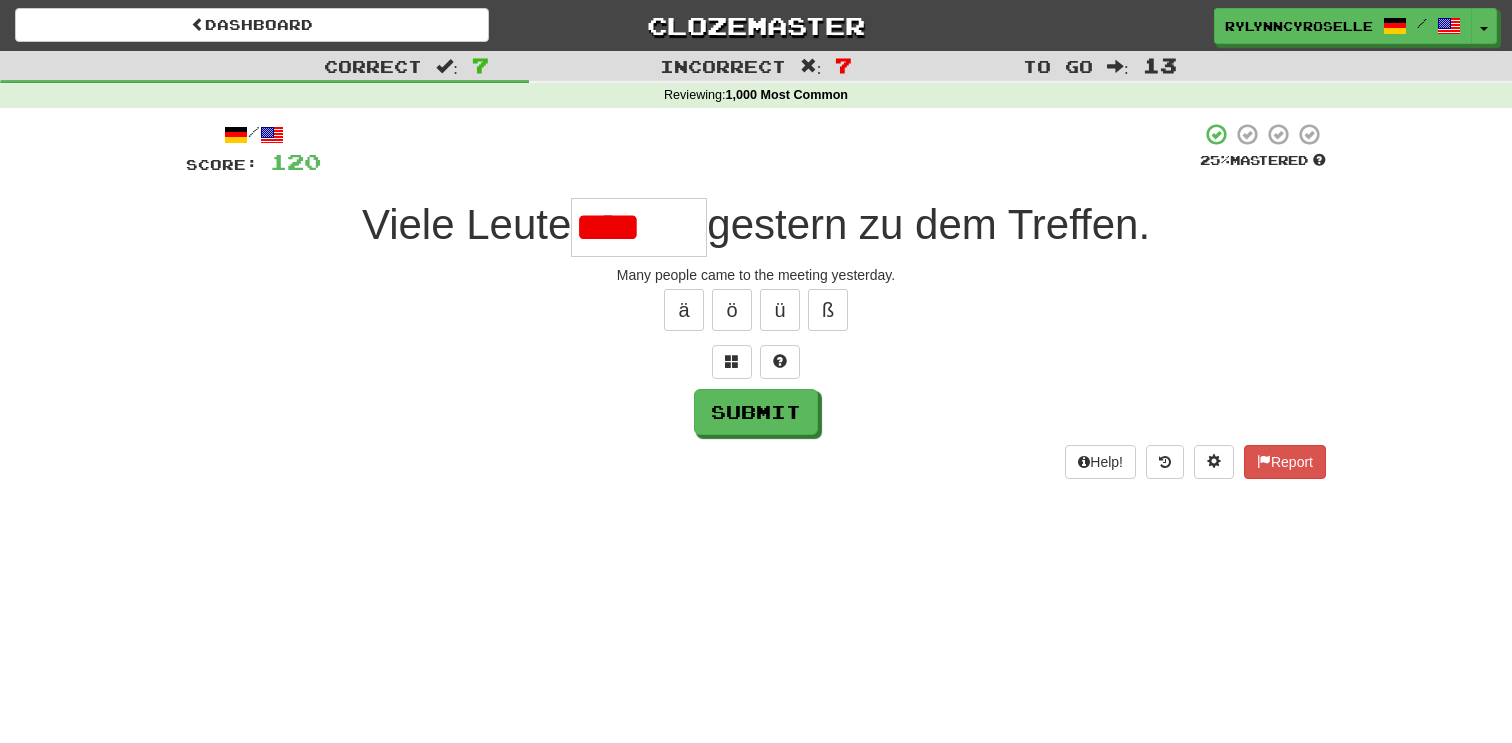 scroll, scrollTop: 0, scrollLeft: 0, axis: both 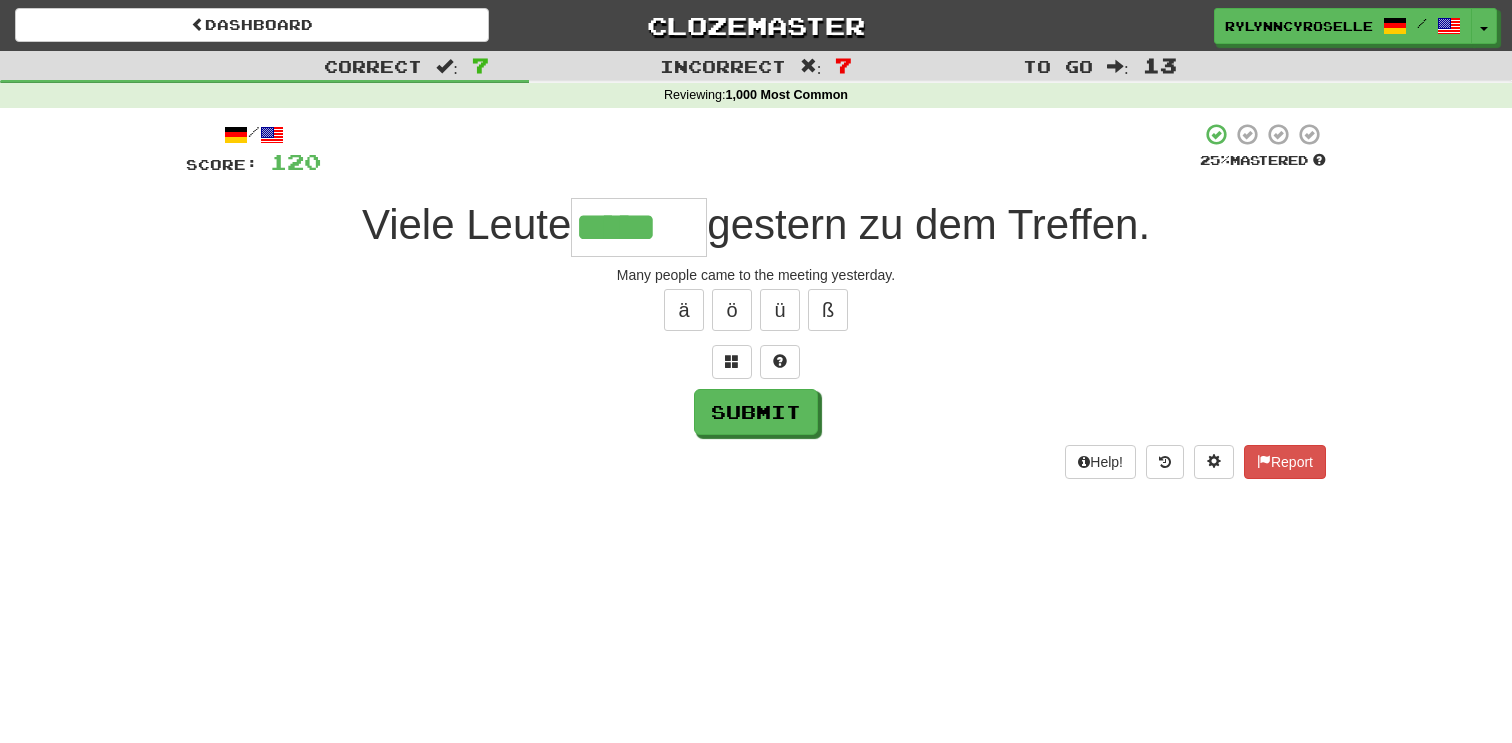 type on "*****" 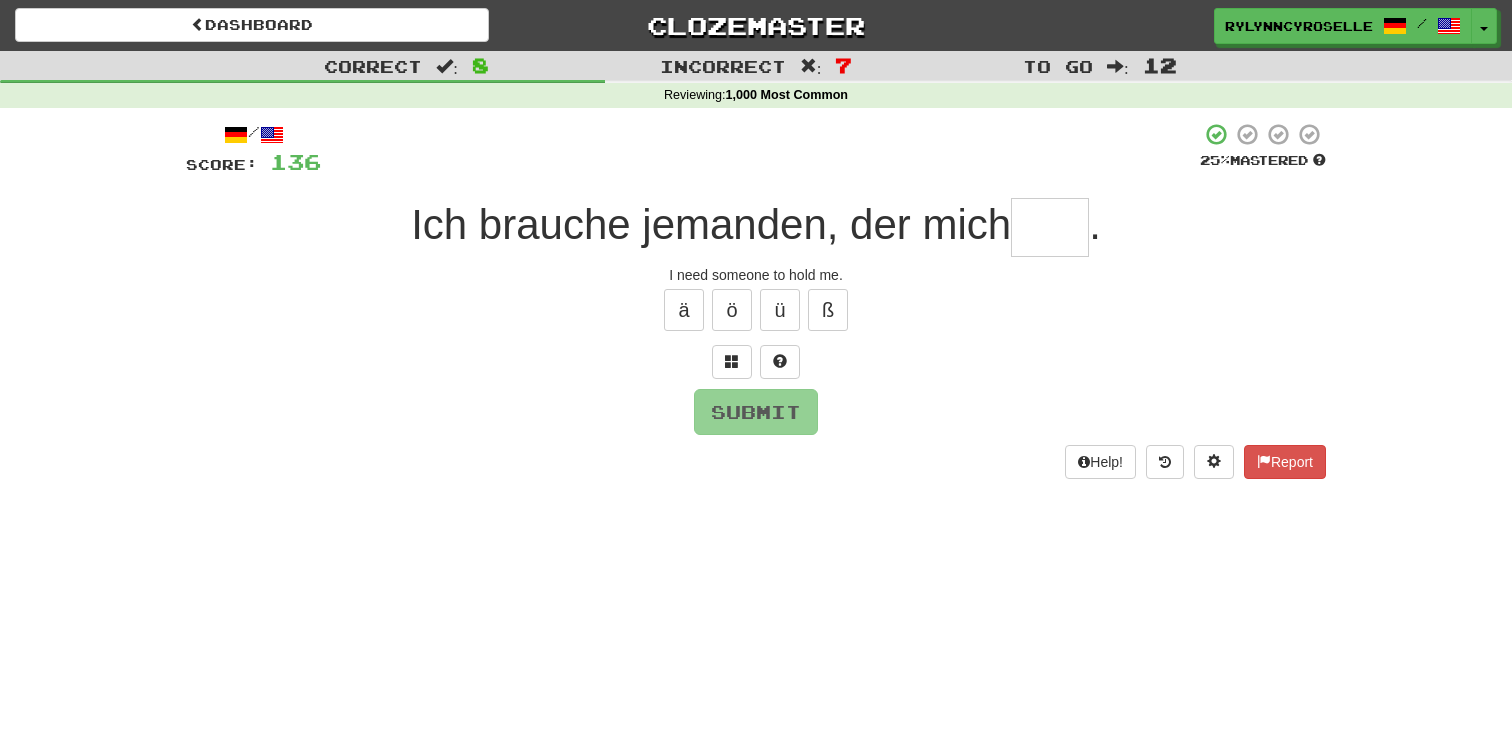 type on "*" 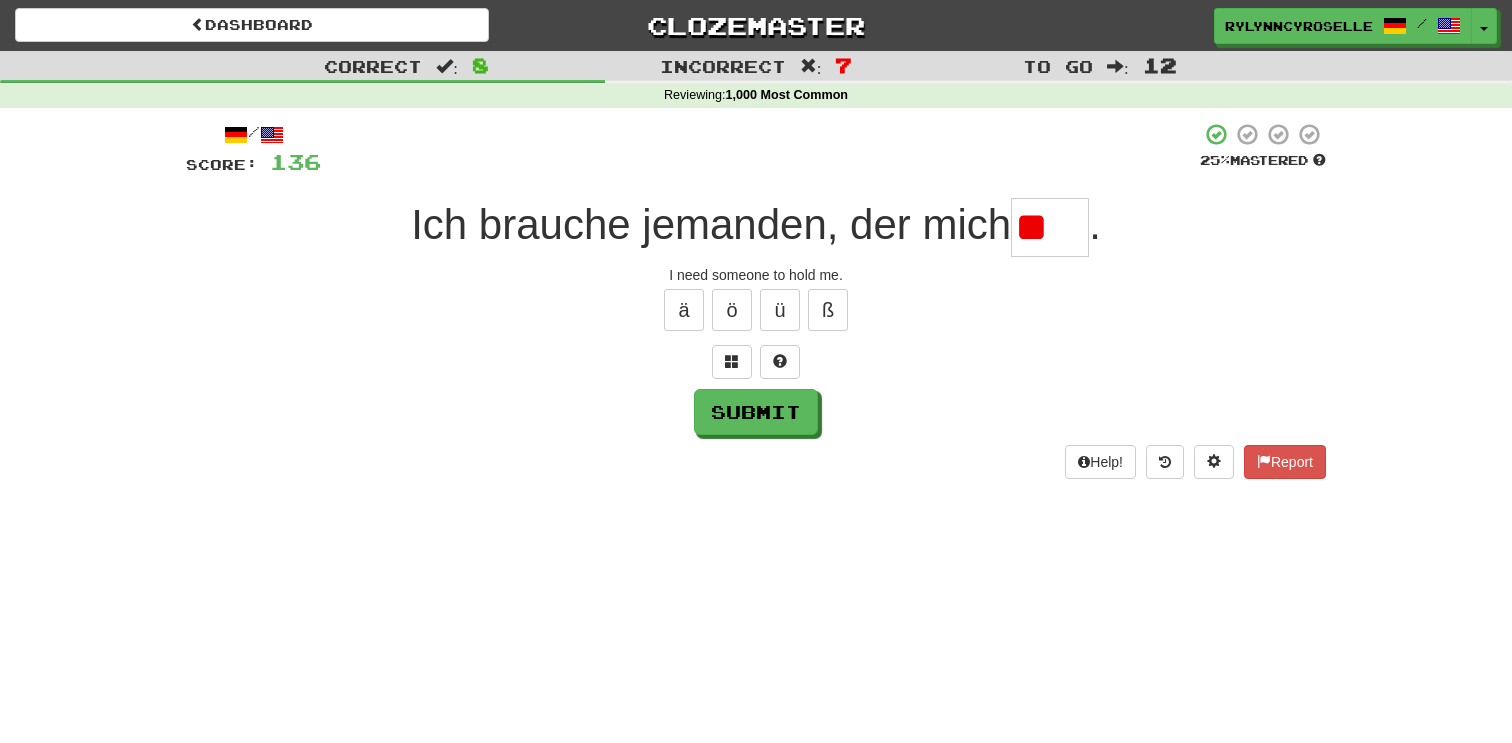 type on "*" 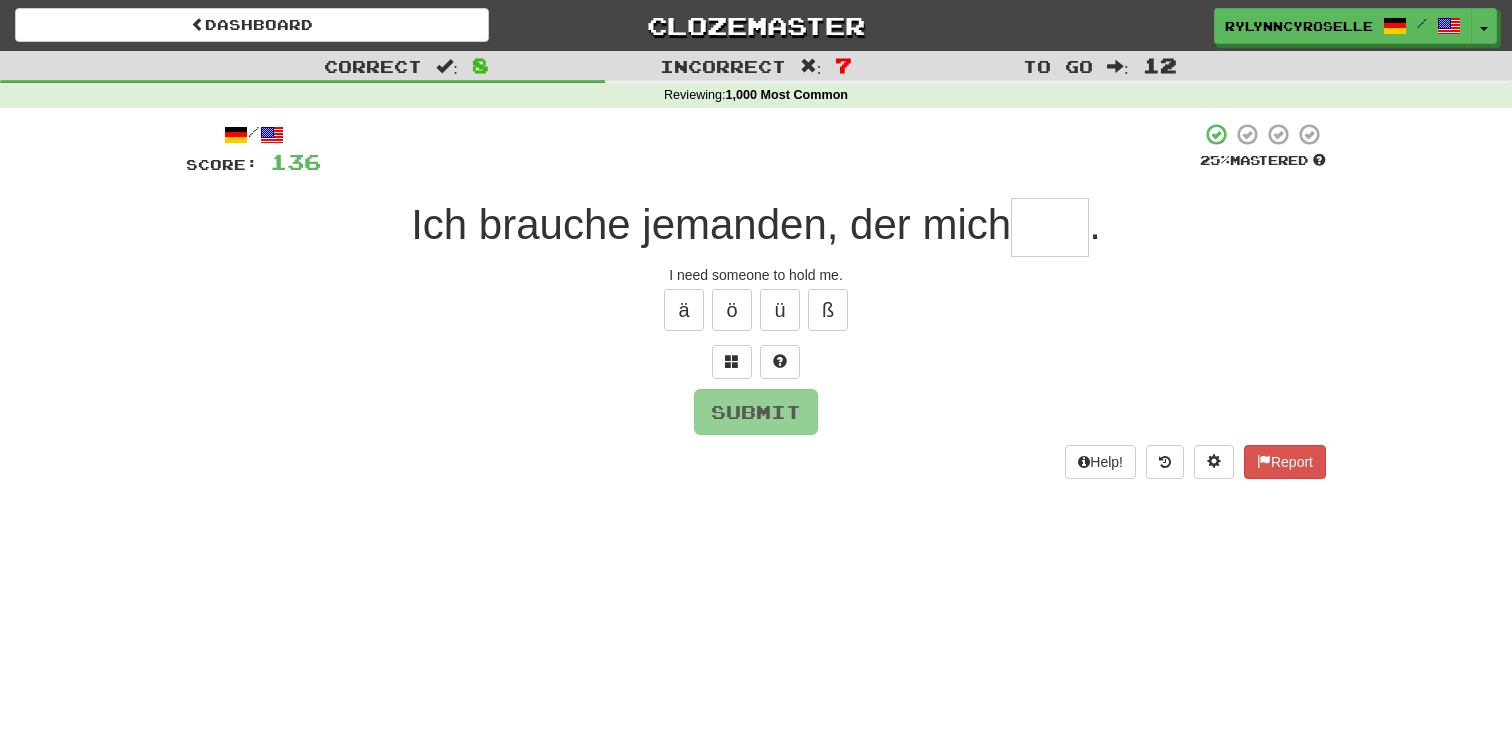 type on "****" 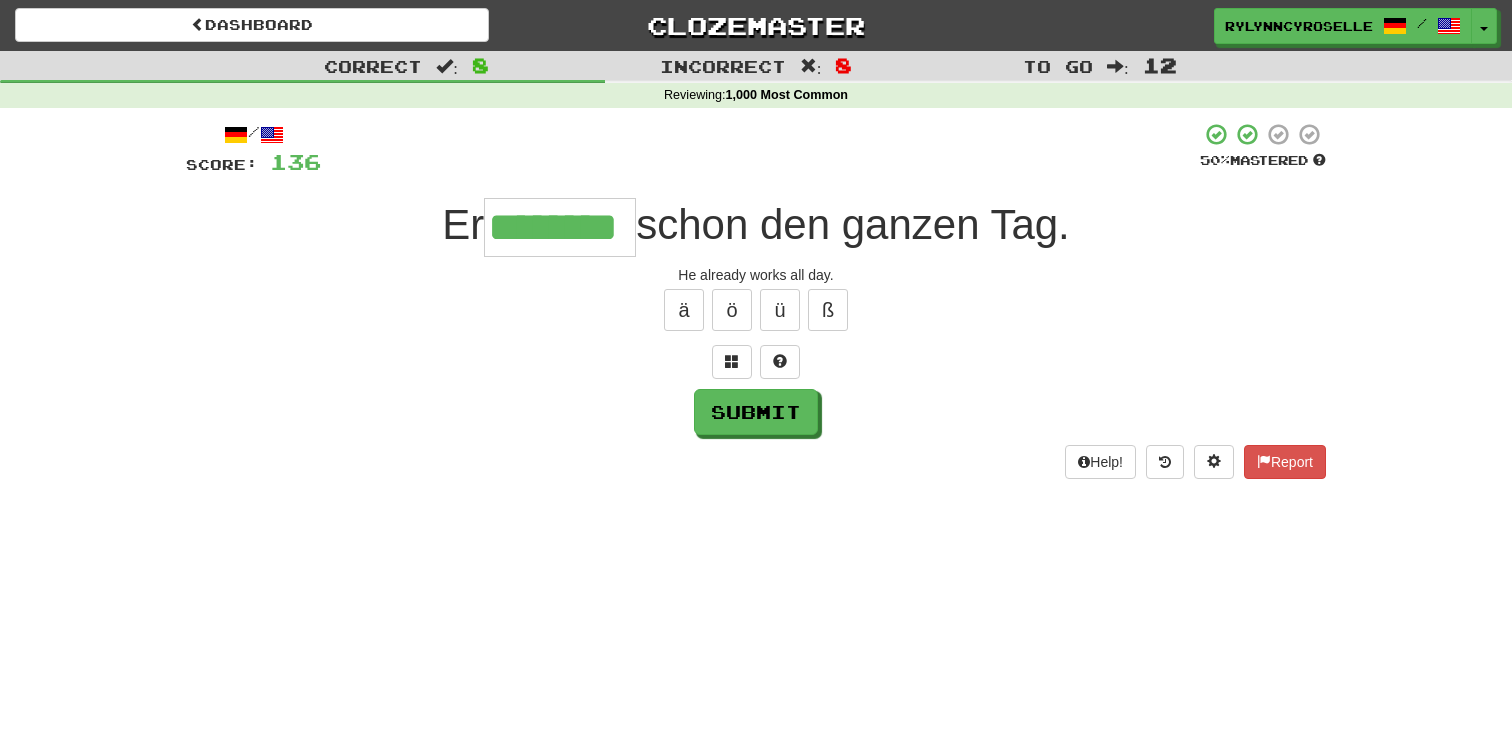 type on "********" 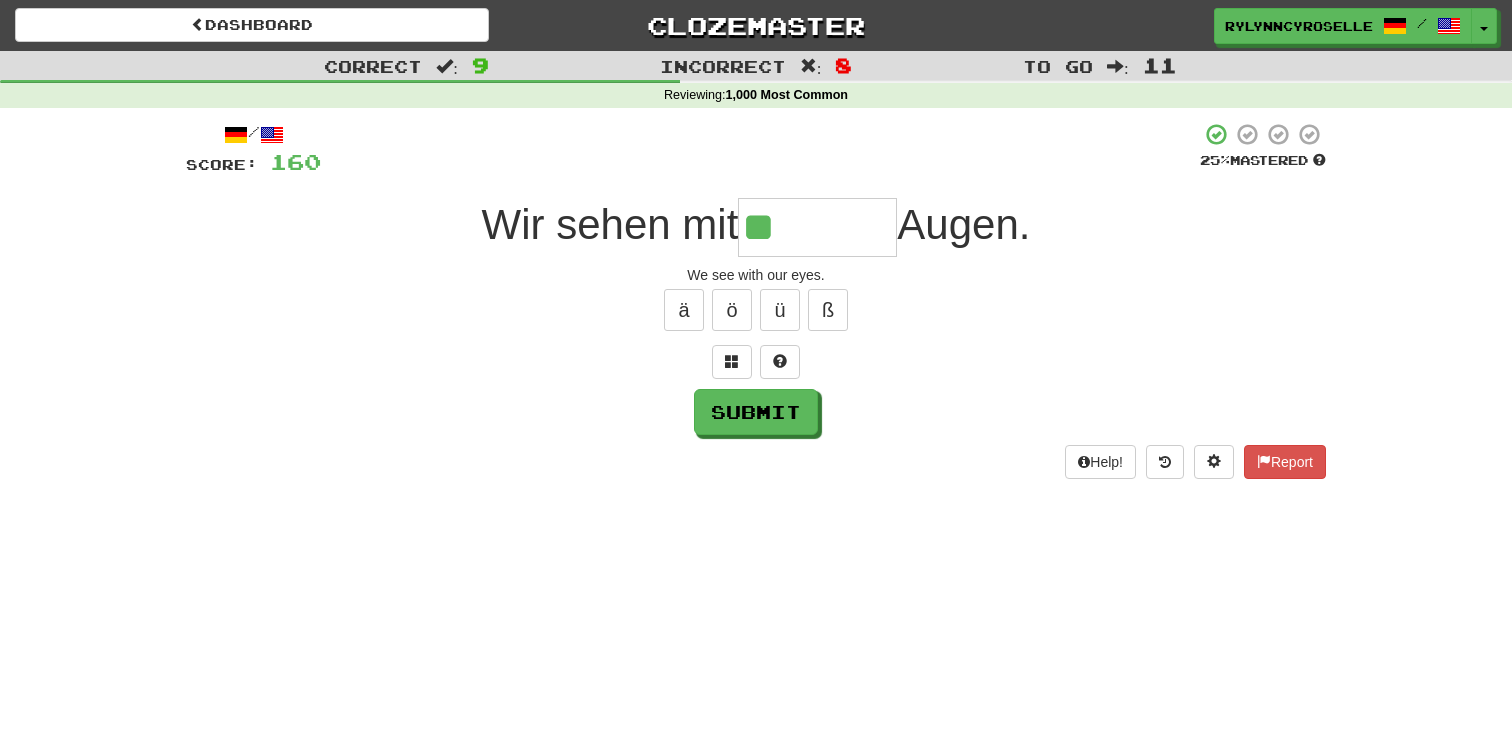 type on "*" 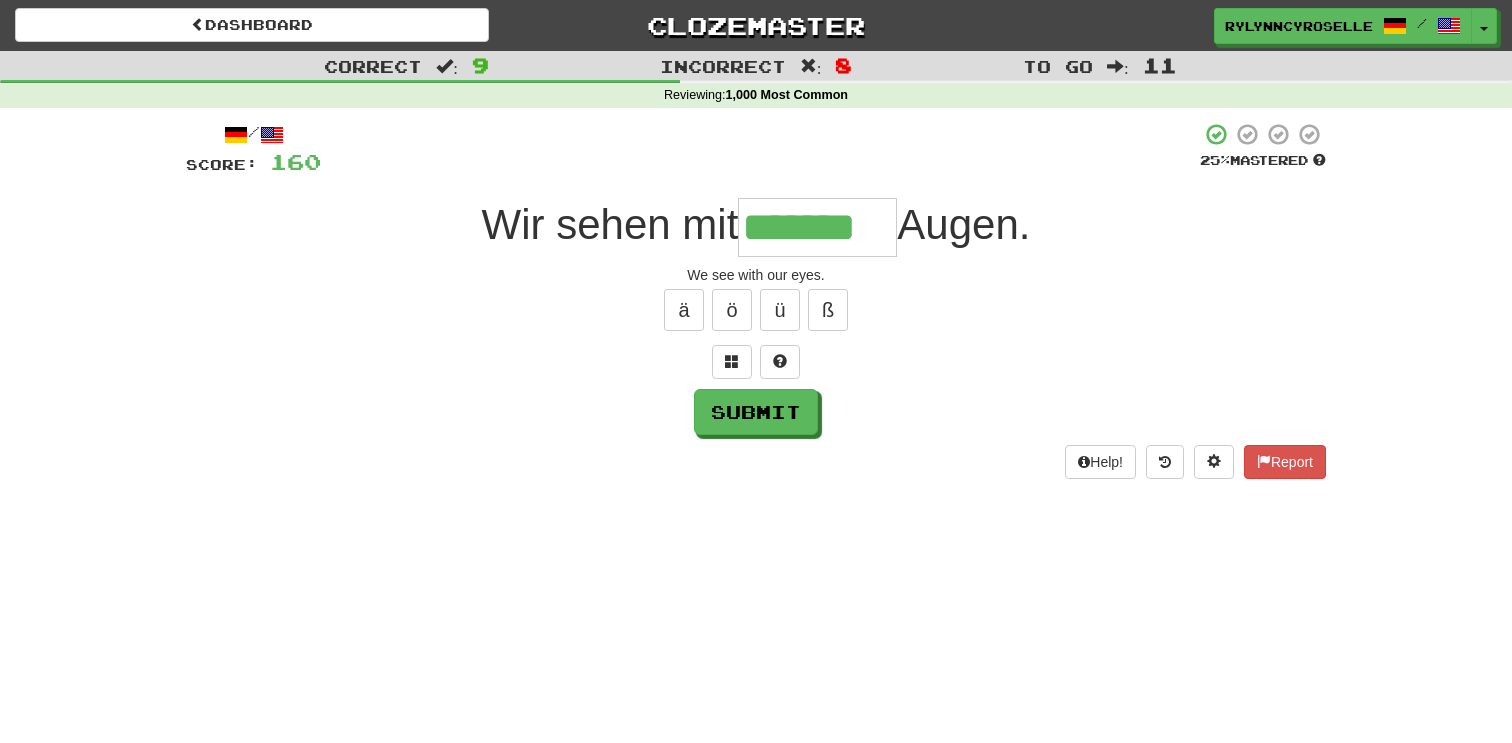 type on "*******" 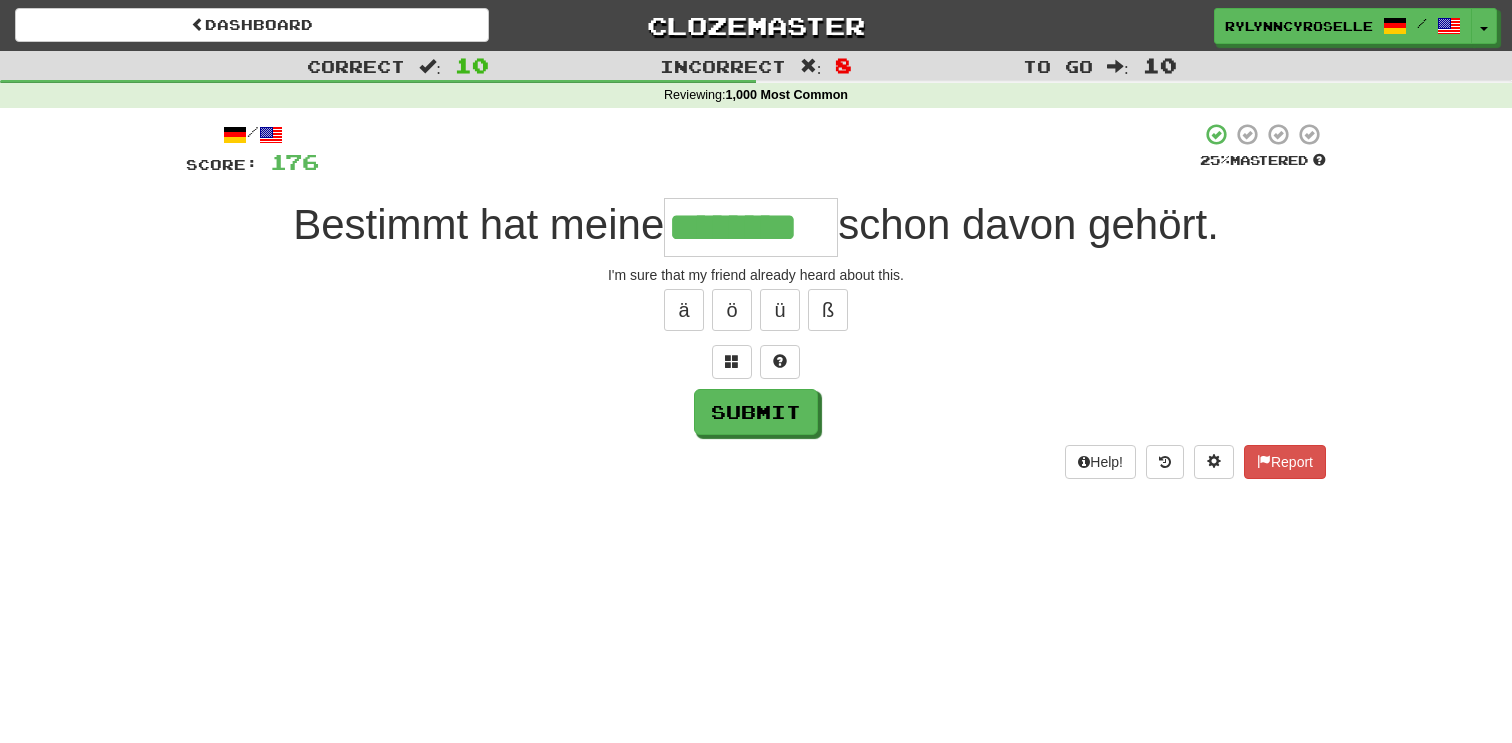 type on "********" 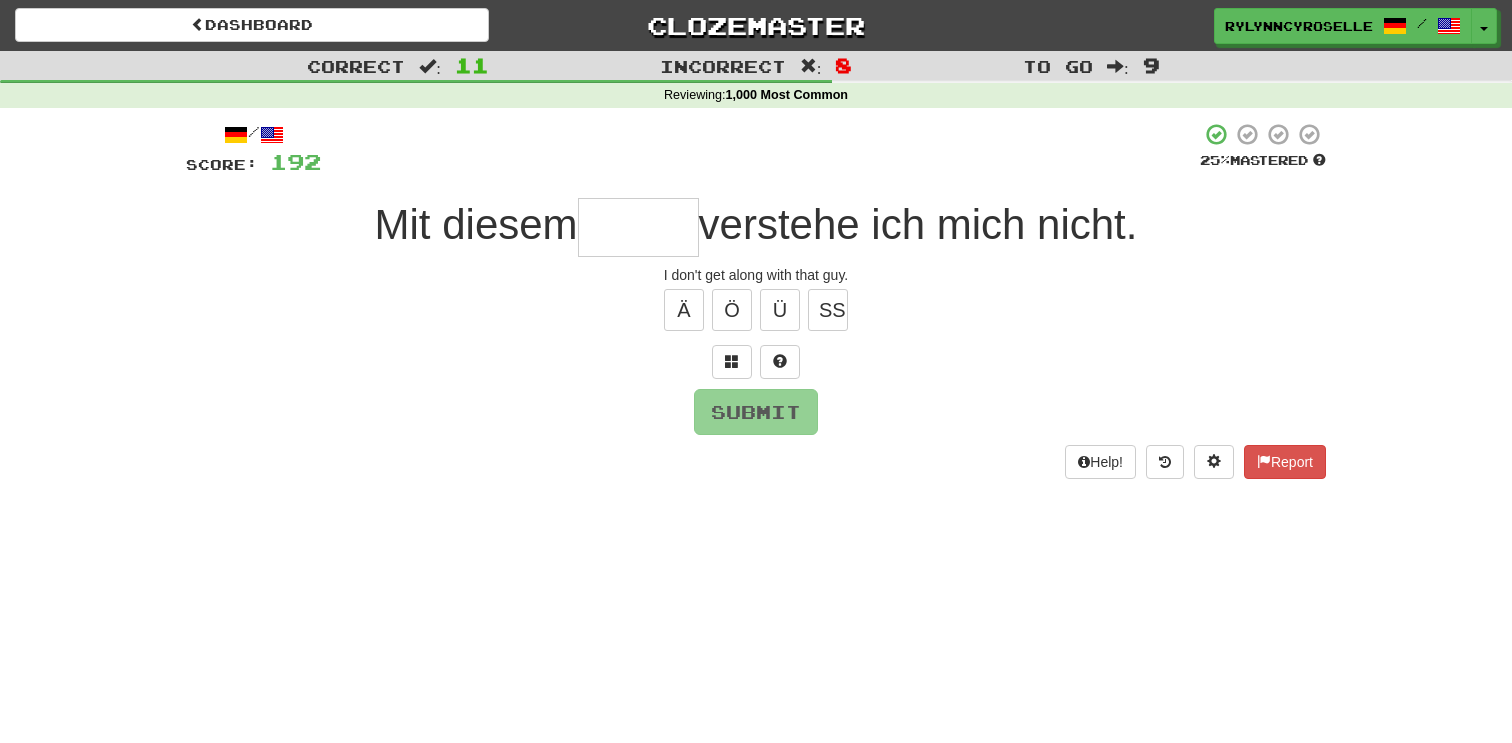 type on "*" 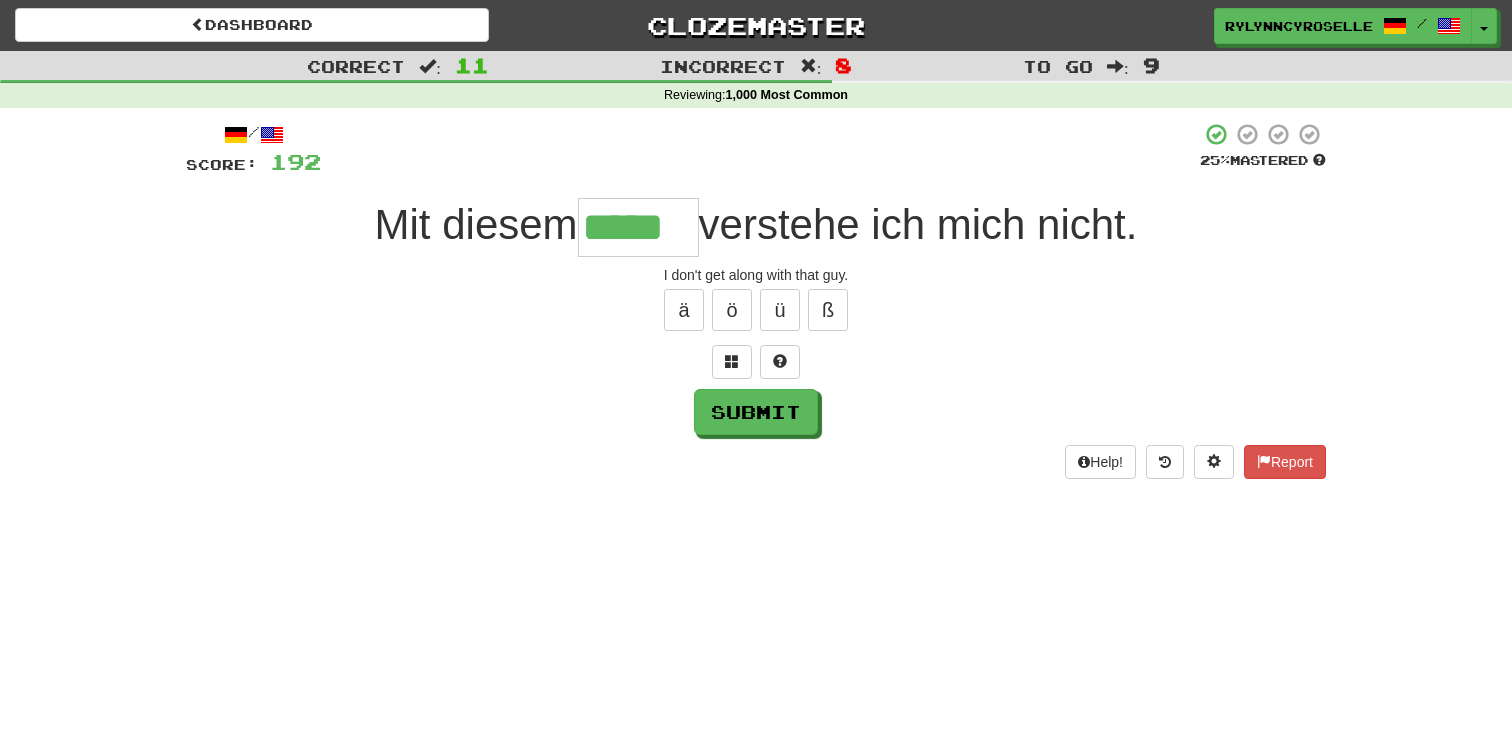 type on "*****" 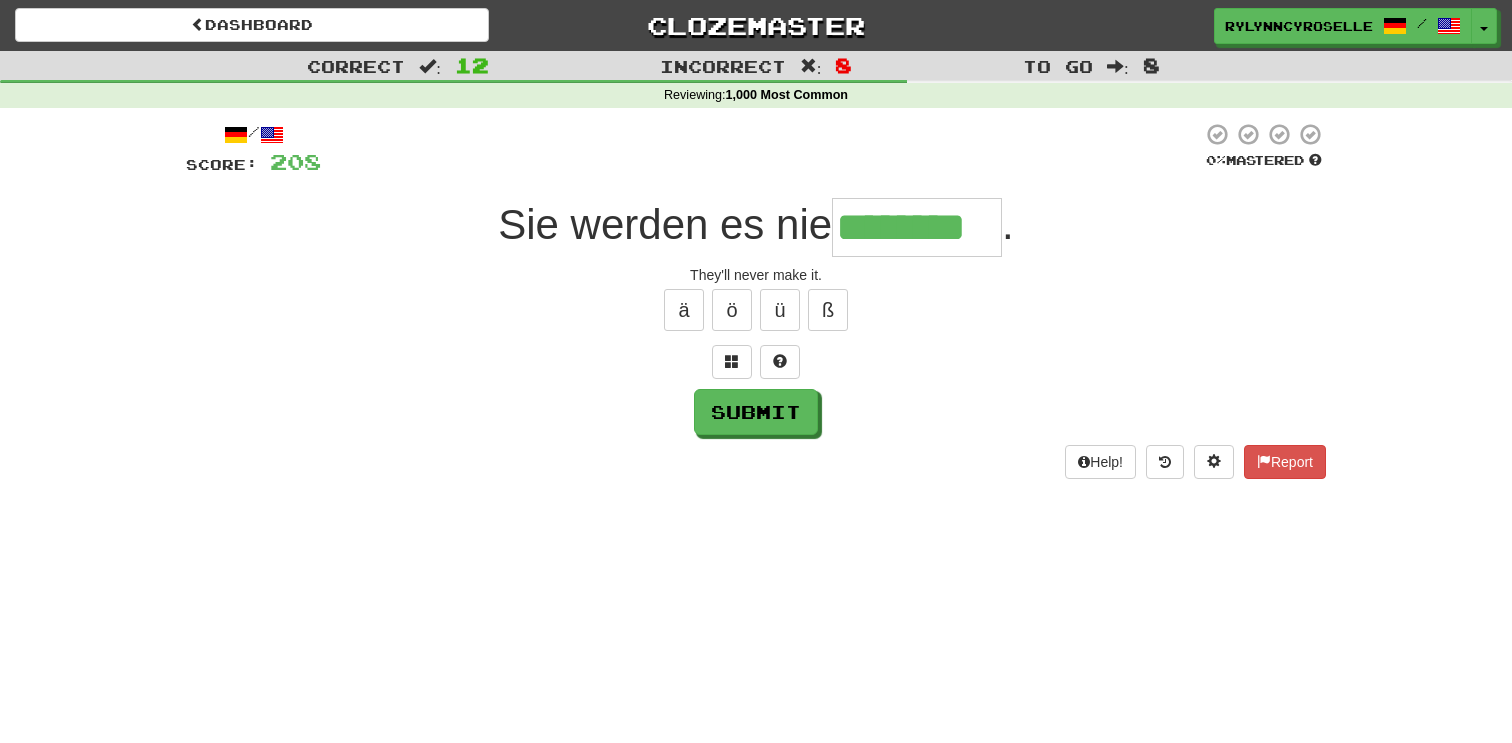 type on "********" 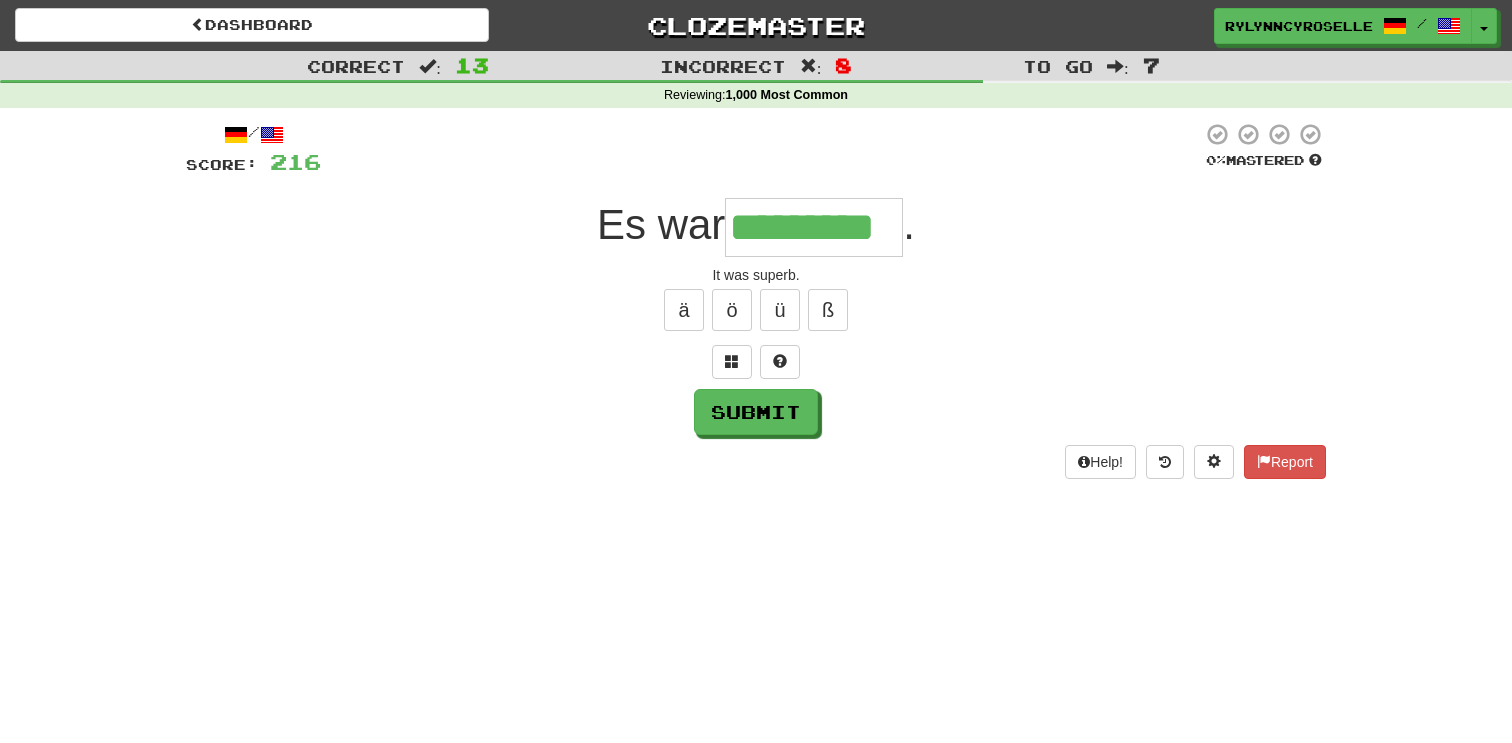 type on "*********" 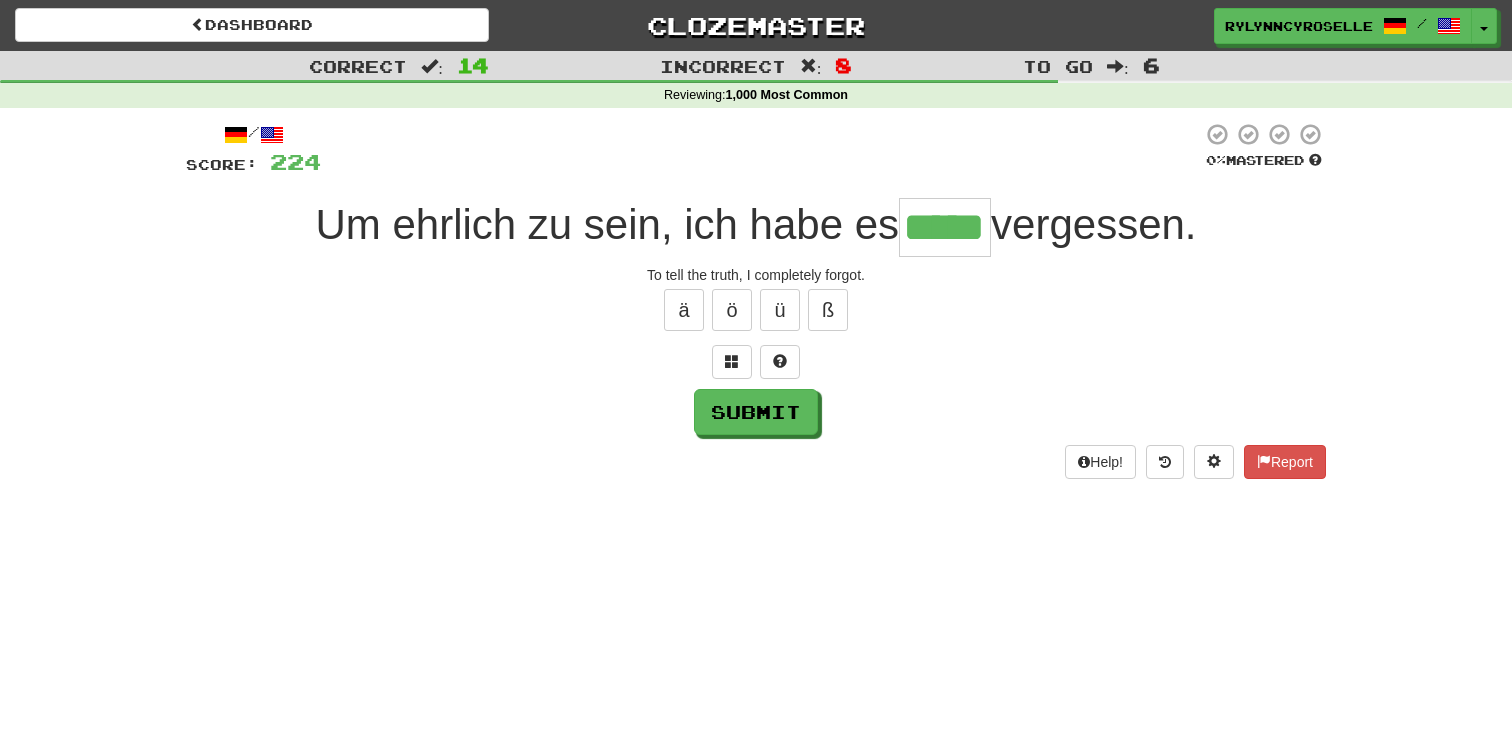 type on "*****" 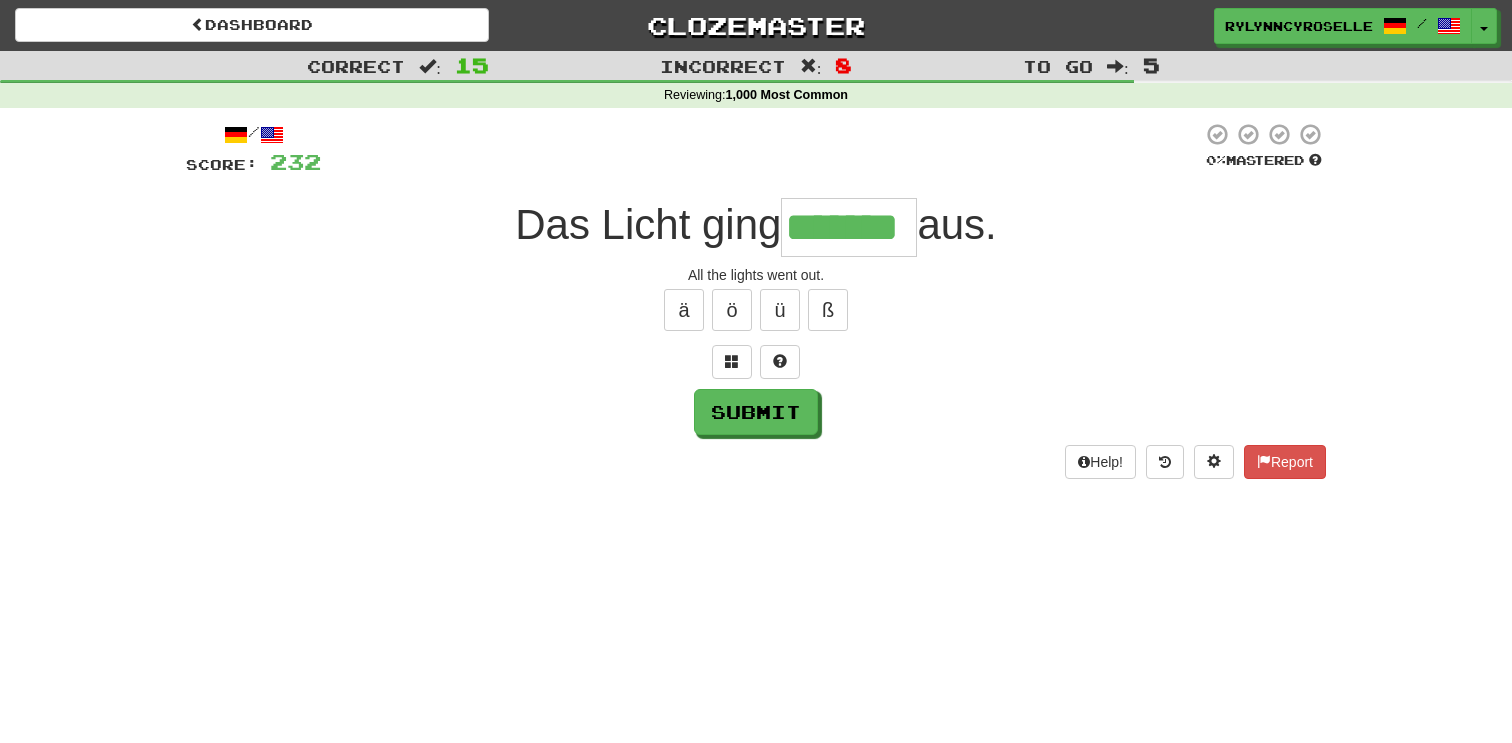 type on "*******" 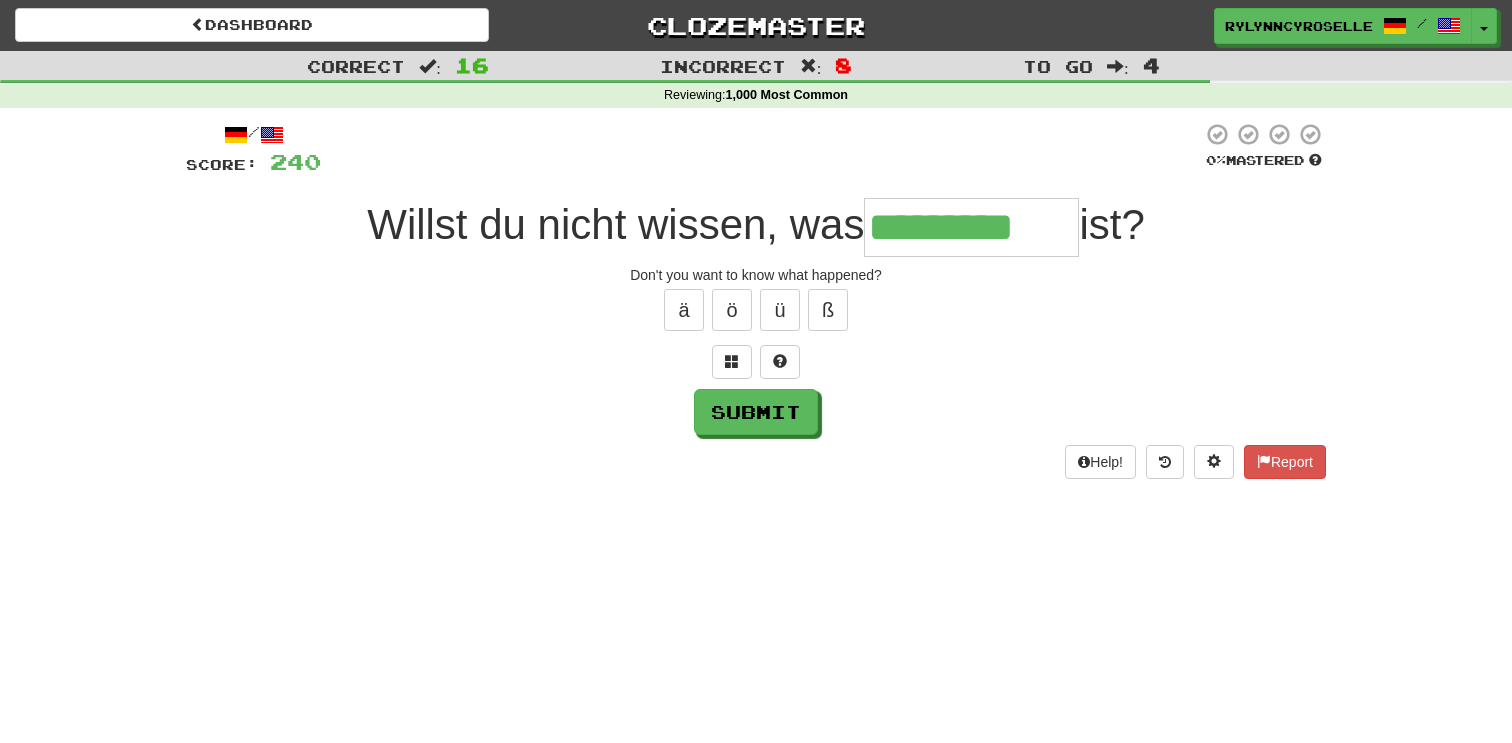 type on "*********" 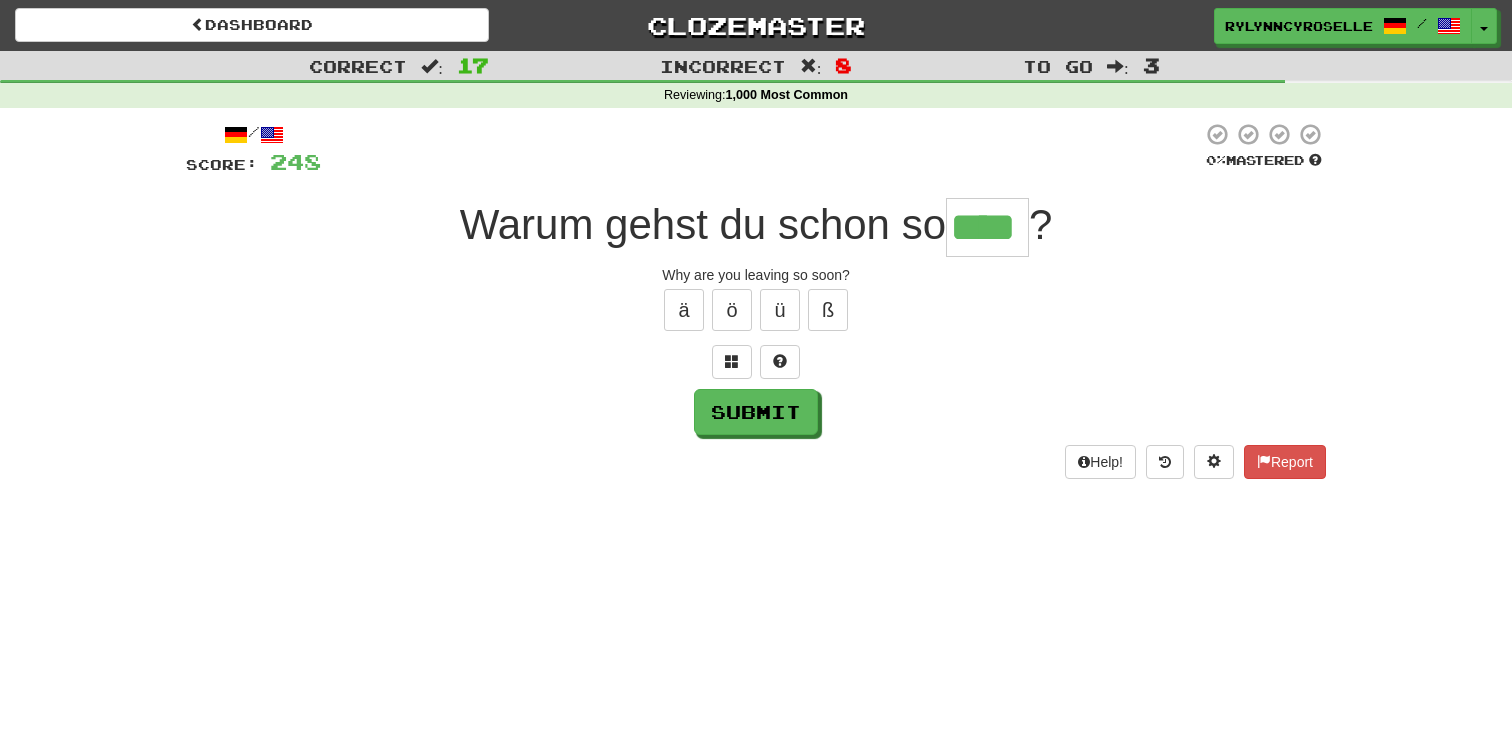type on "****" 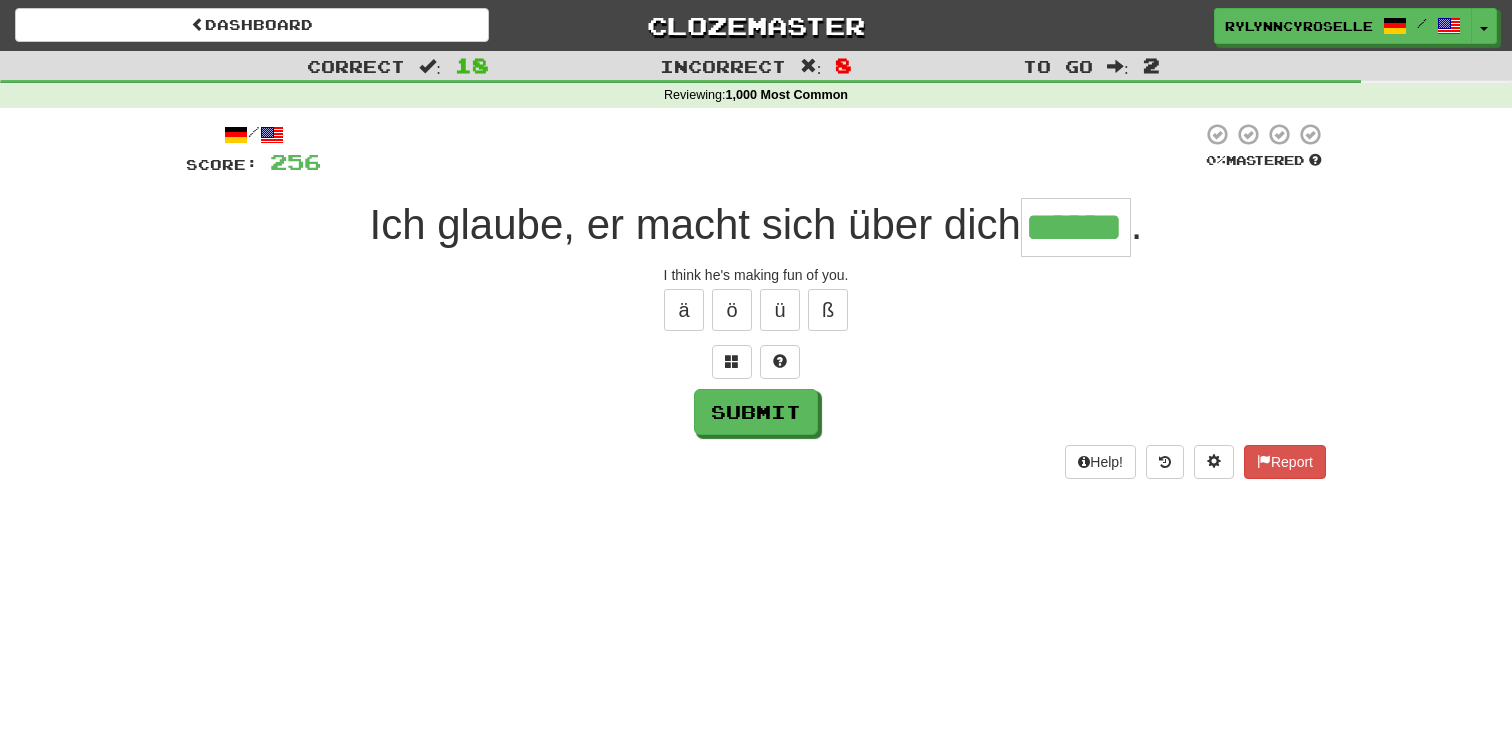 type on "******" 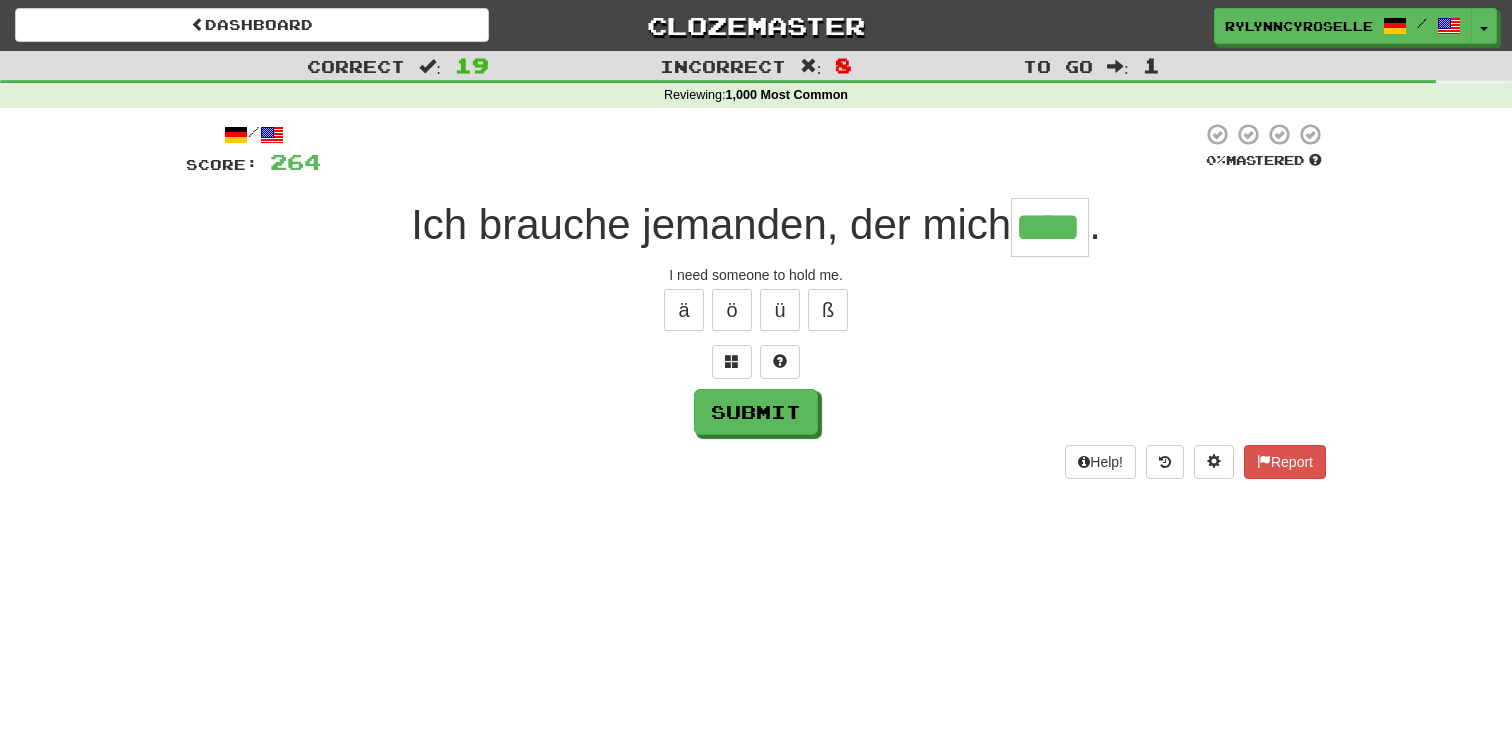 type on "****" 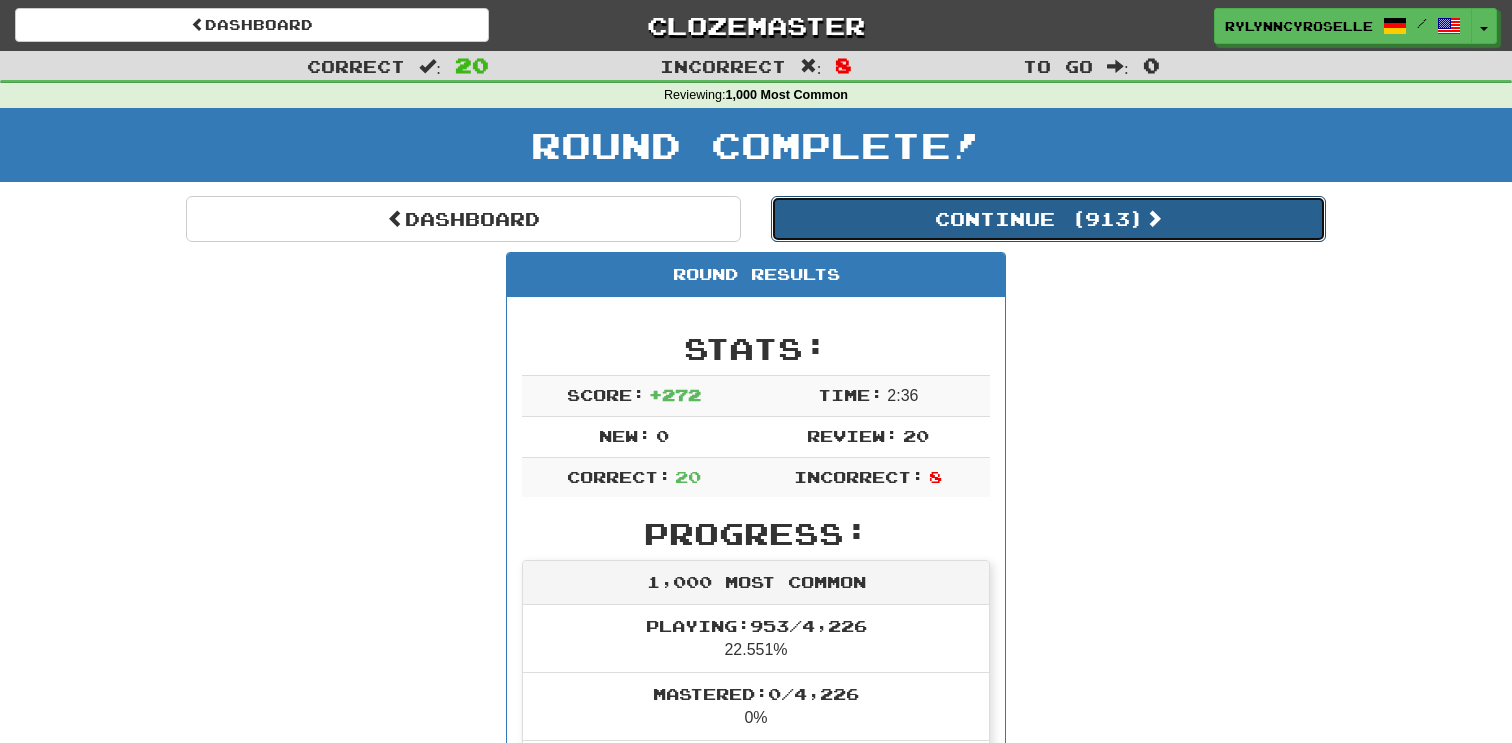 click on "Continue ( 913 )" at bounding box center [1048, 219] 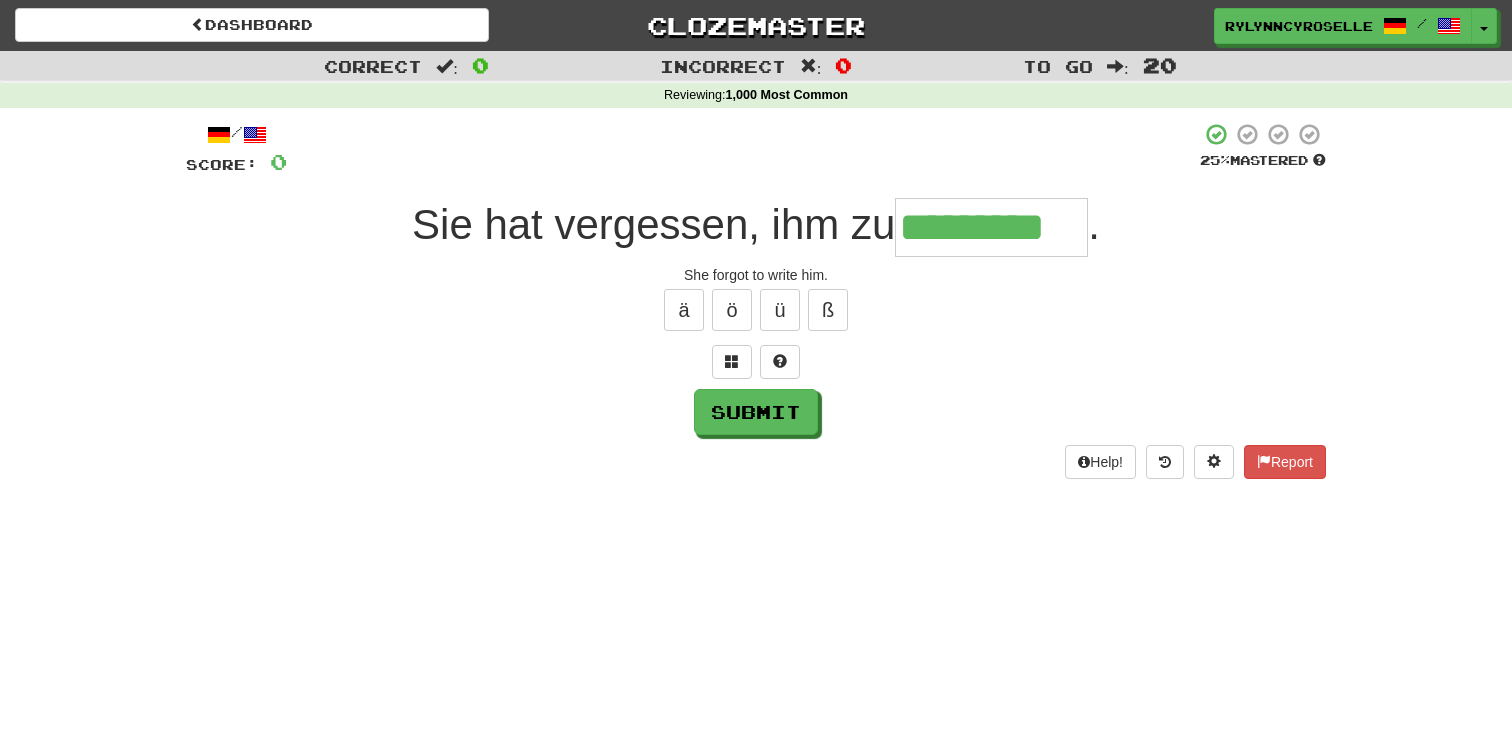 type on "*********" 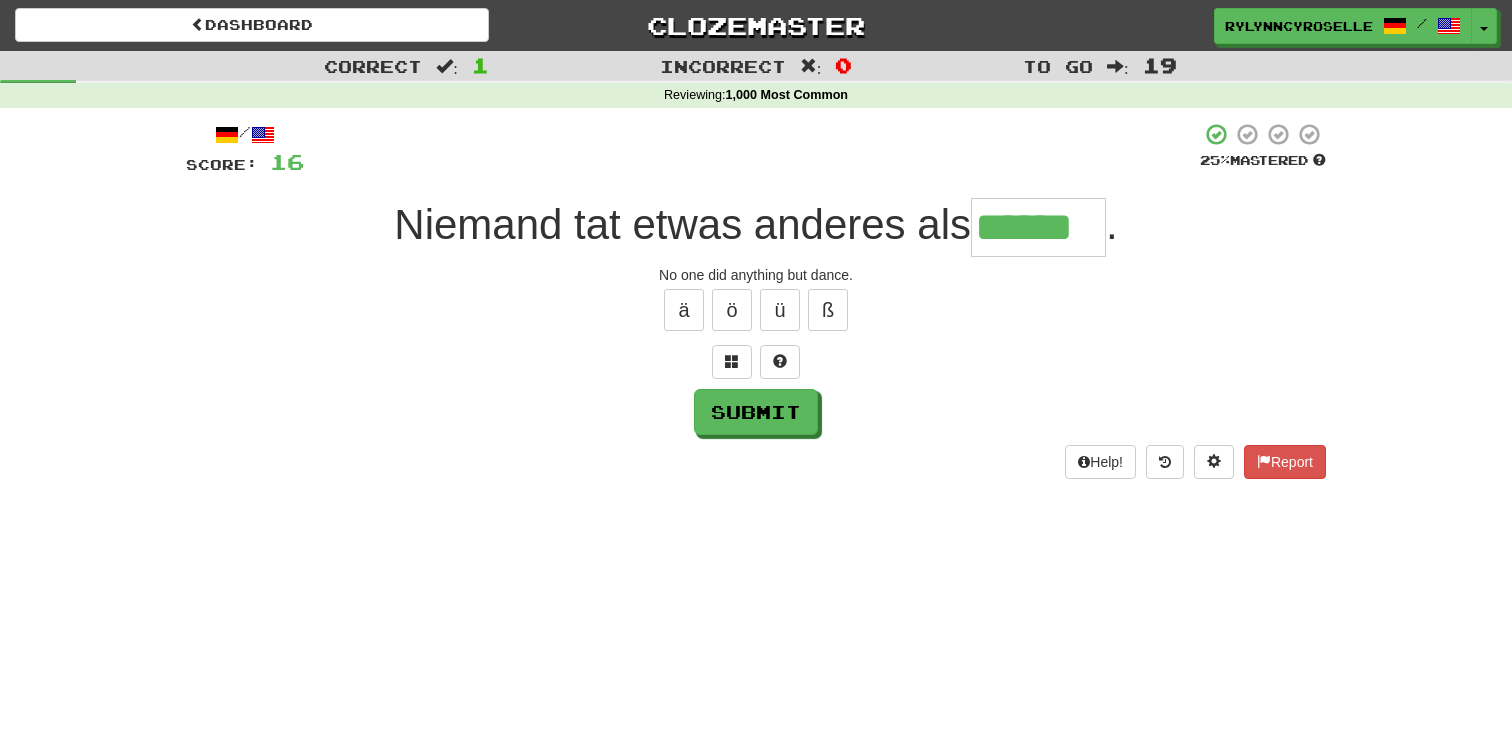 scroll, scrollTop: 0, scrollLeft: 4, axis: horizontal 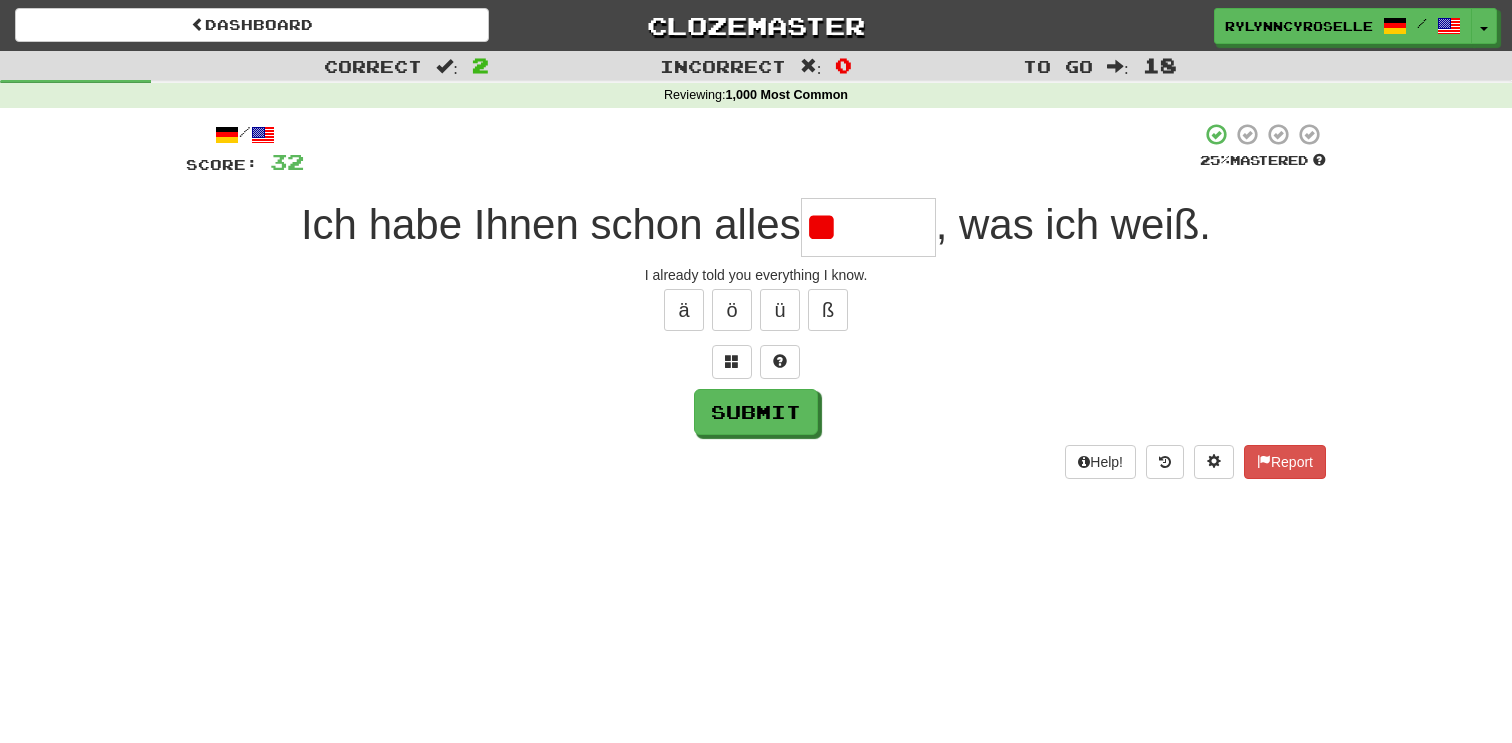 type on "*" 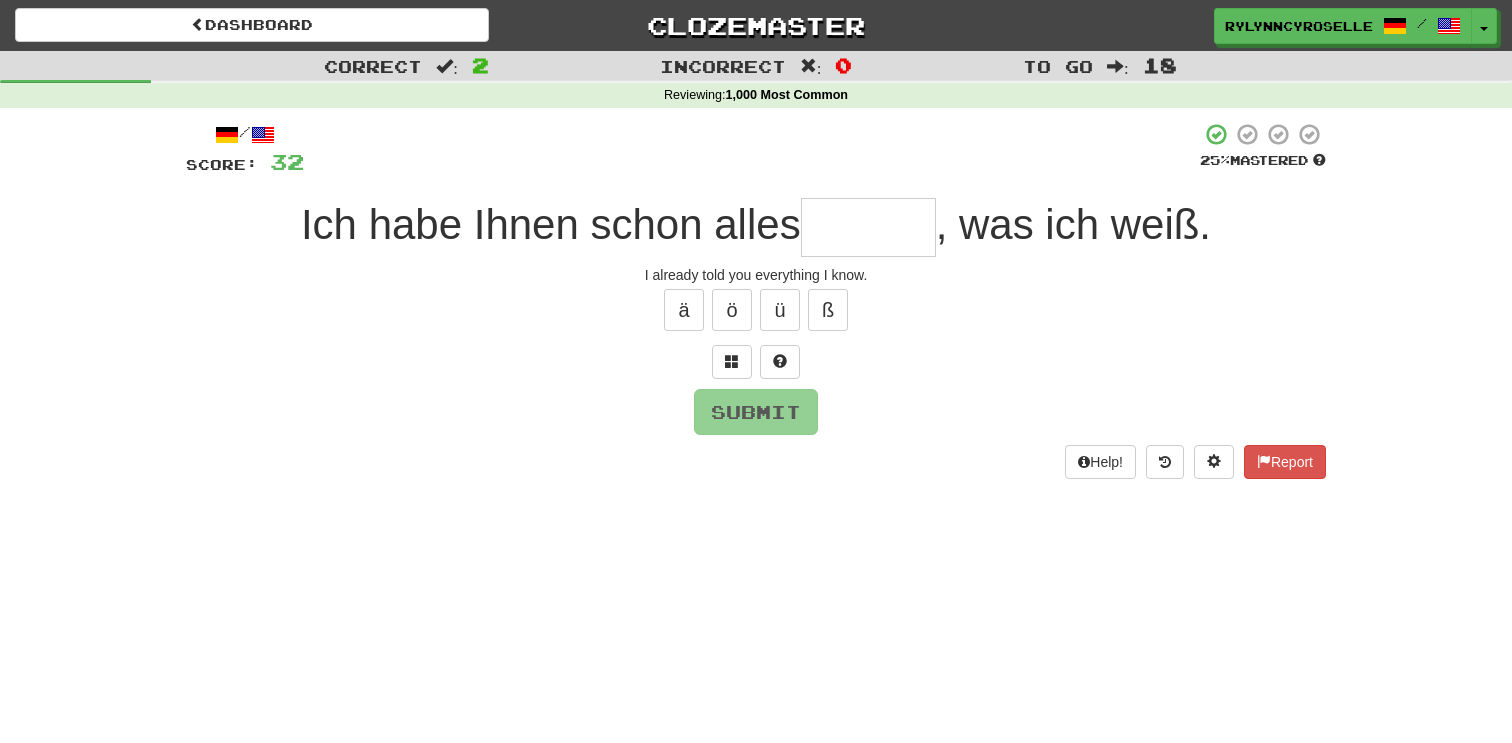 type on "*" 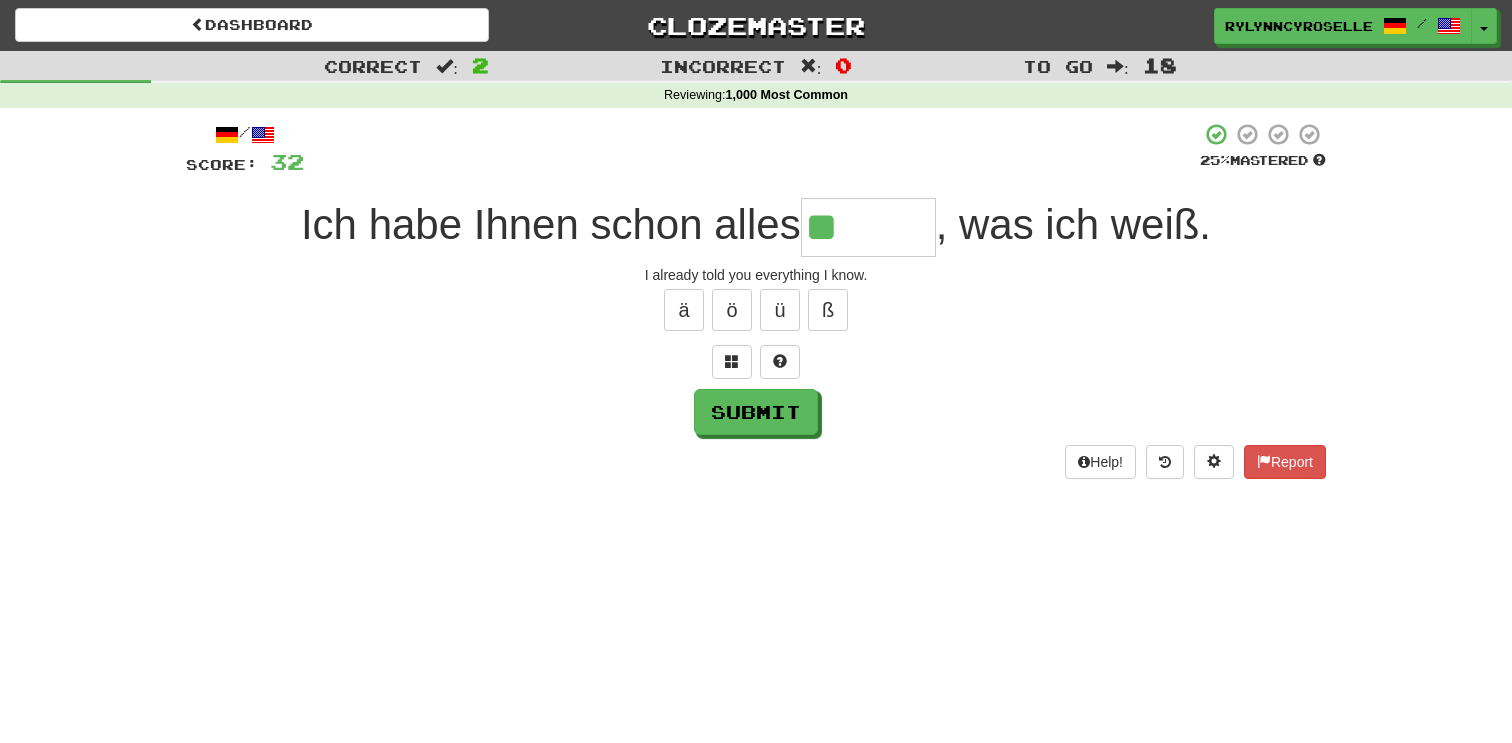 type on "*" 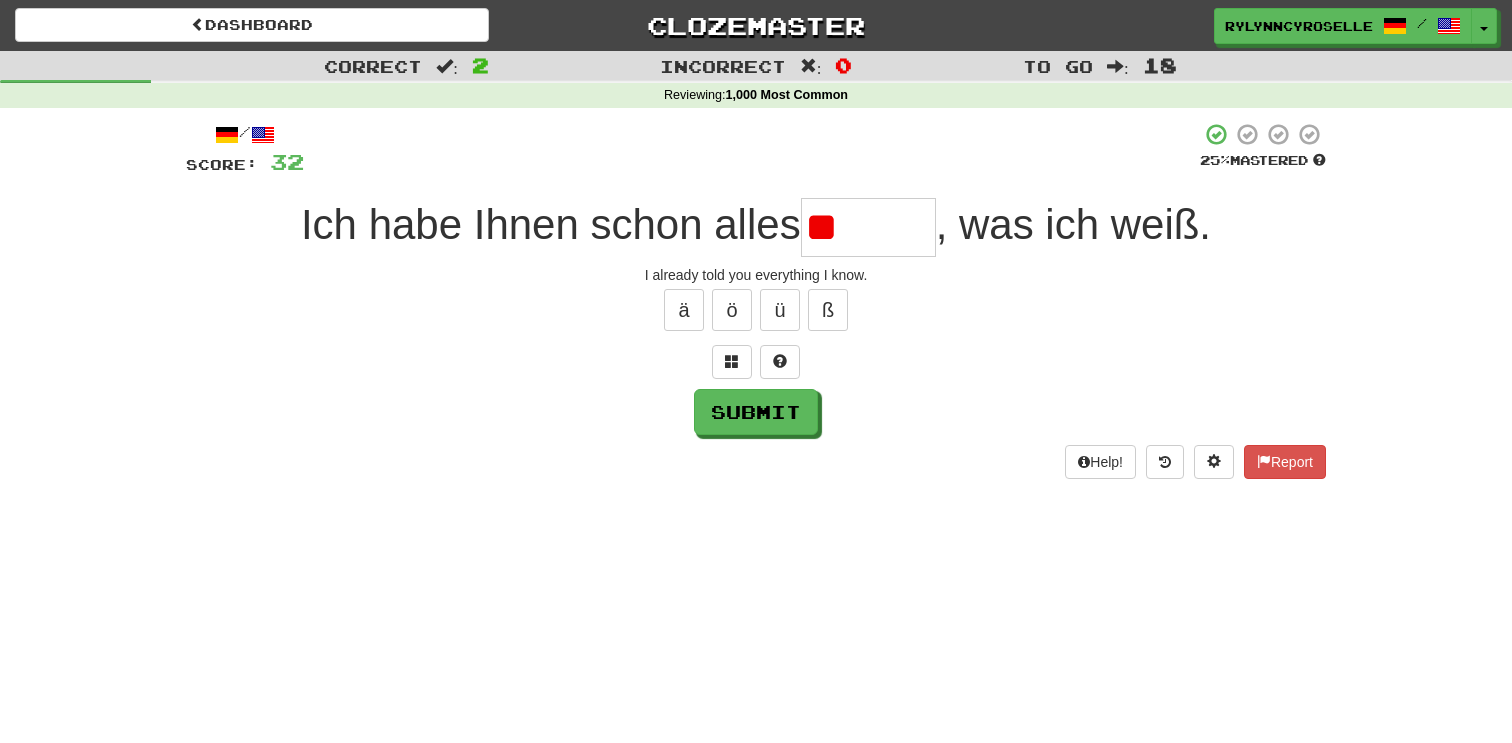 type on "*" 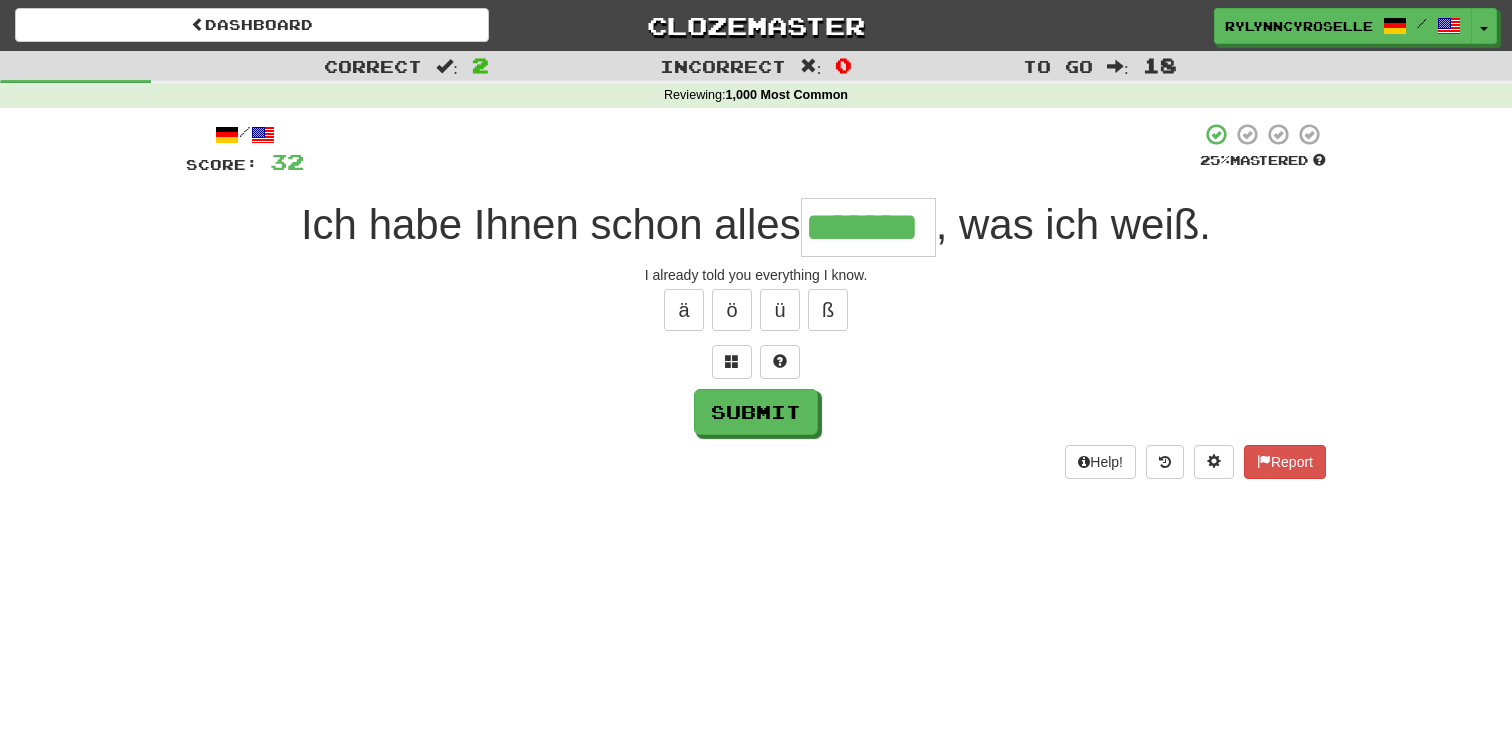 type on "*******" 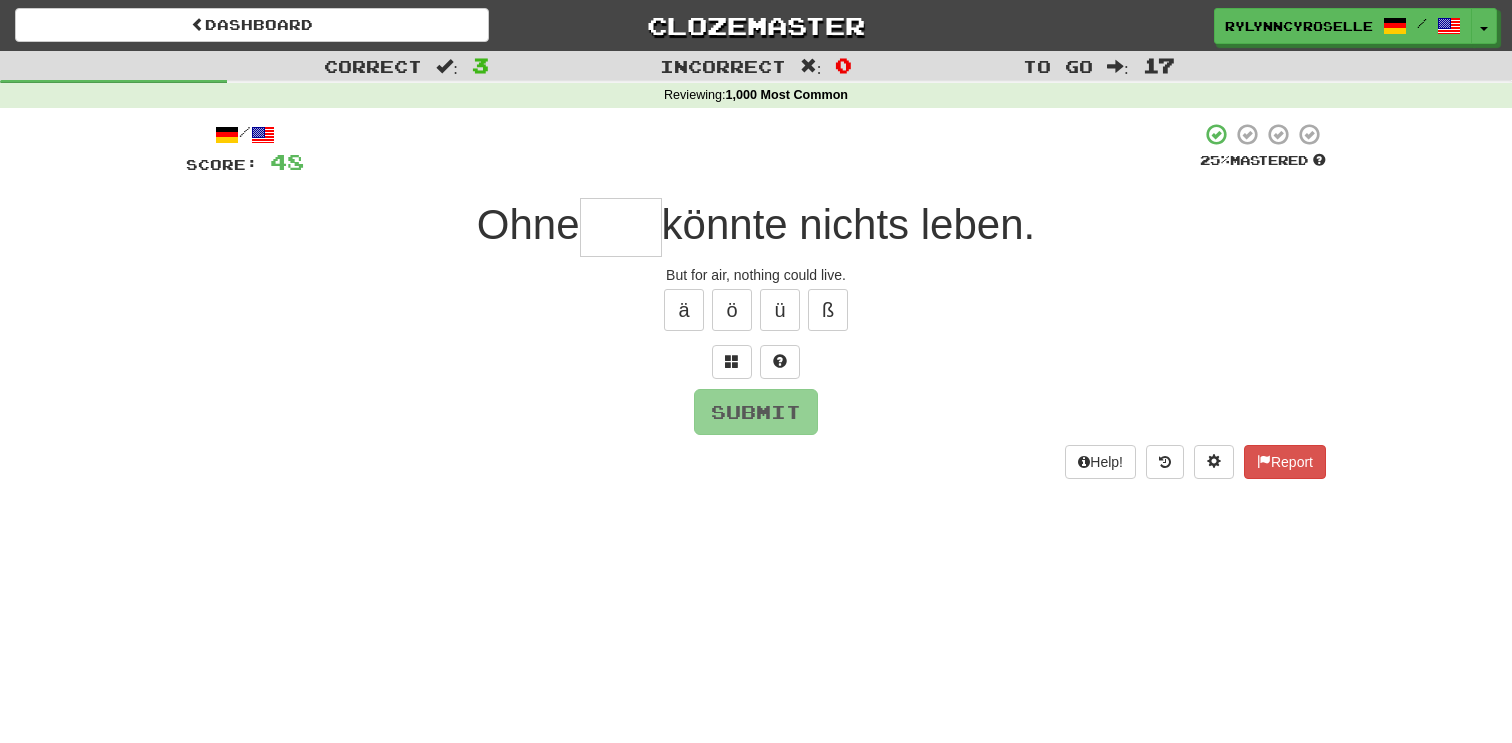type on "*" 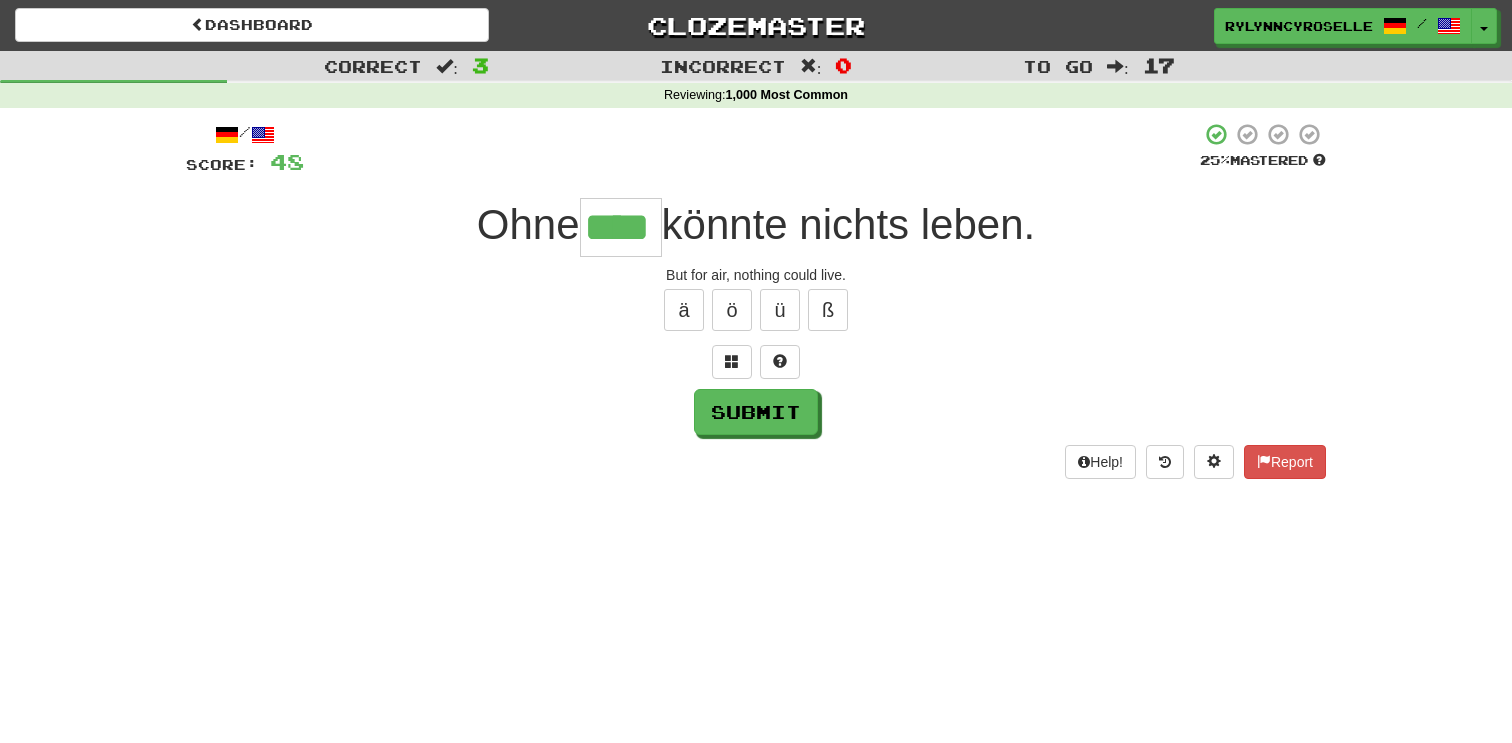type on "****" 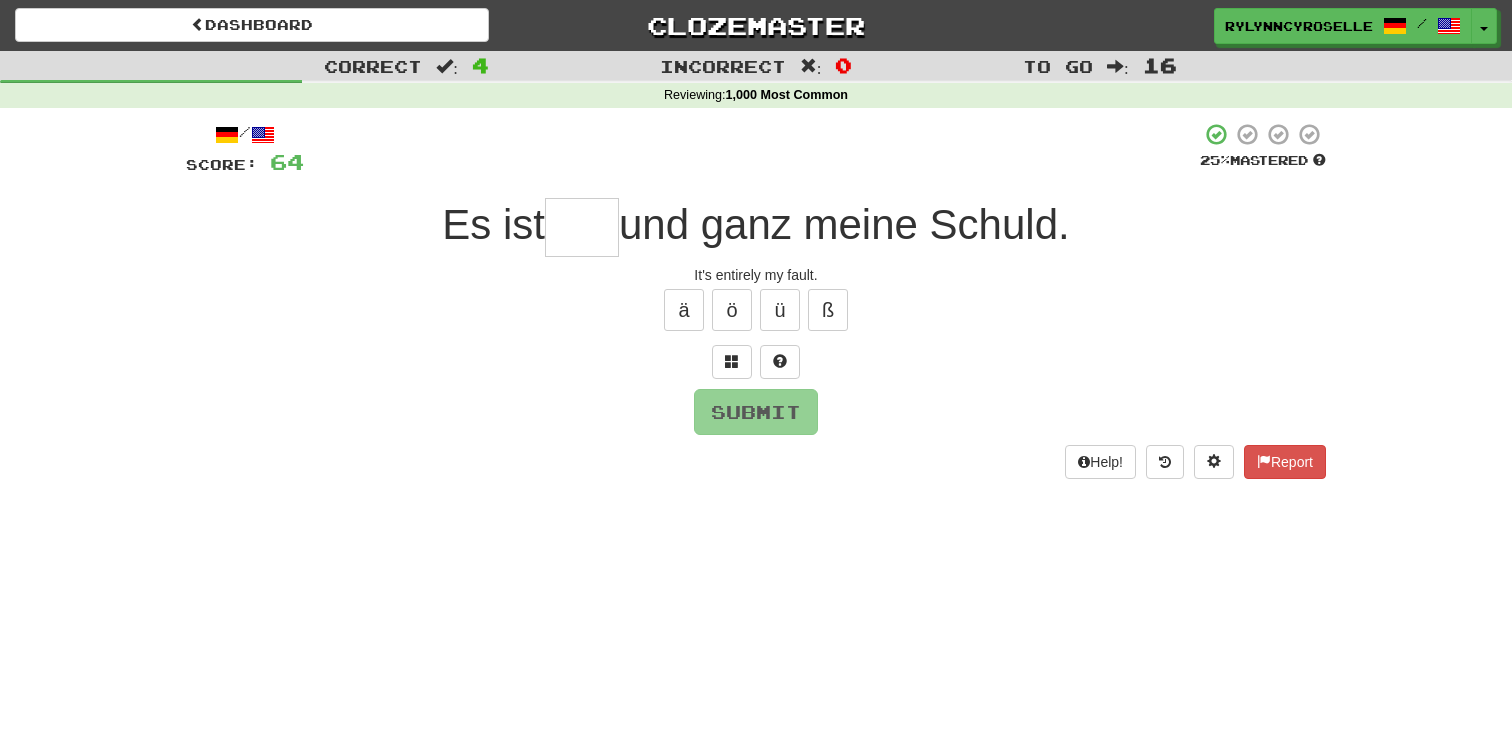 type on "****" 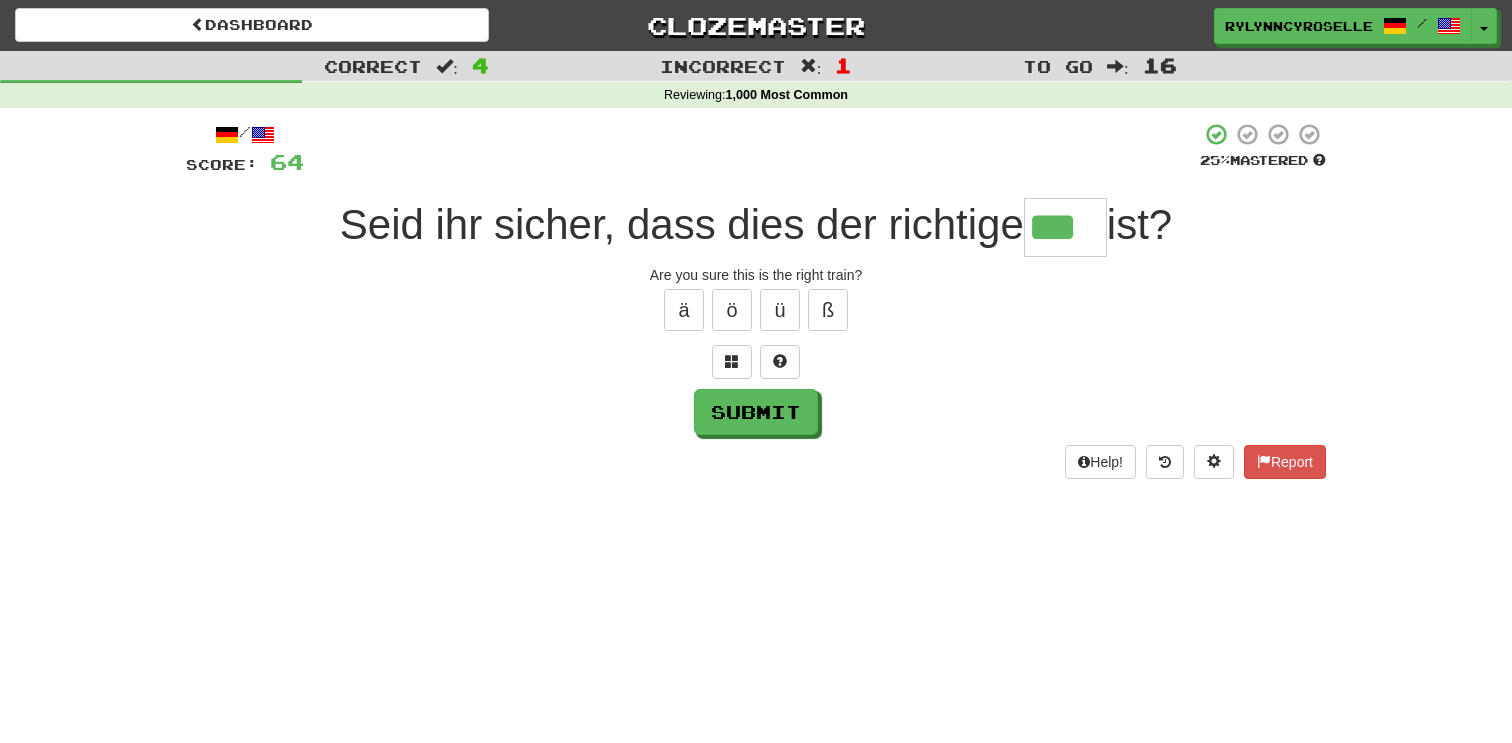 type on "***" 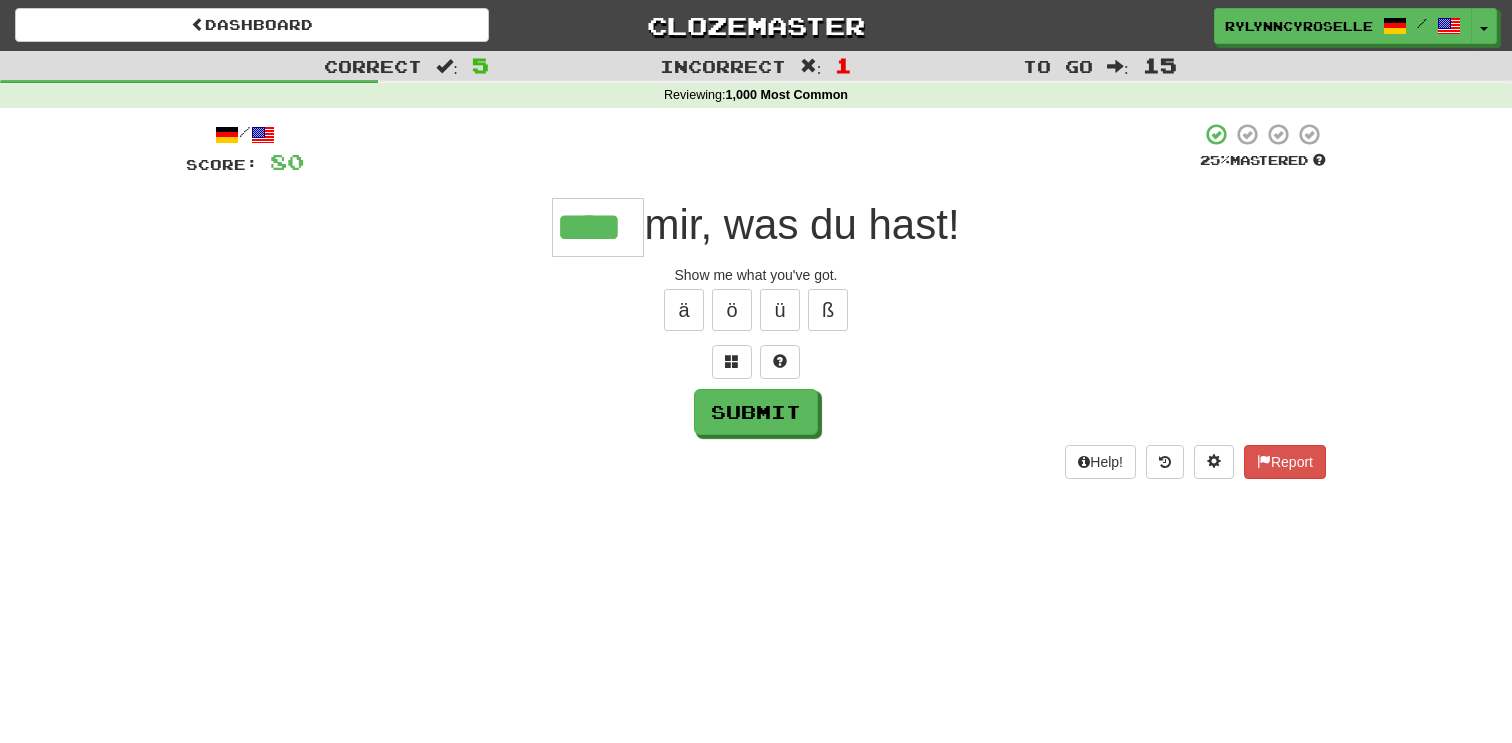 type on "****" 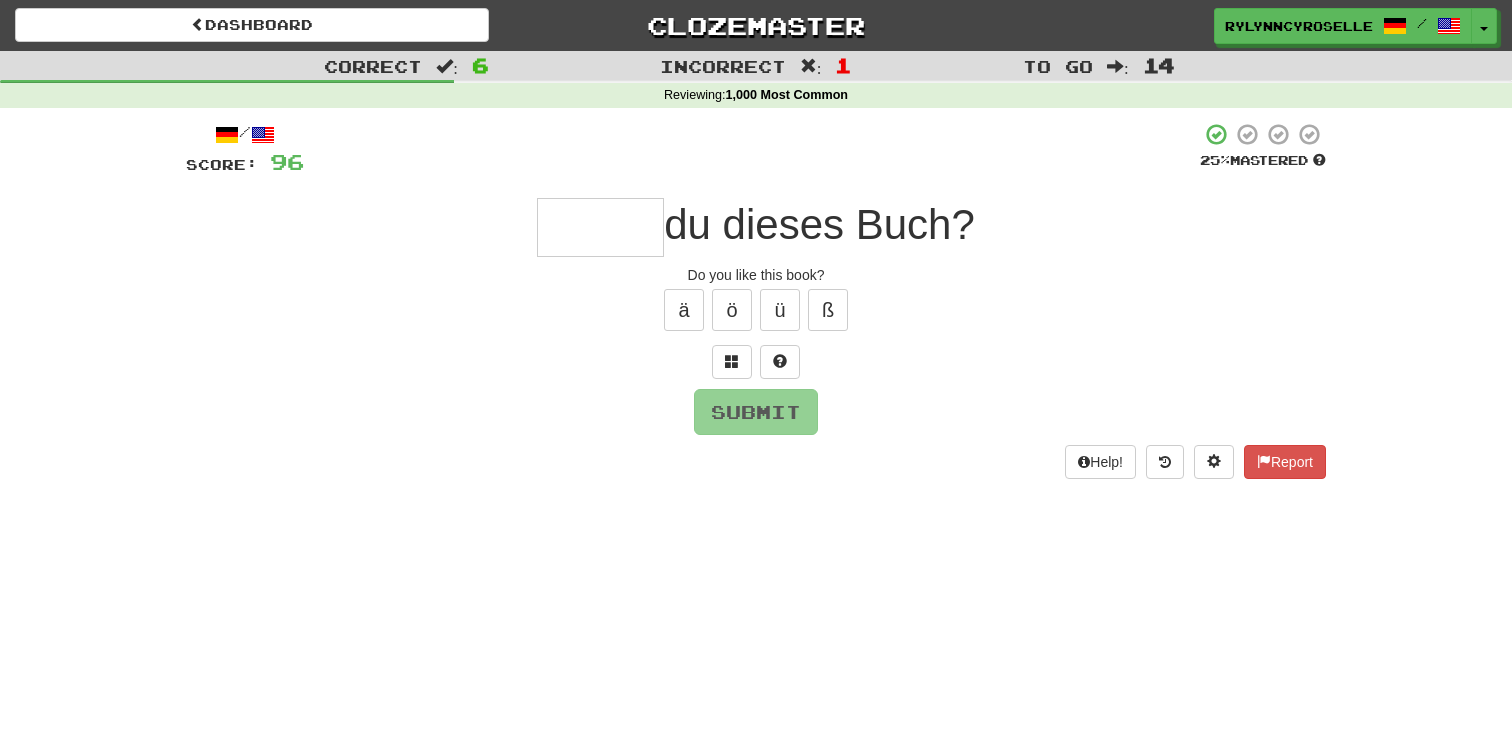 type on "*" 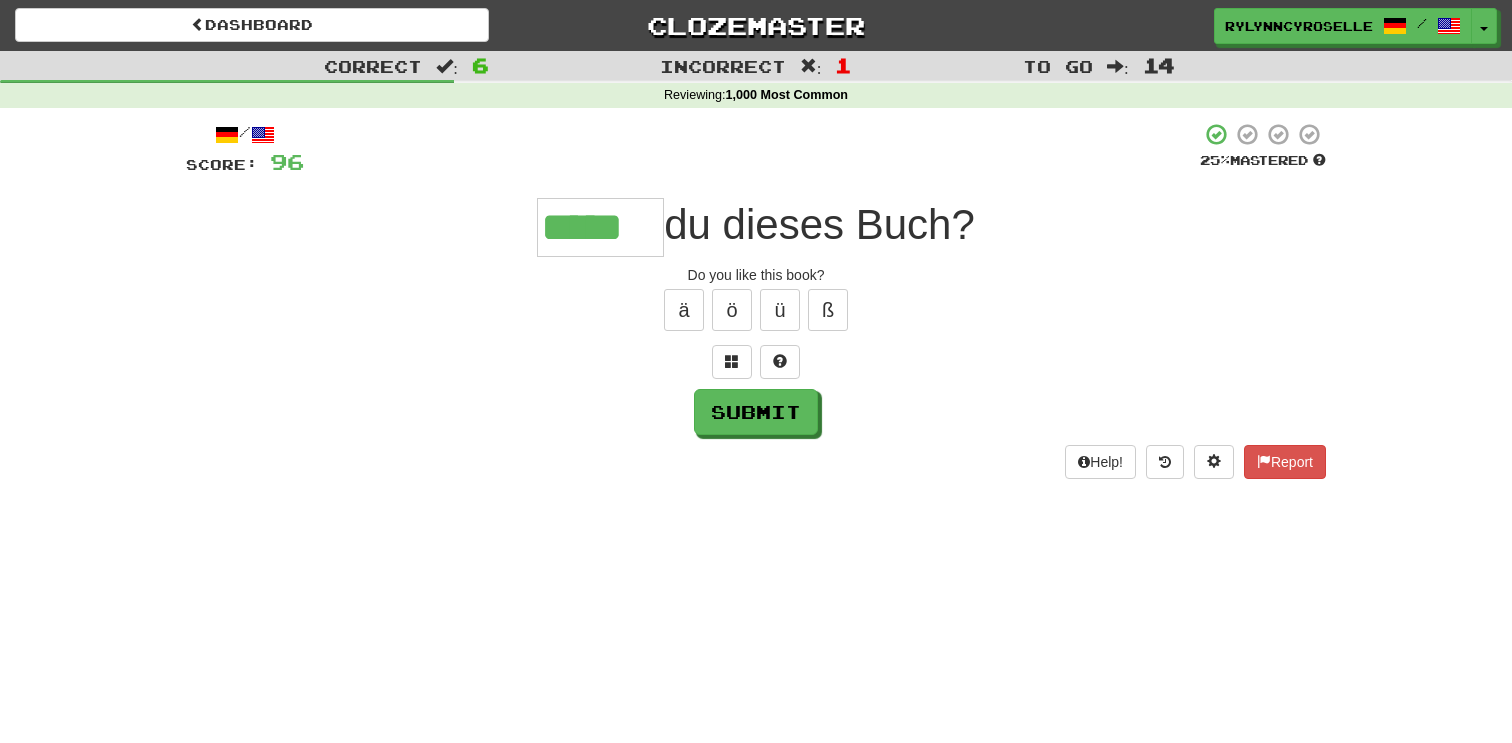 type on "*****" 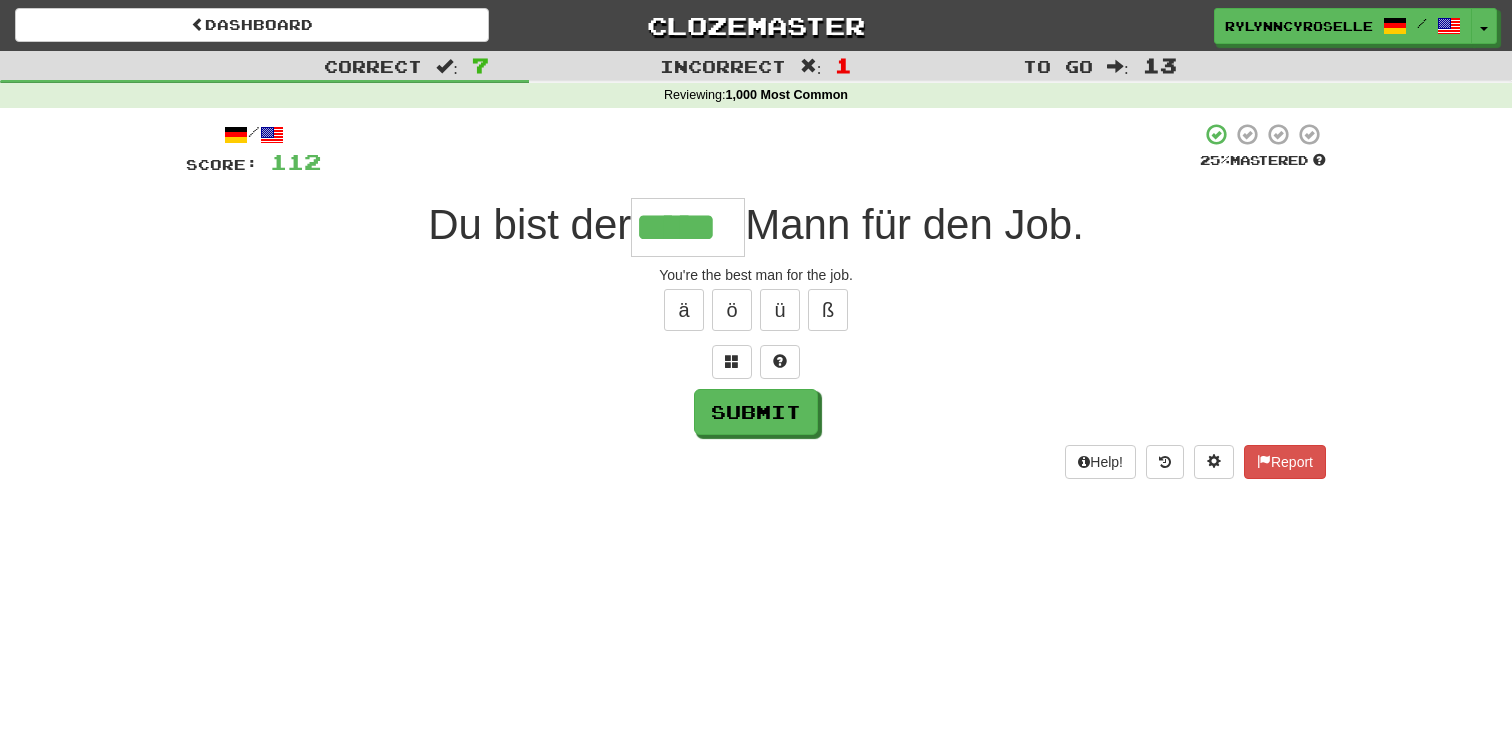 scroll, scrollTop: 0, scrollLeft: 2, axis: horizontal 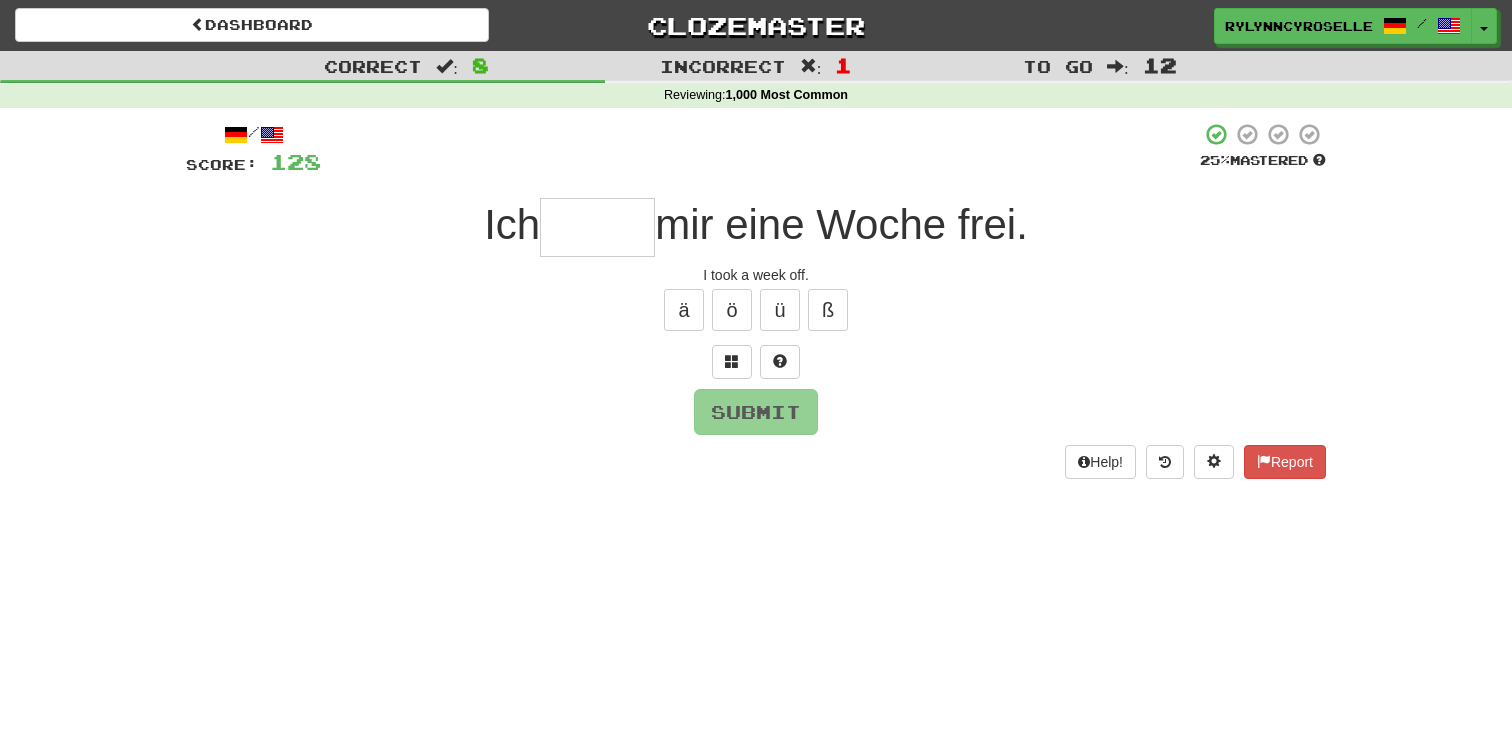 type on "*" 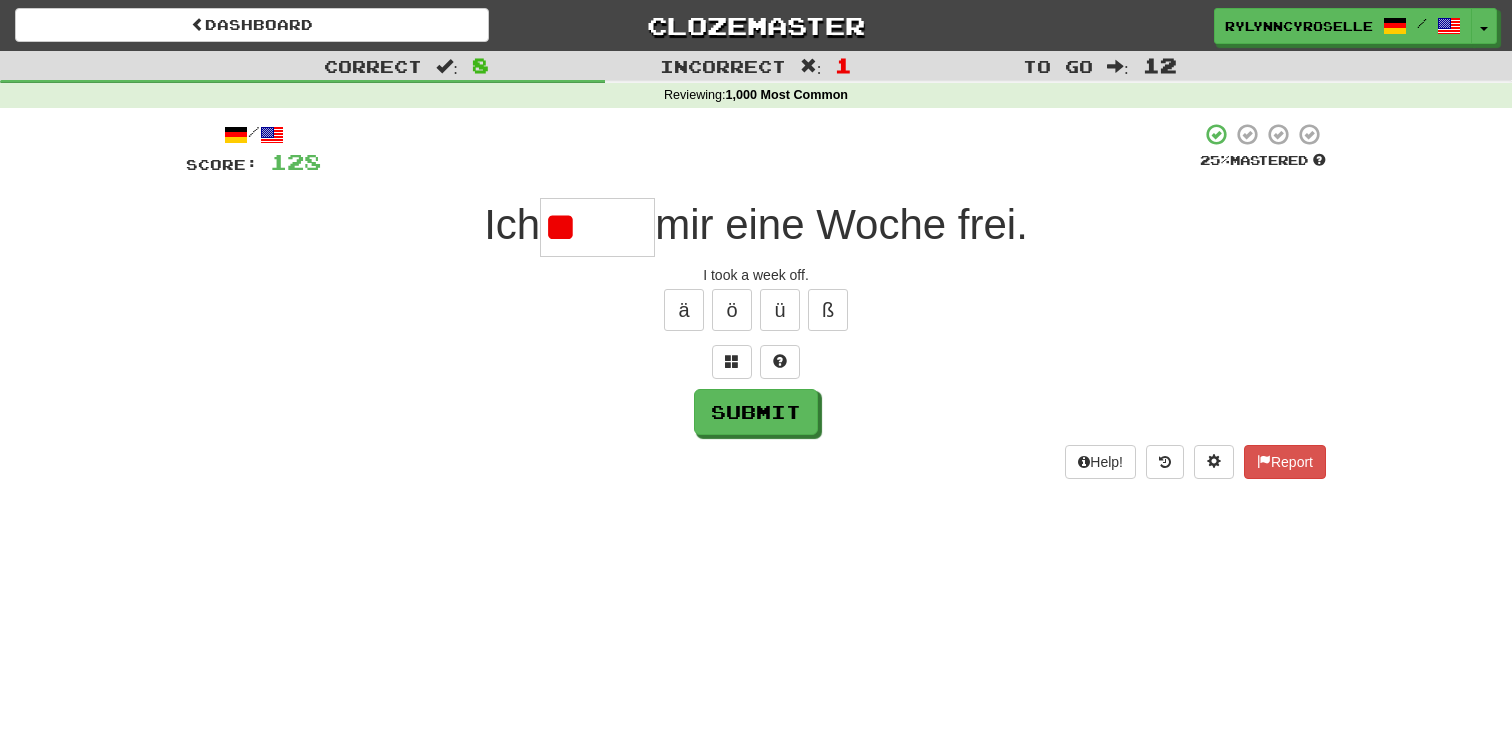 type on "*" 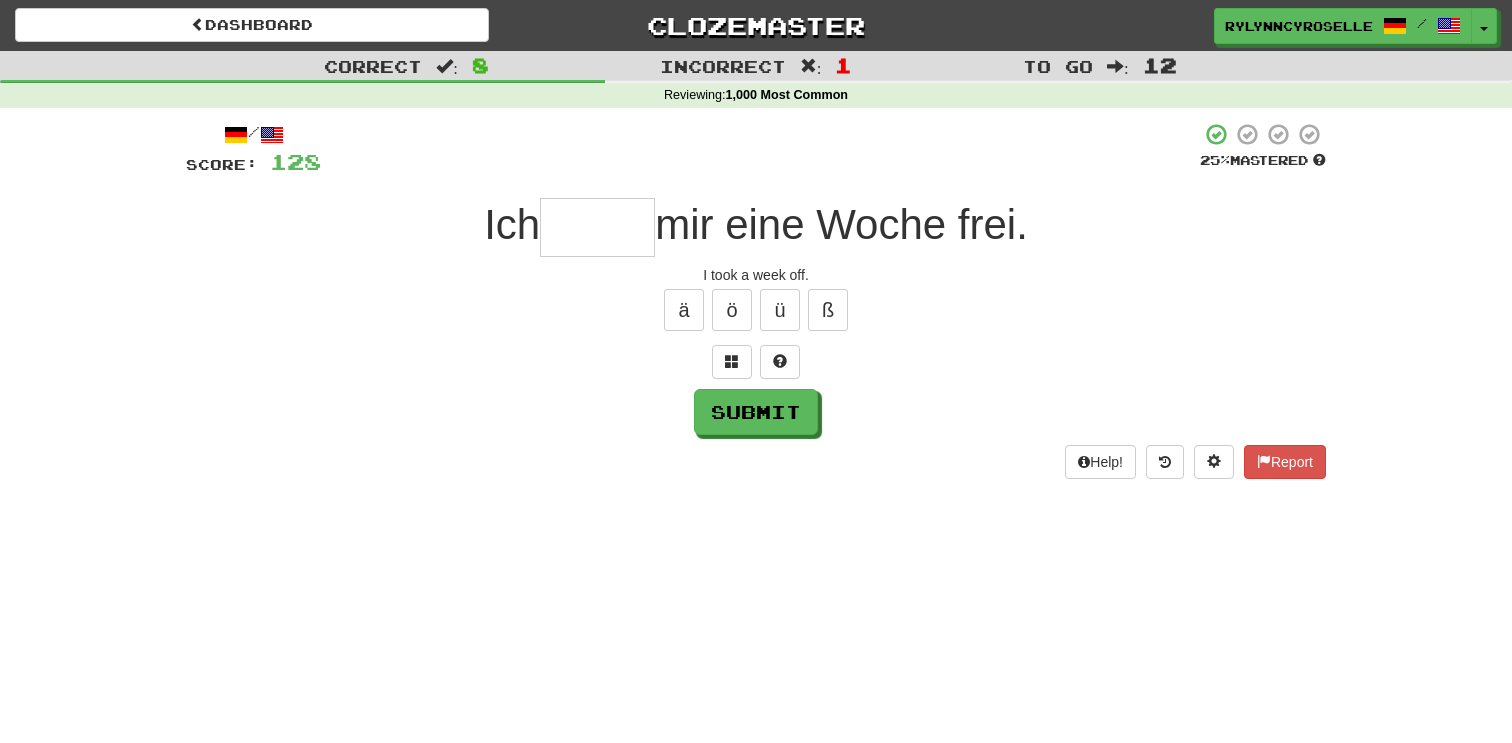 type on "*" 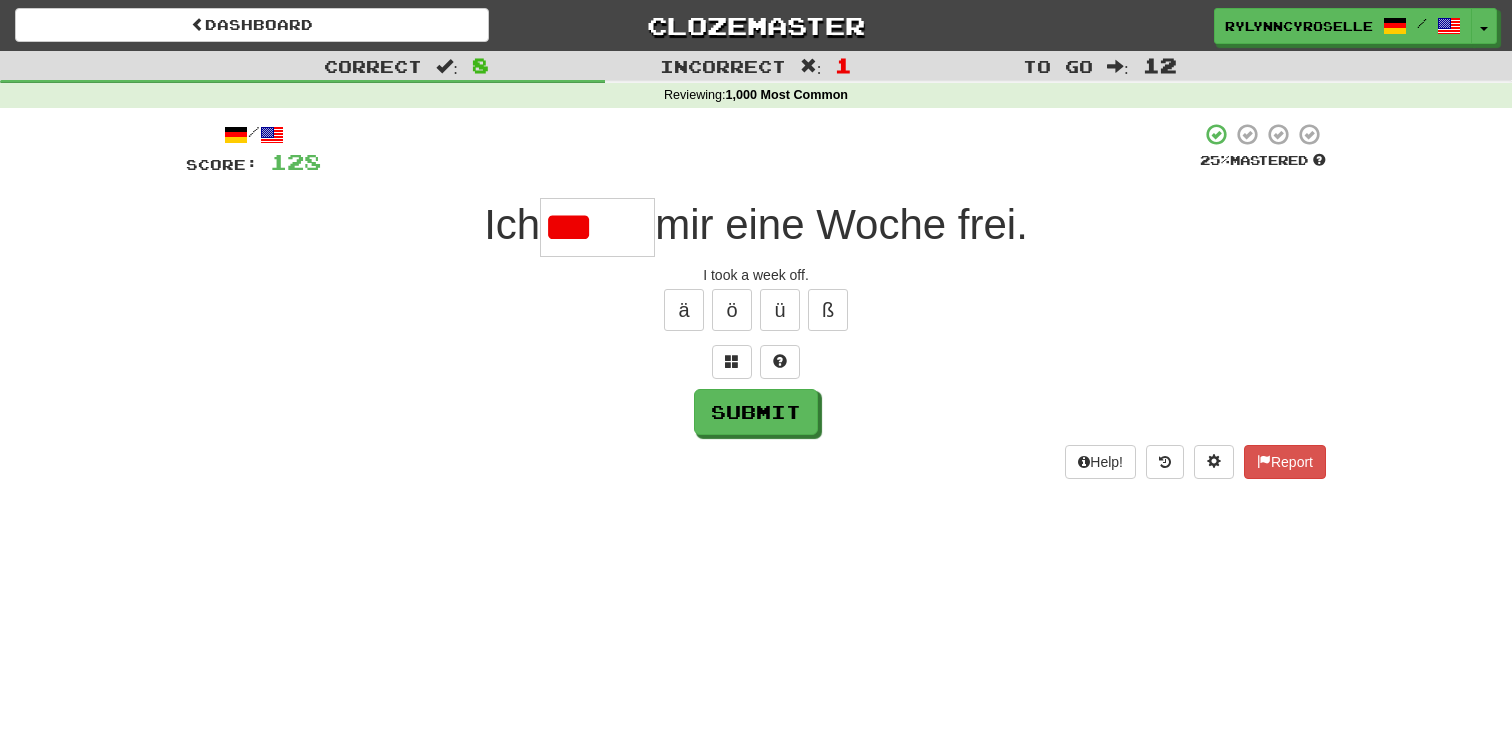 scroll, scrollTop: 0, scrollLeft: 0, axis: both 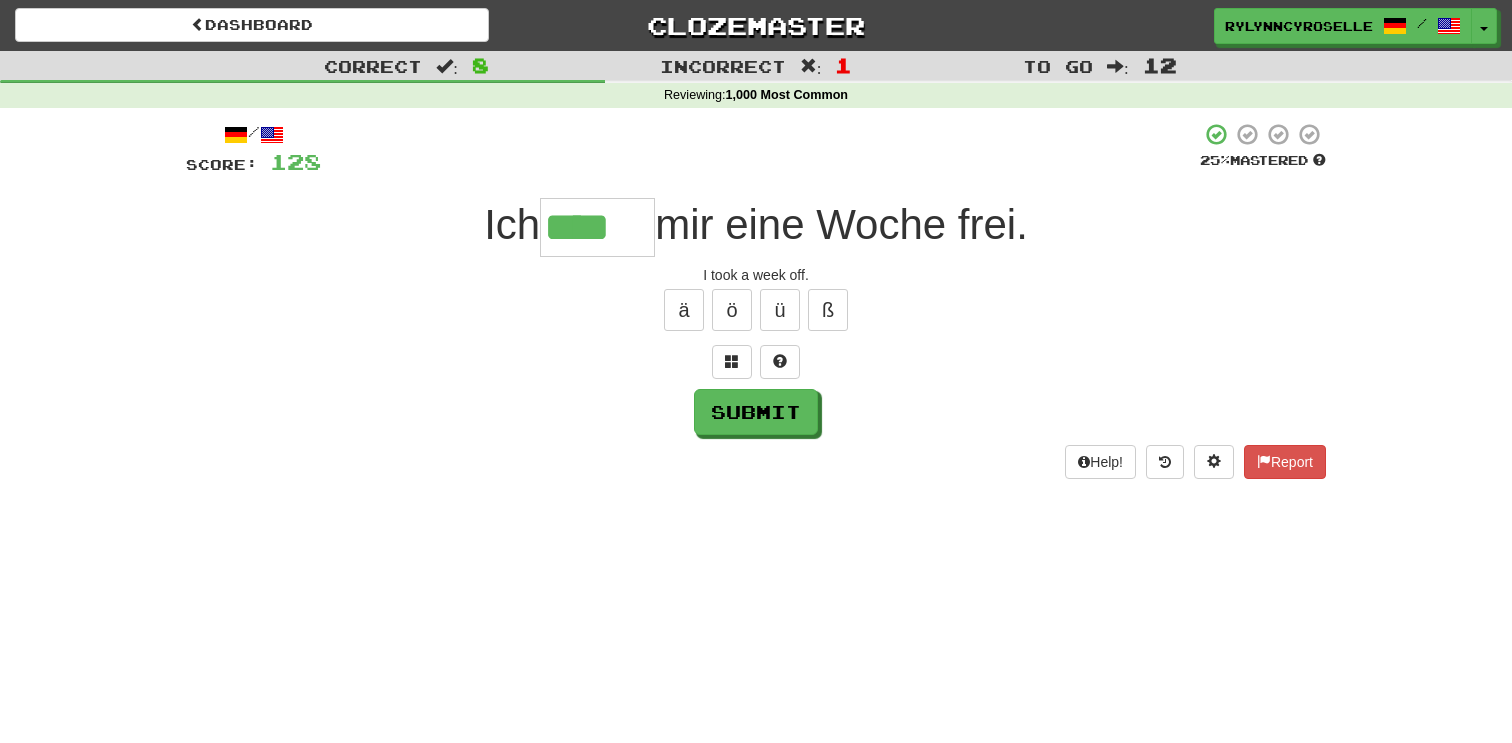 type on "****" 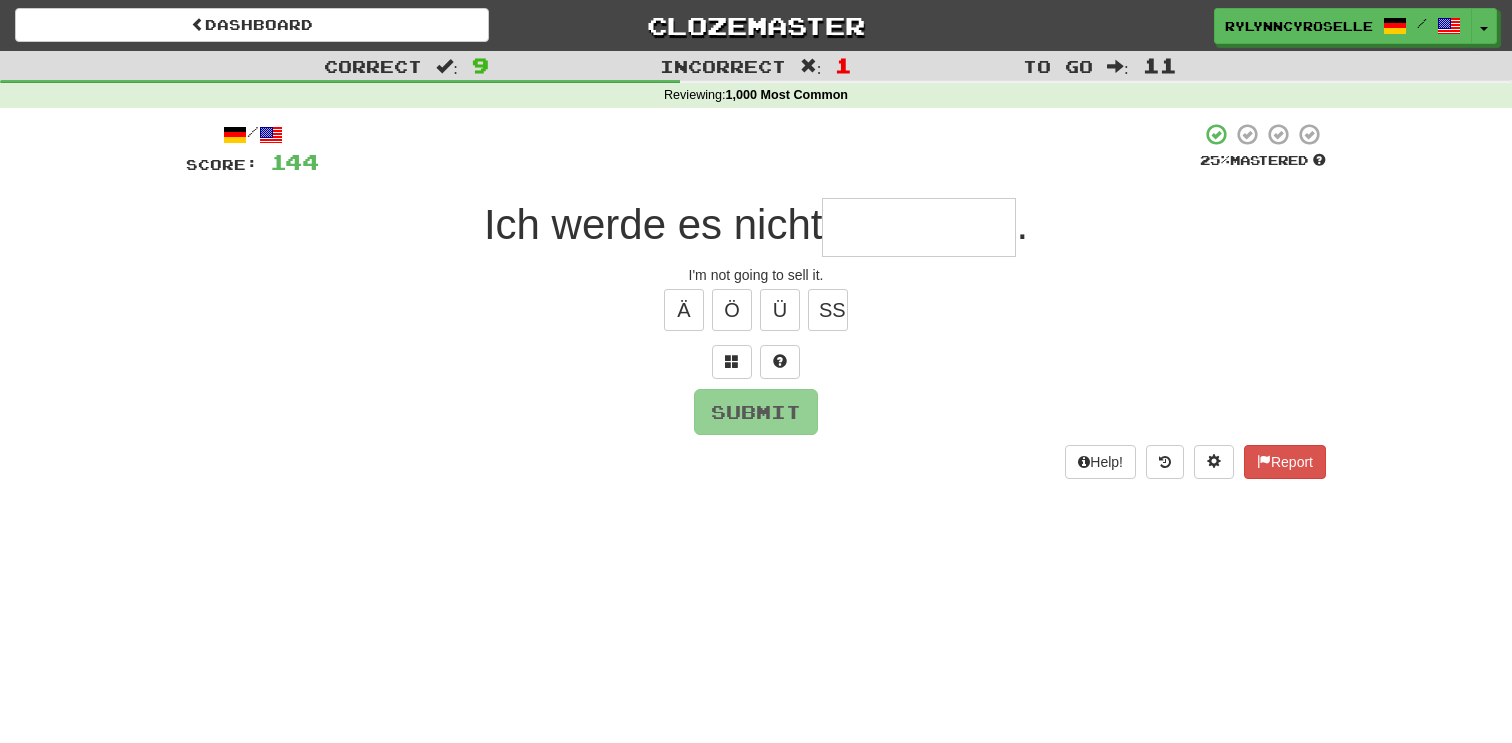 type on "*" 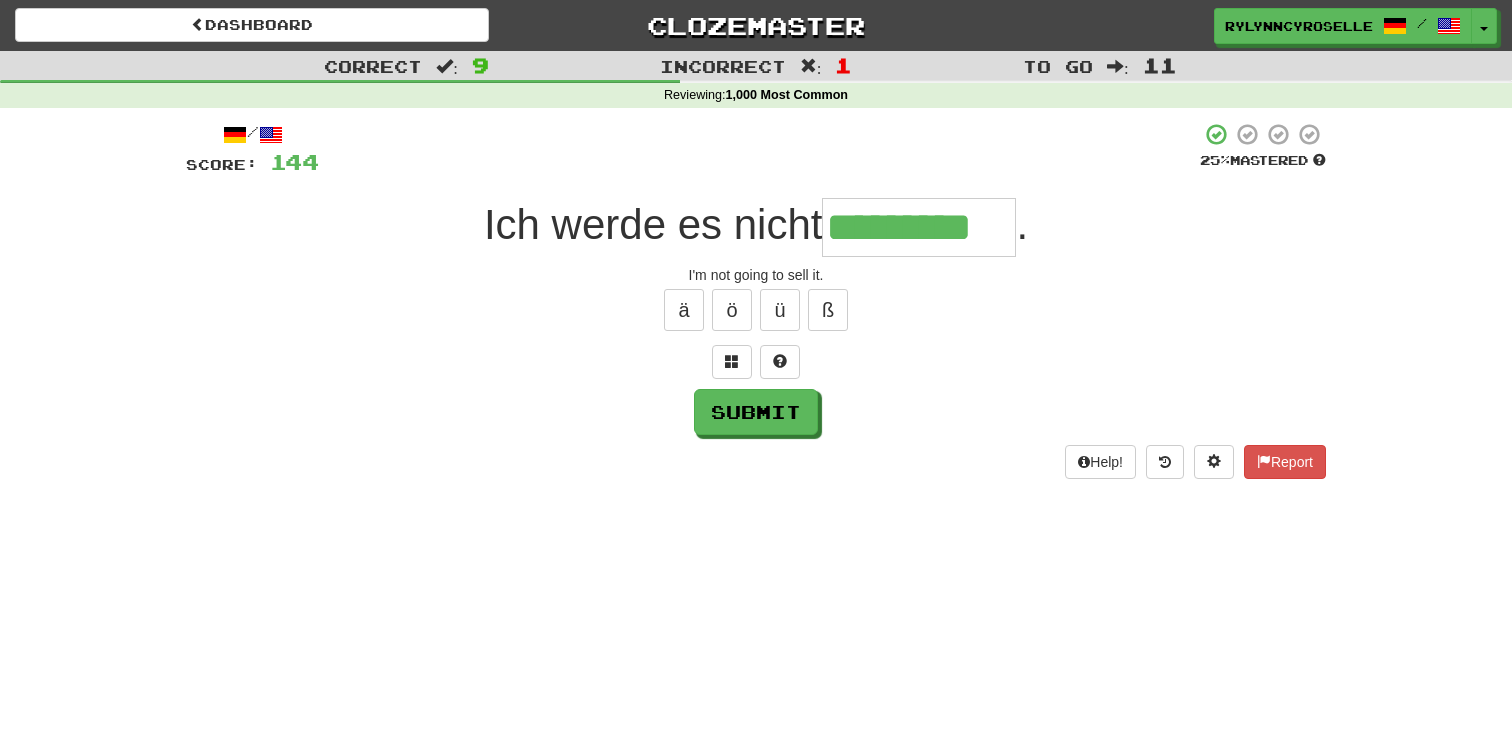 type on "*********" 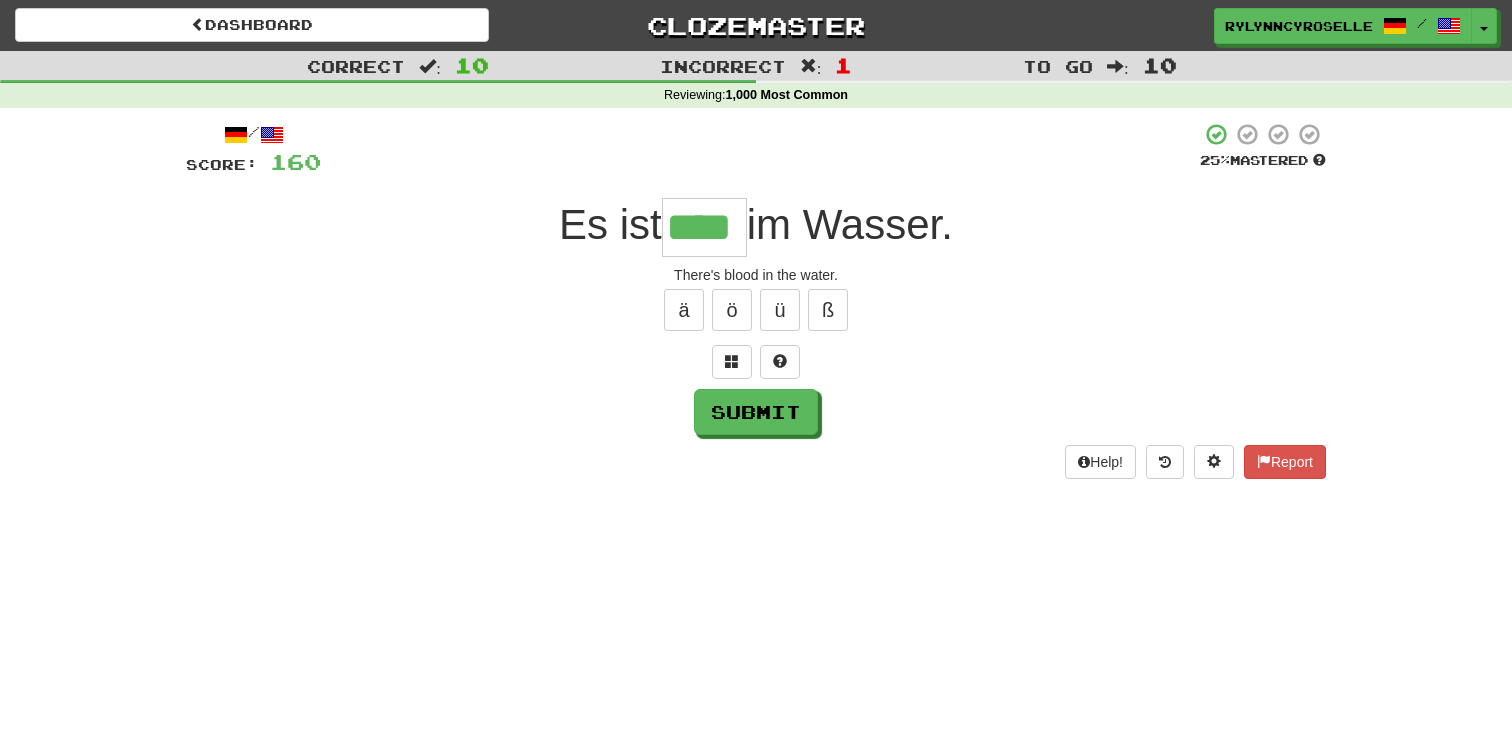 type on "****" 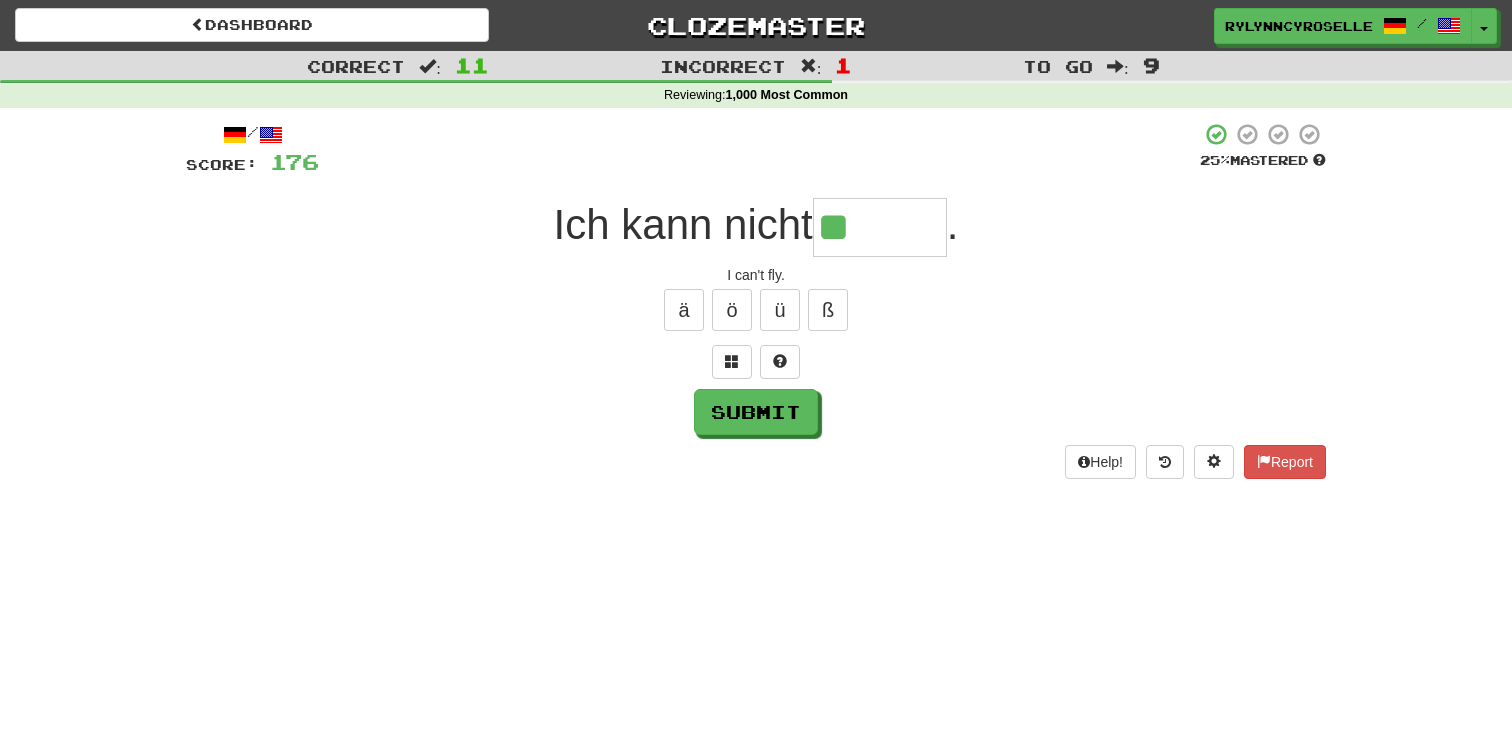 type on "*" 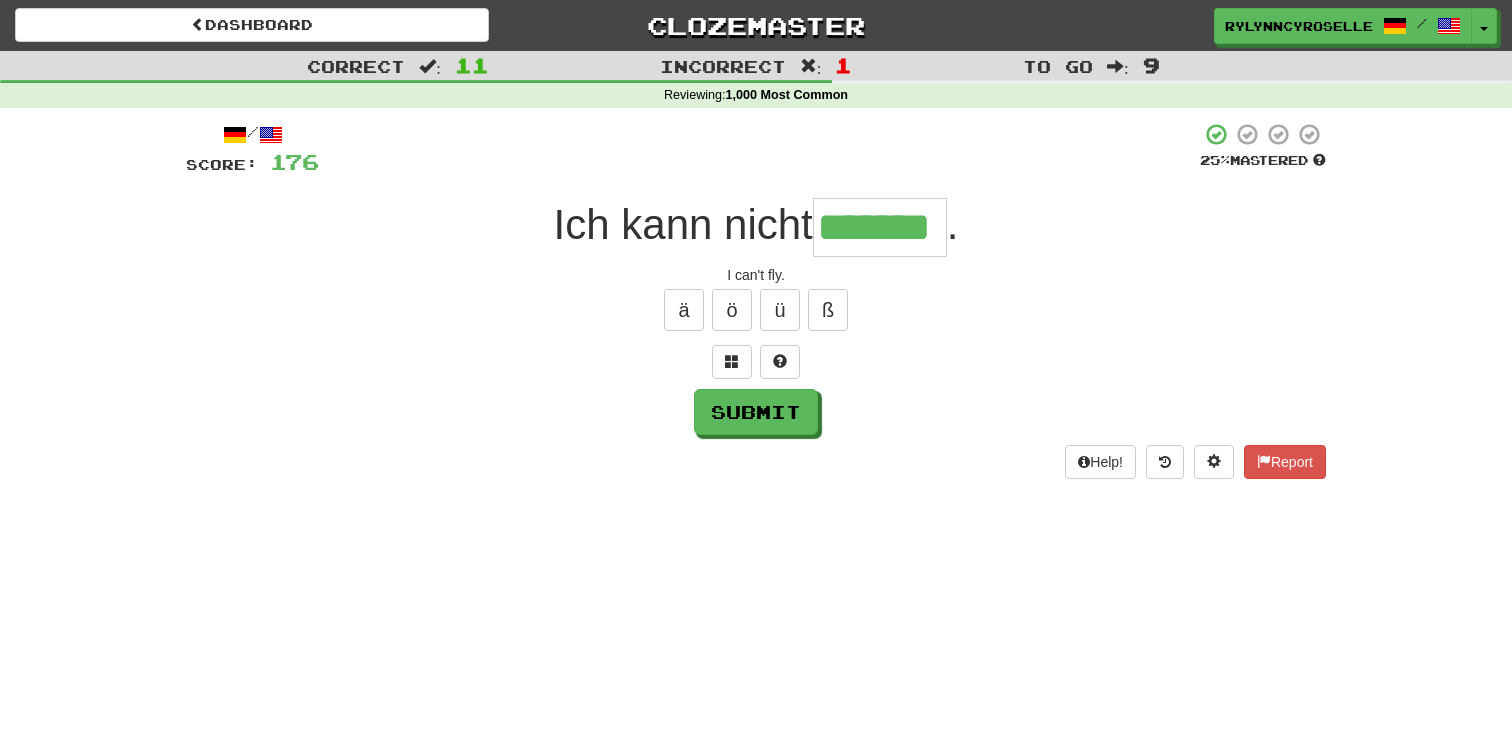 type on "*******" 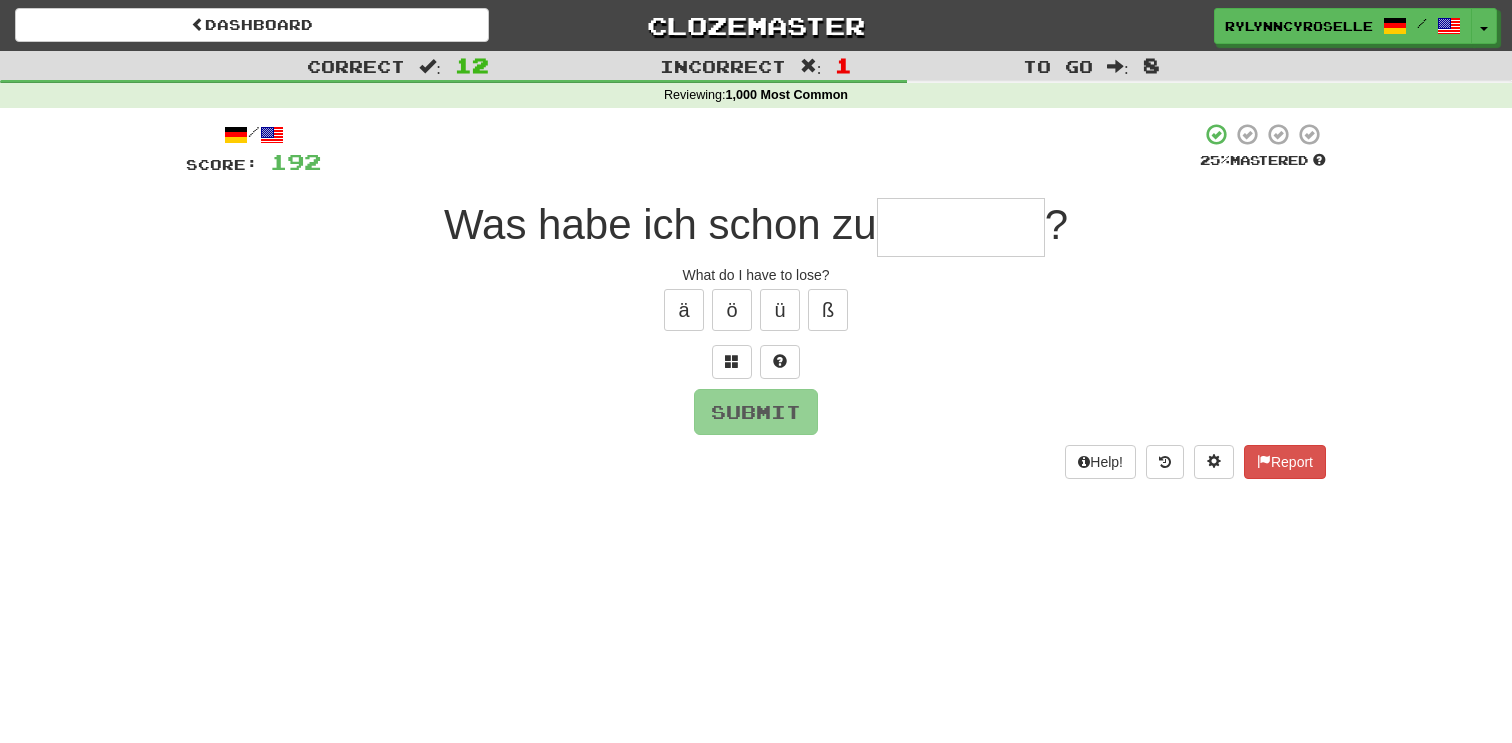 type on "*********" 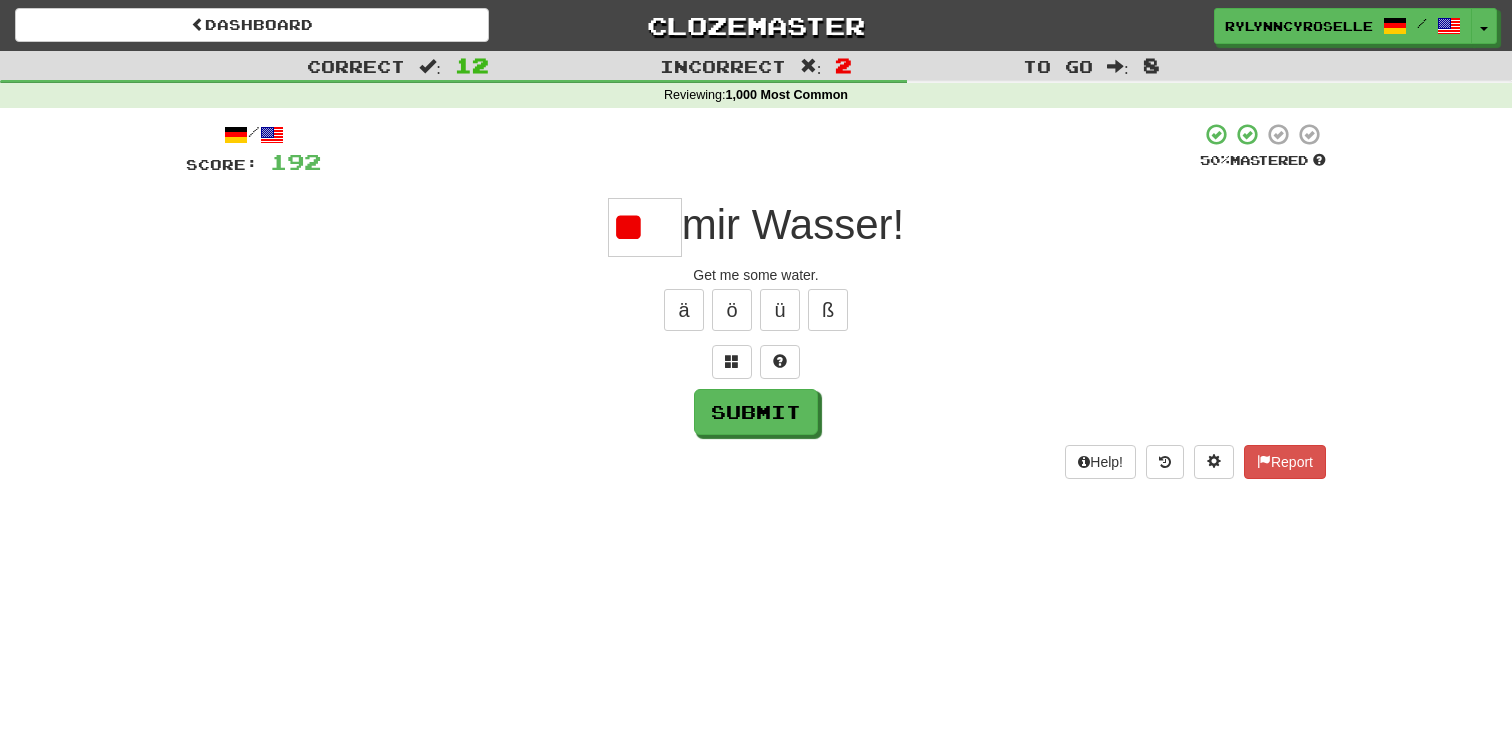 type on "*" 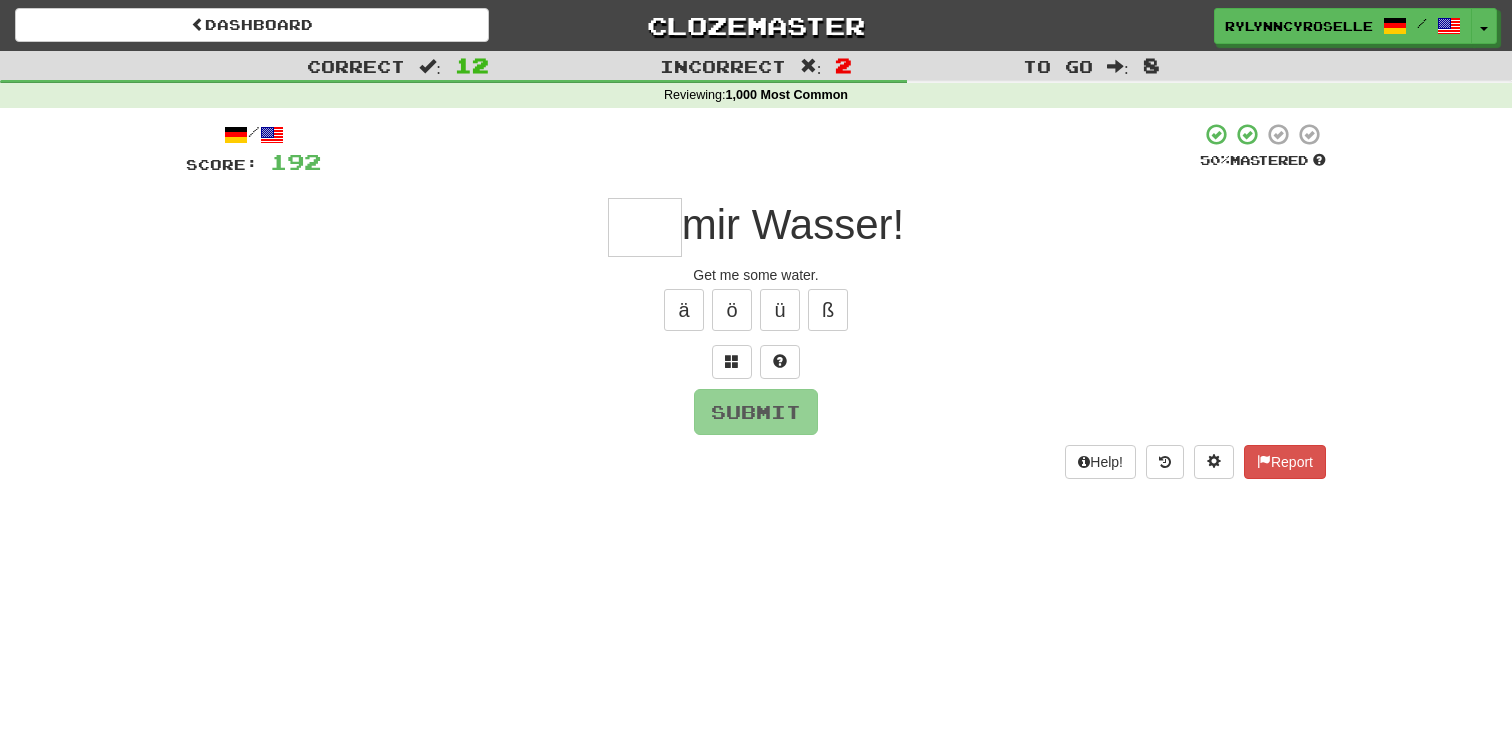 type on "*" 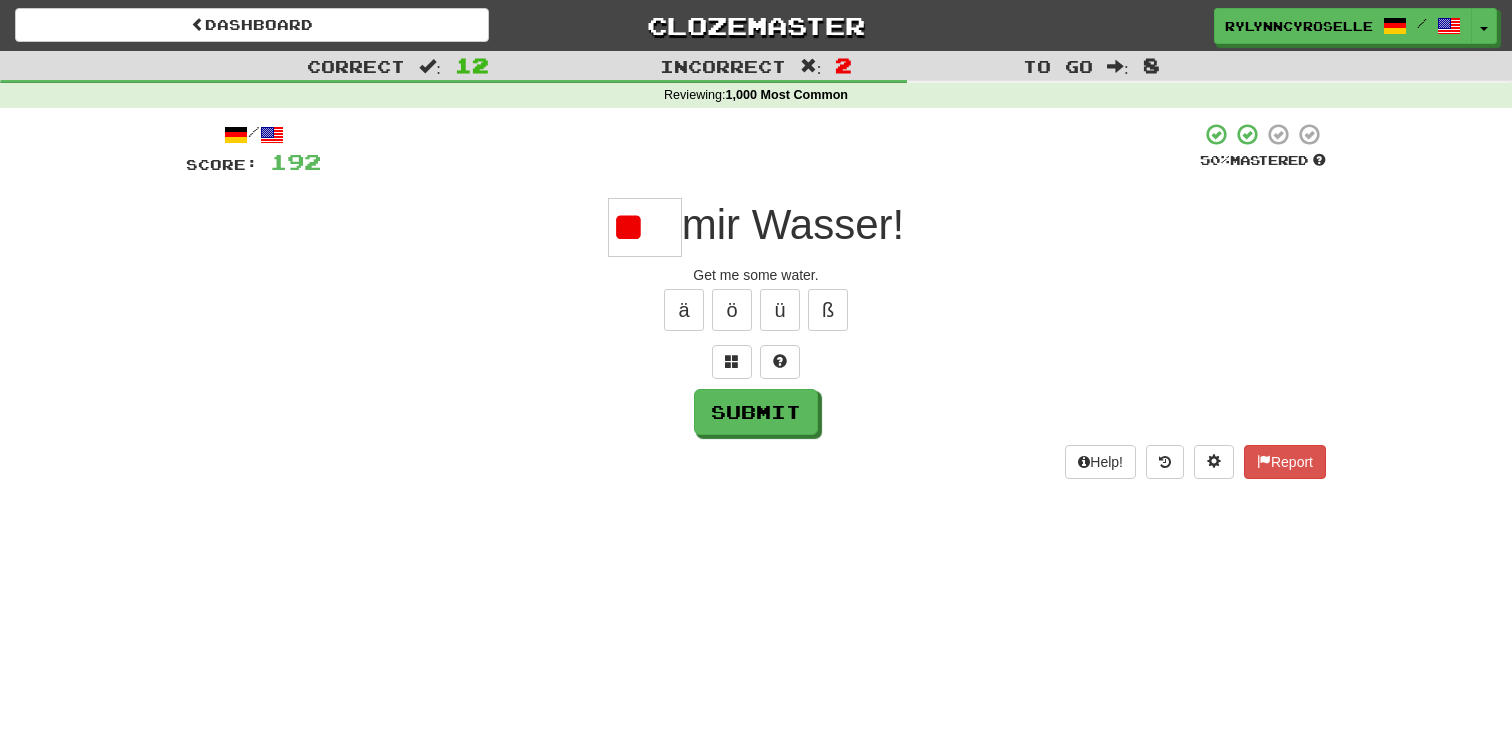type on "*" 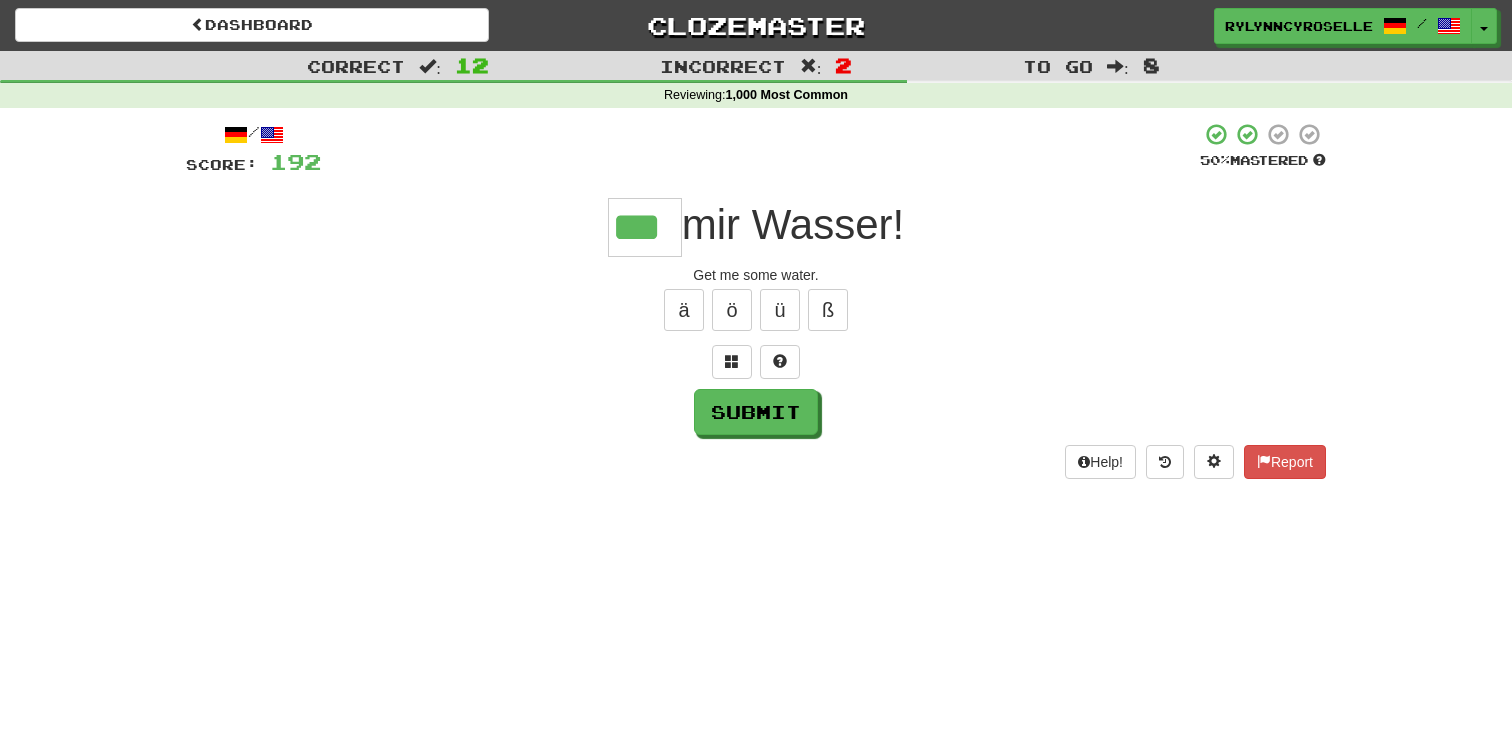 type on "***" 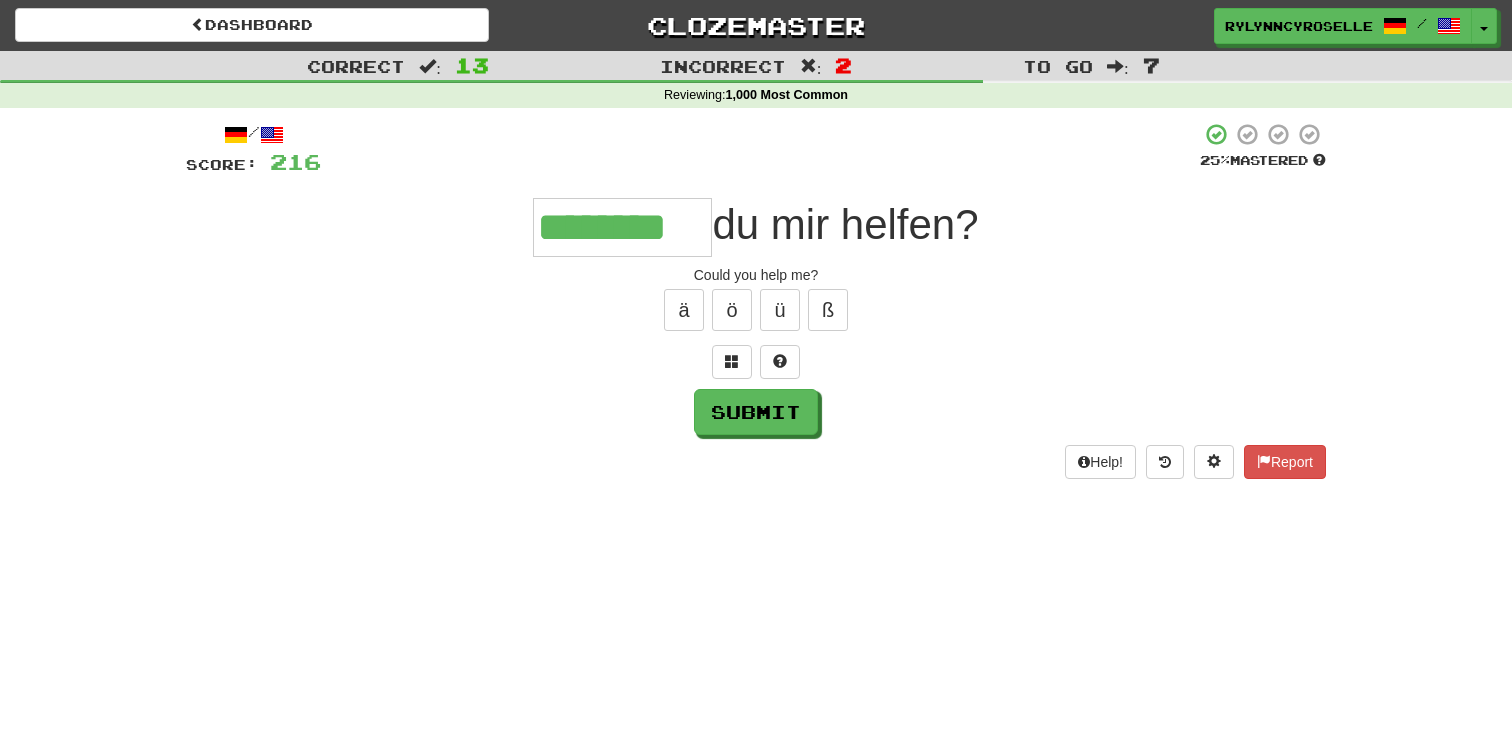 type on "********" 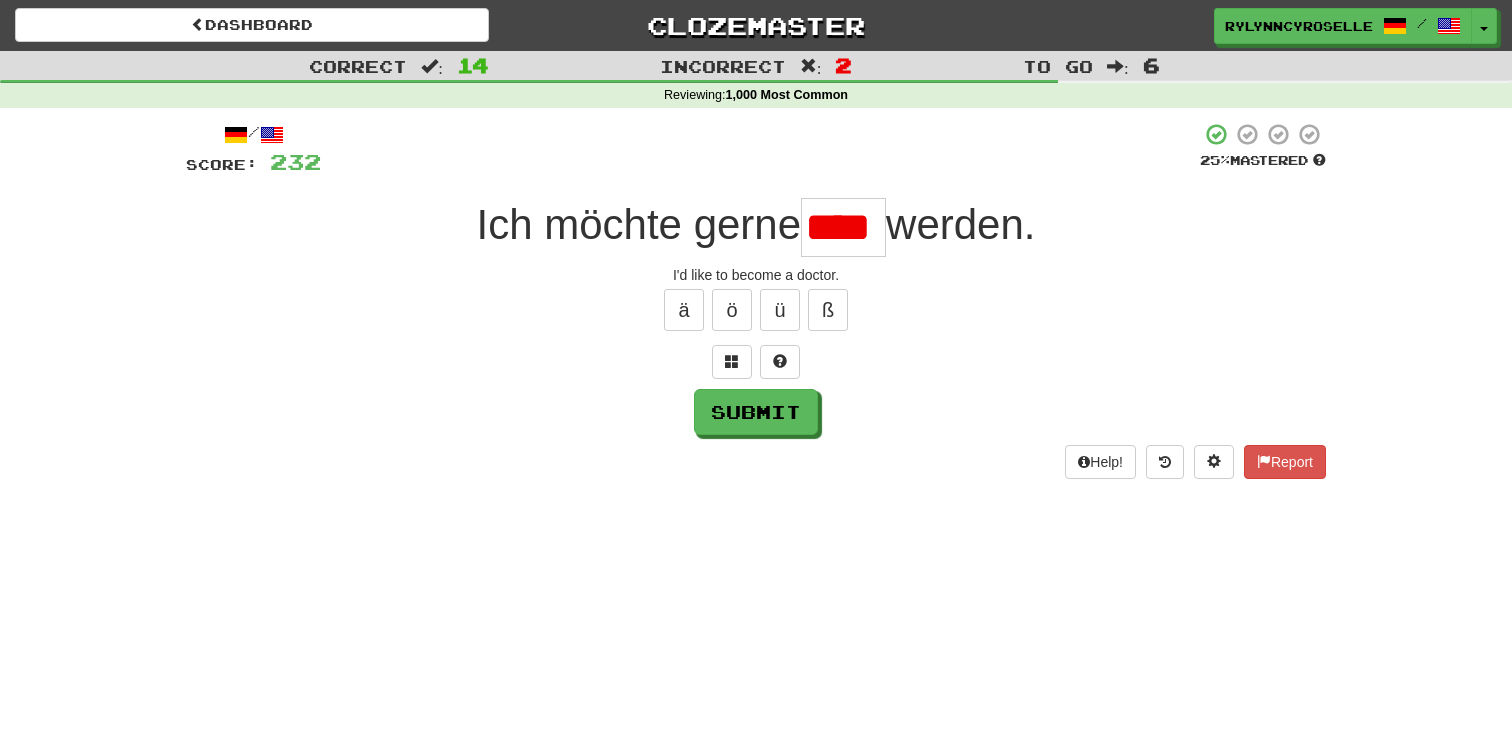 scroll, scrollTop: 0, scrollLeft: 0, axis: both 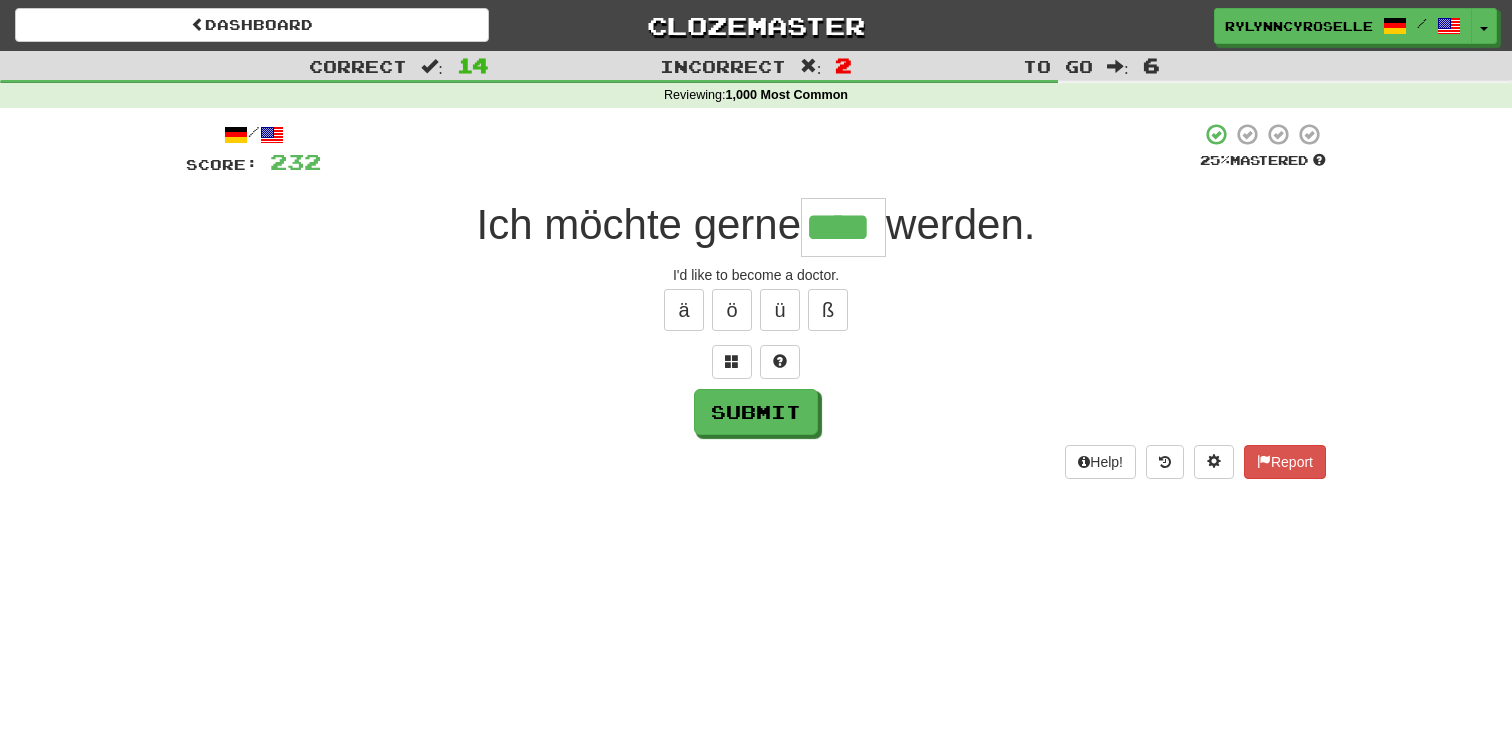 type on "****" 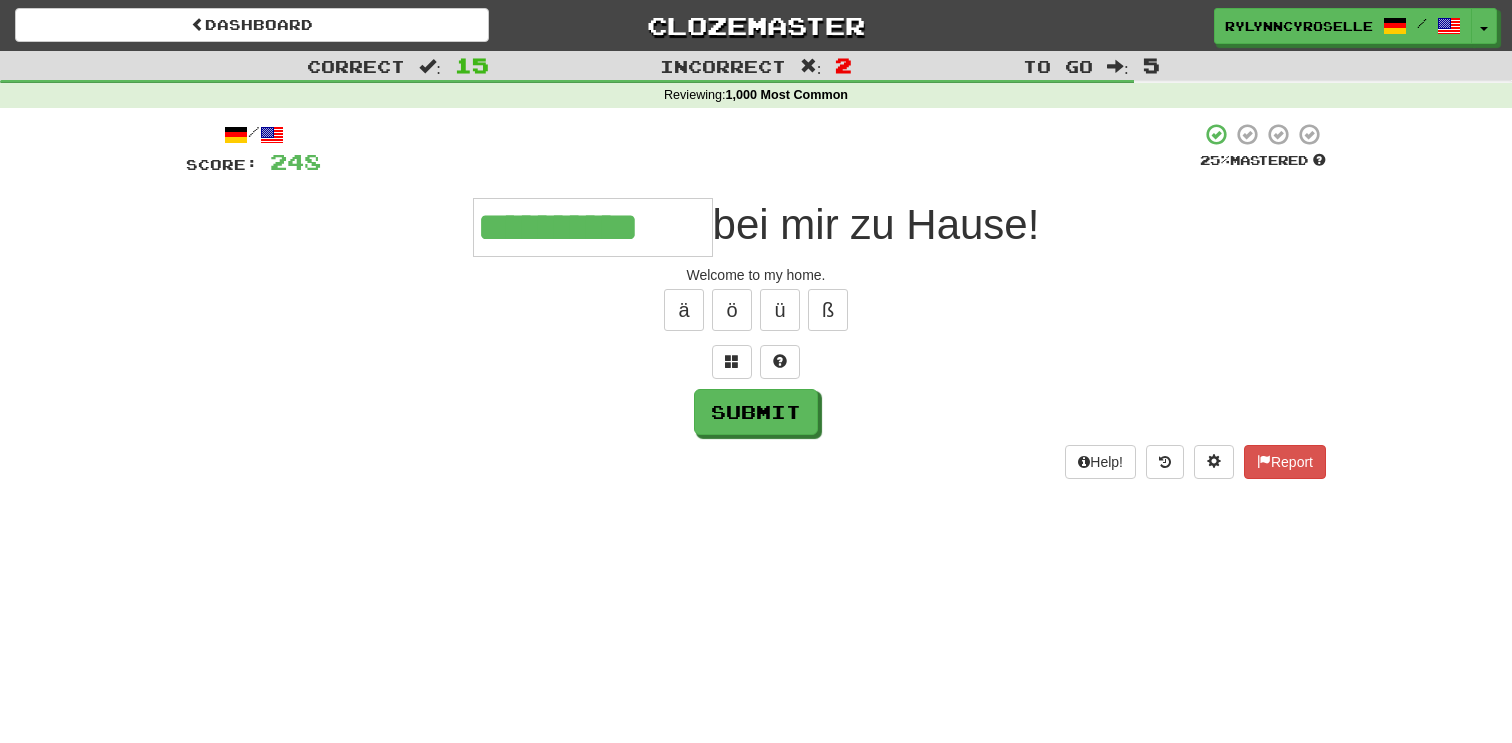 type on "**********" 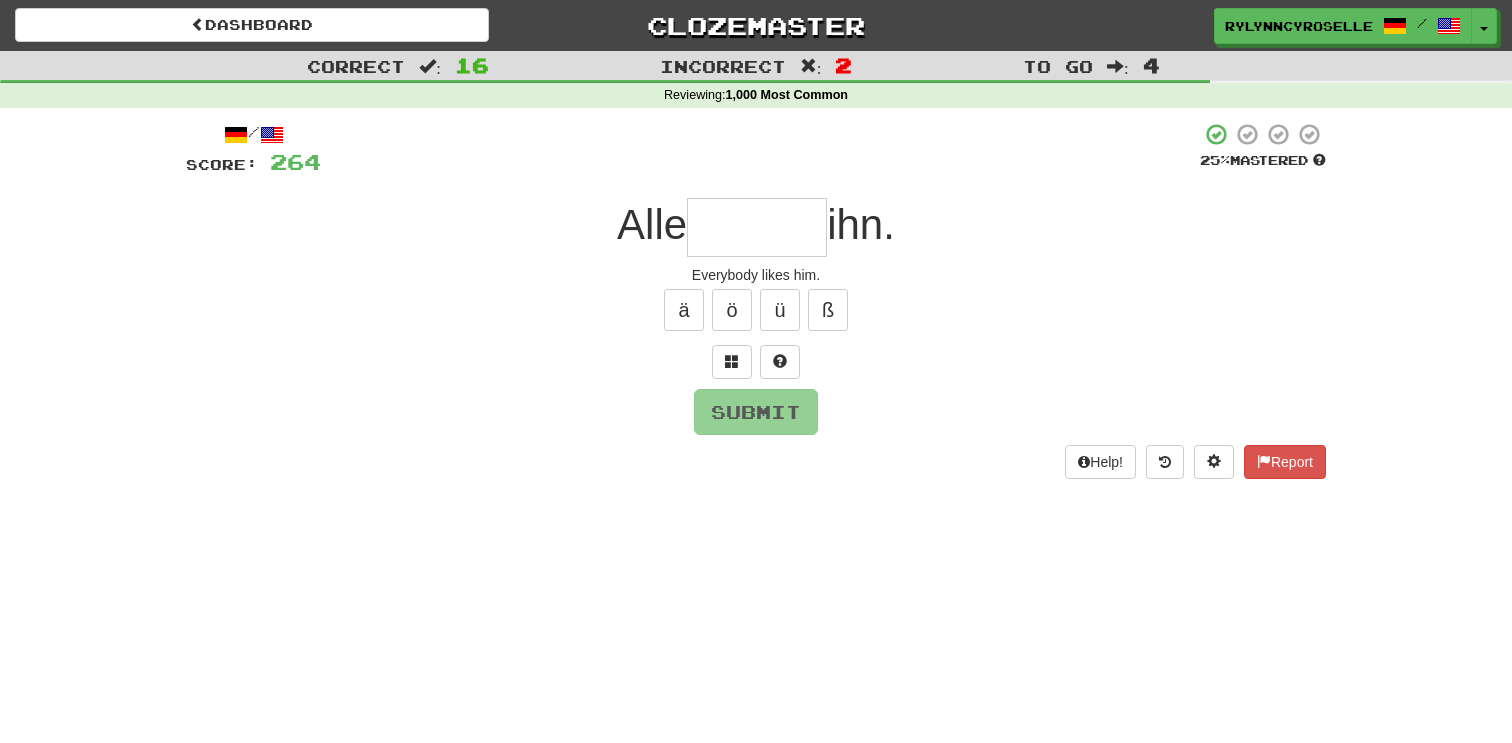 type on "*" 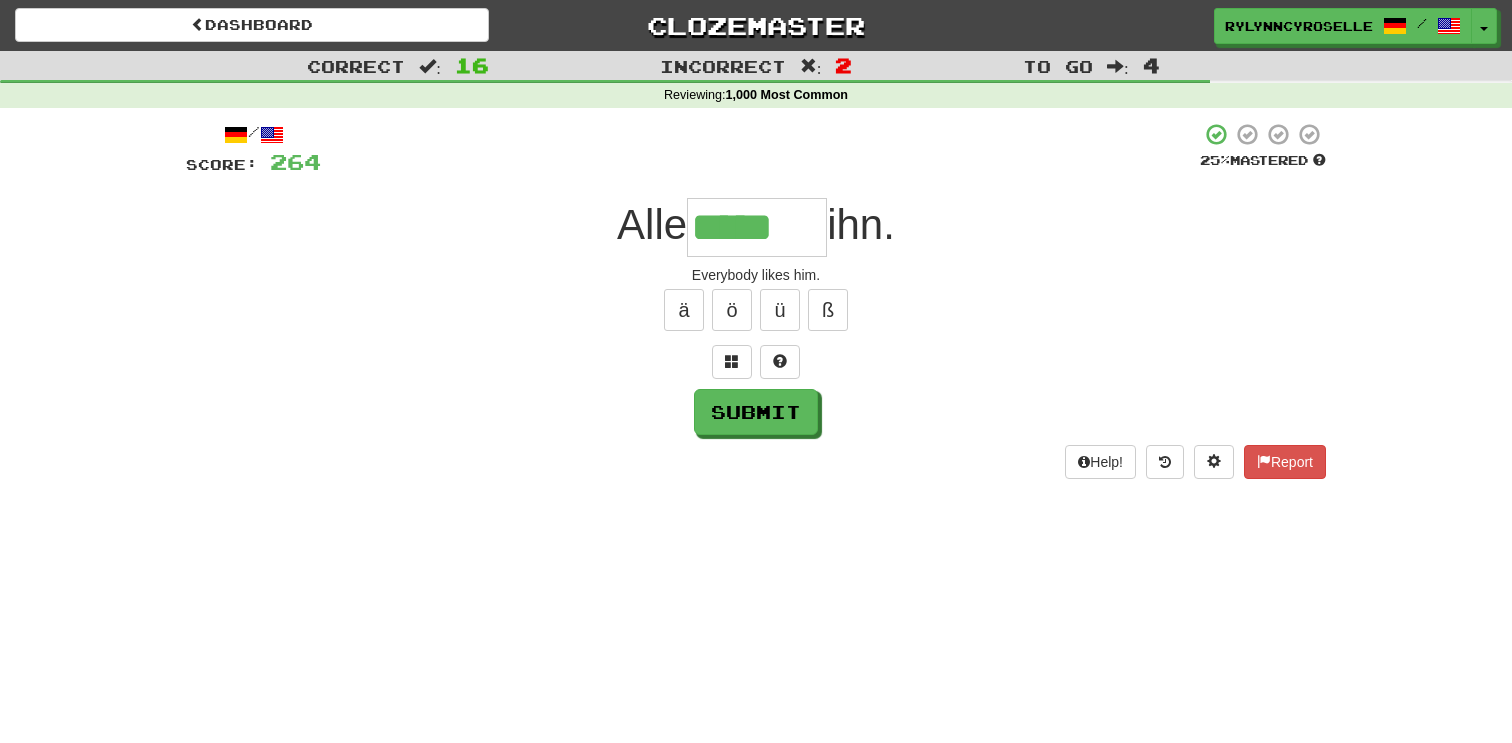 type on "*****" 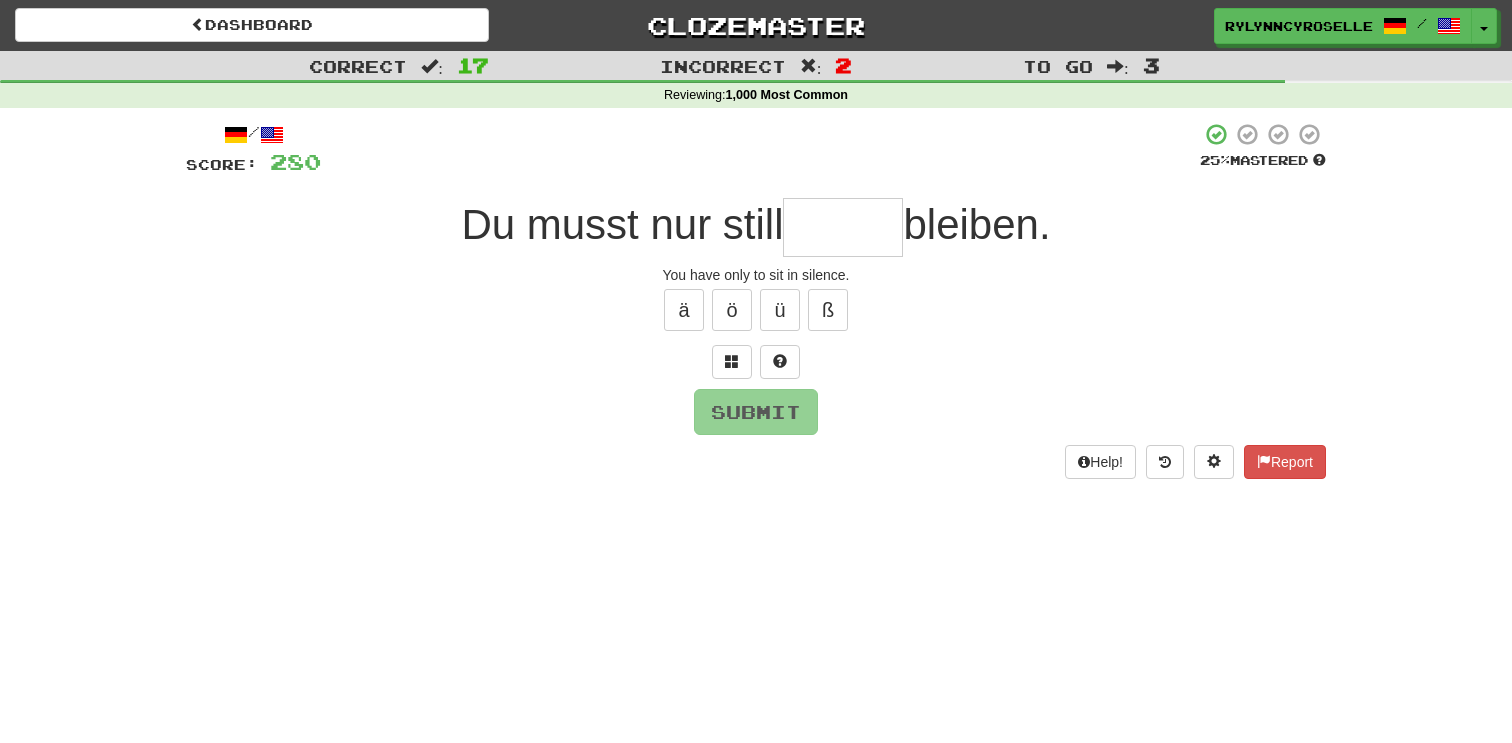 type on "*" 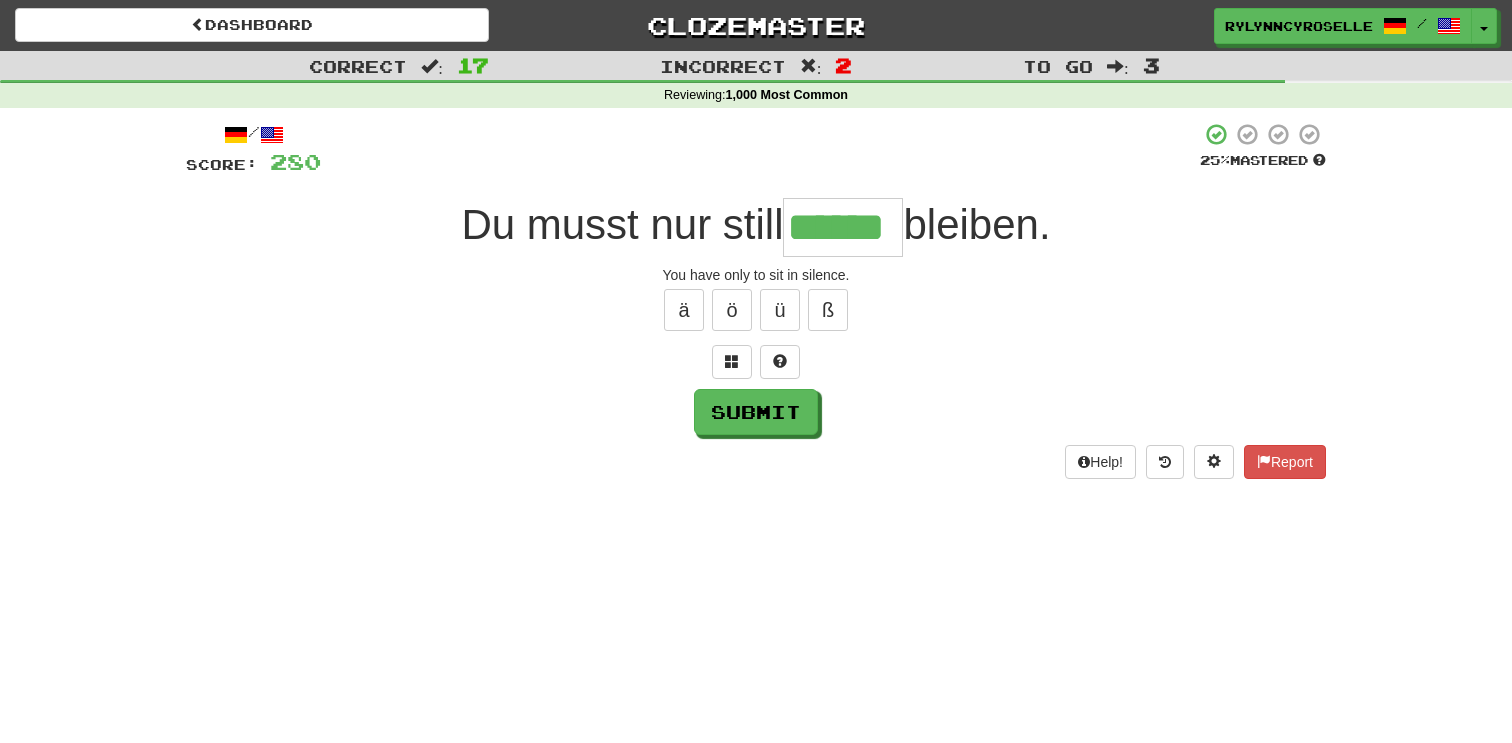 type on "******" 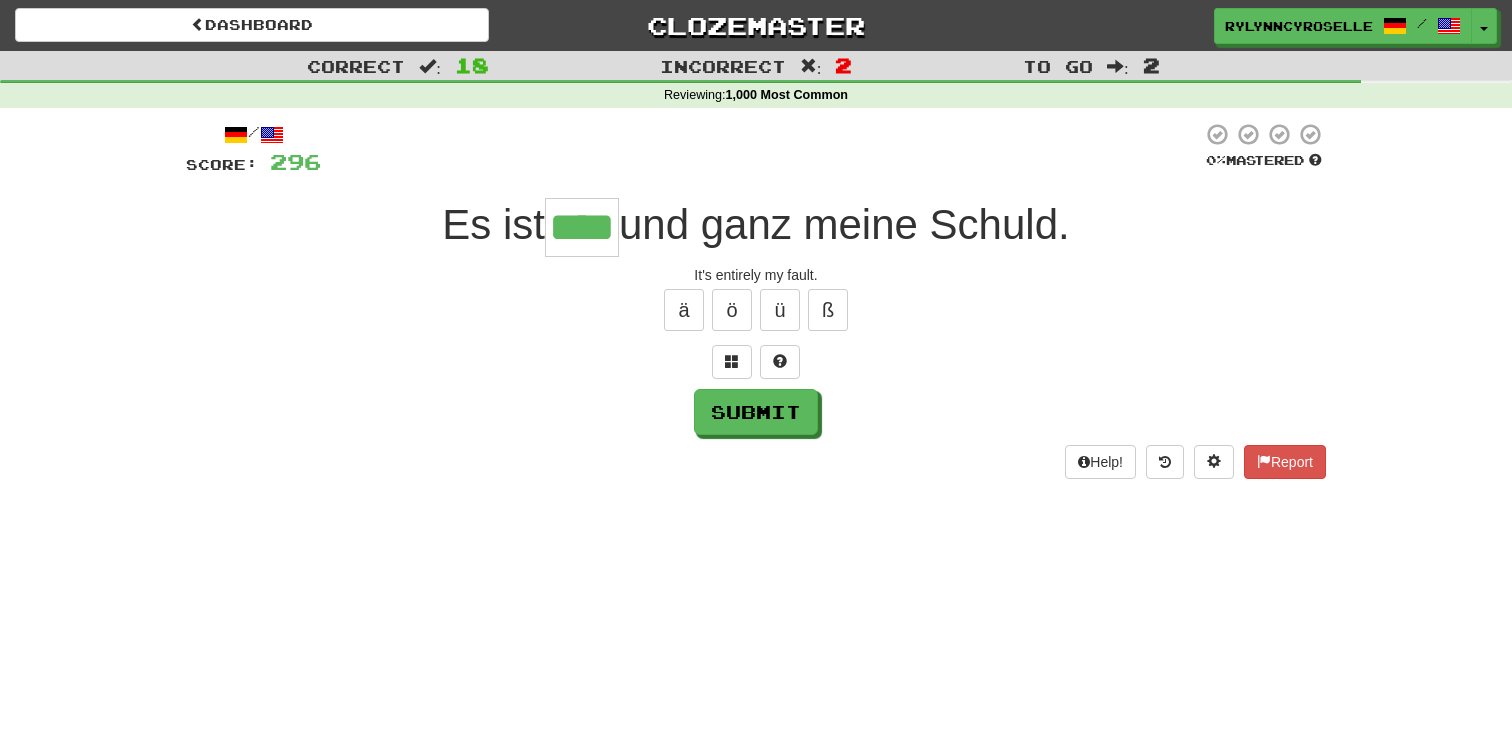 type on "****" 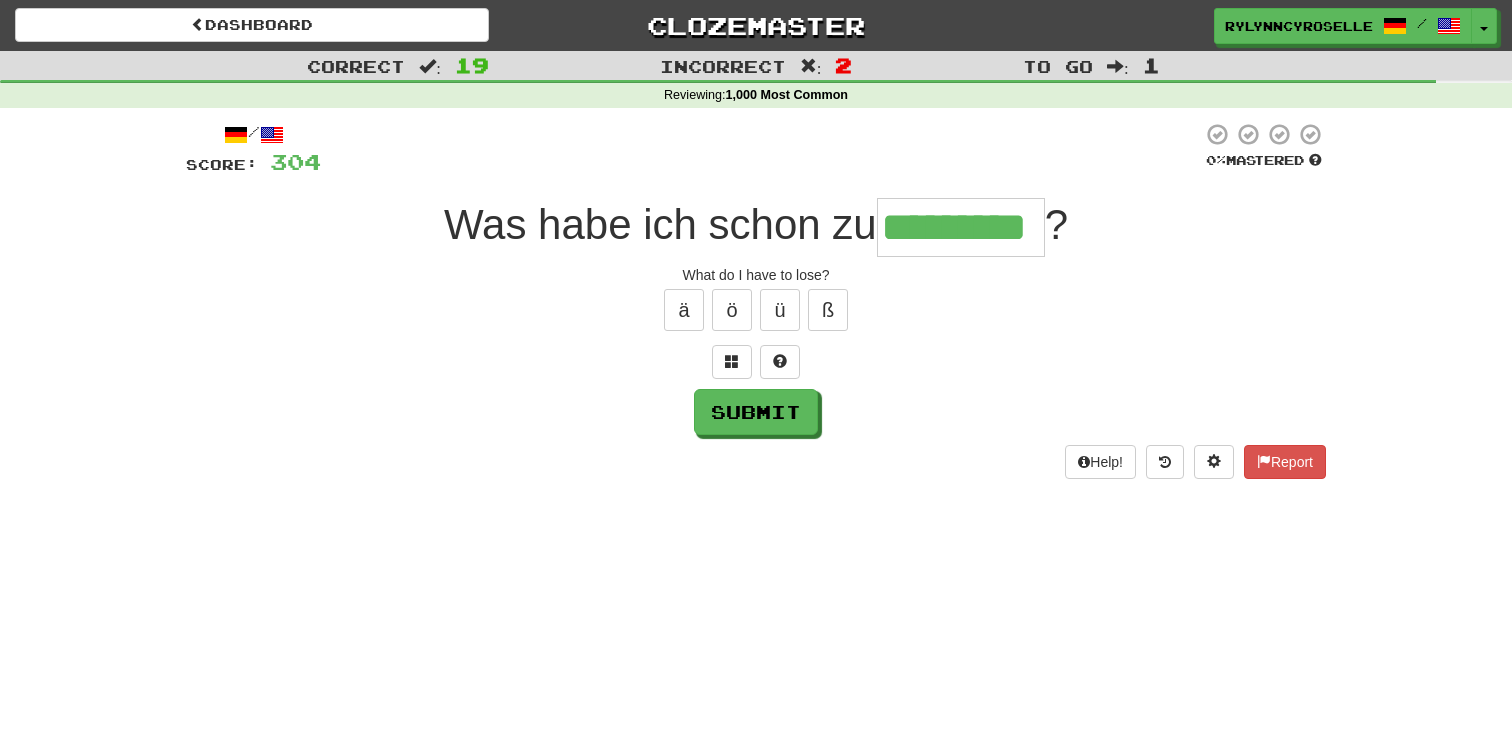 type on "*********" 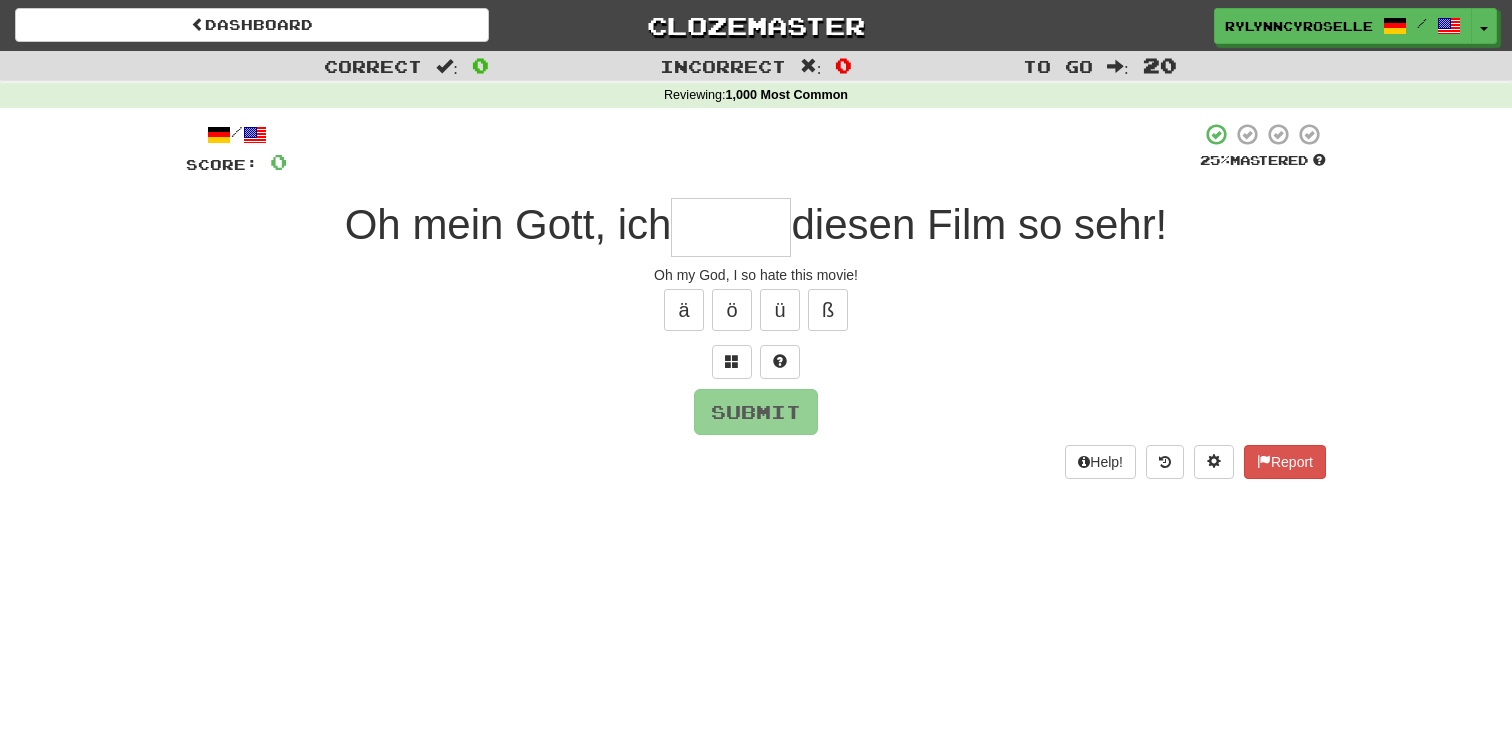 type on "*" 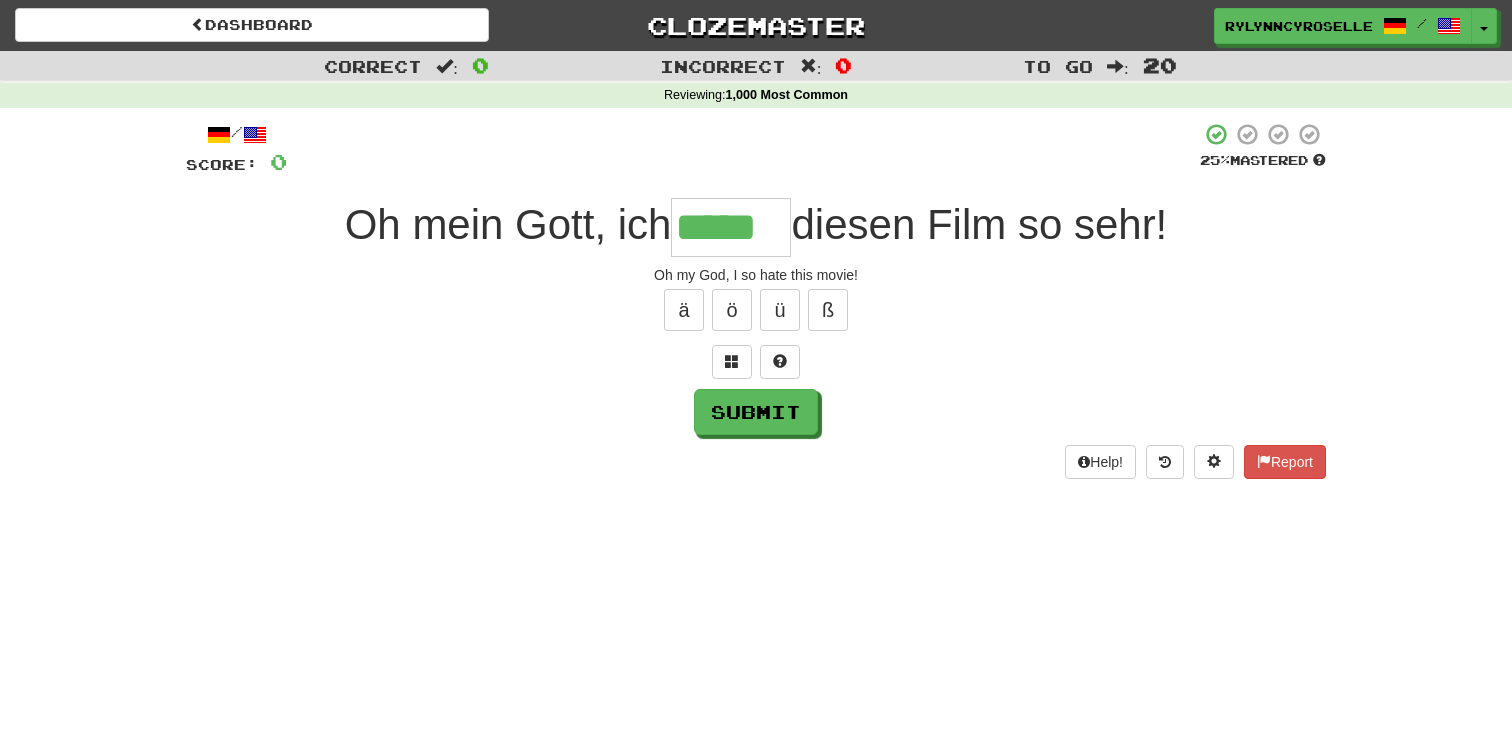 type on "*****" 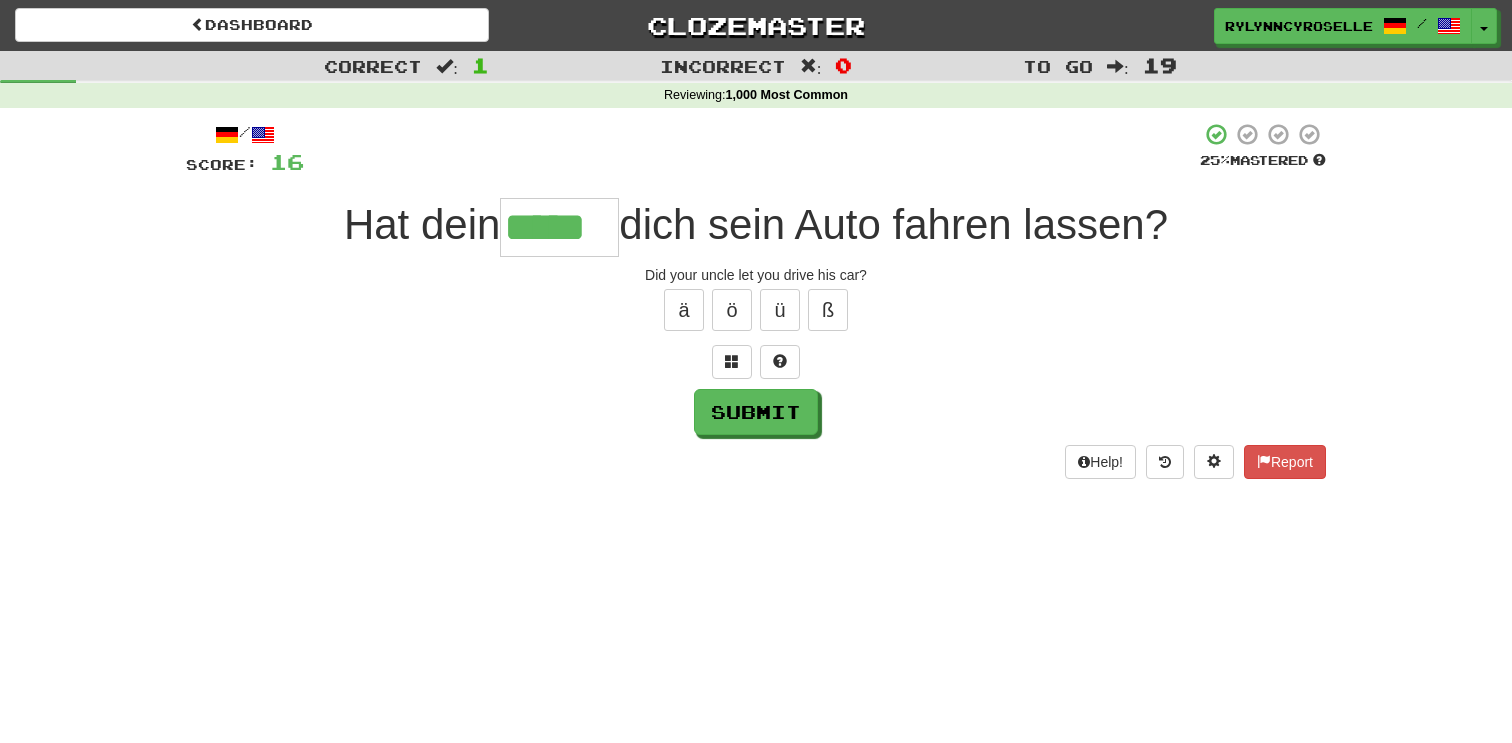 type on "*****" 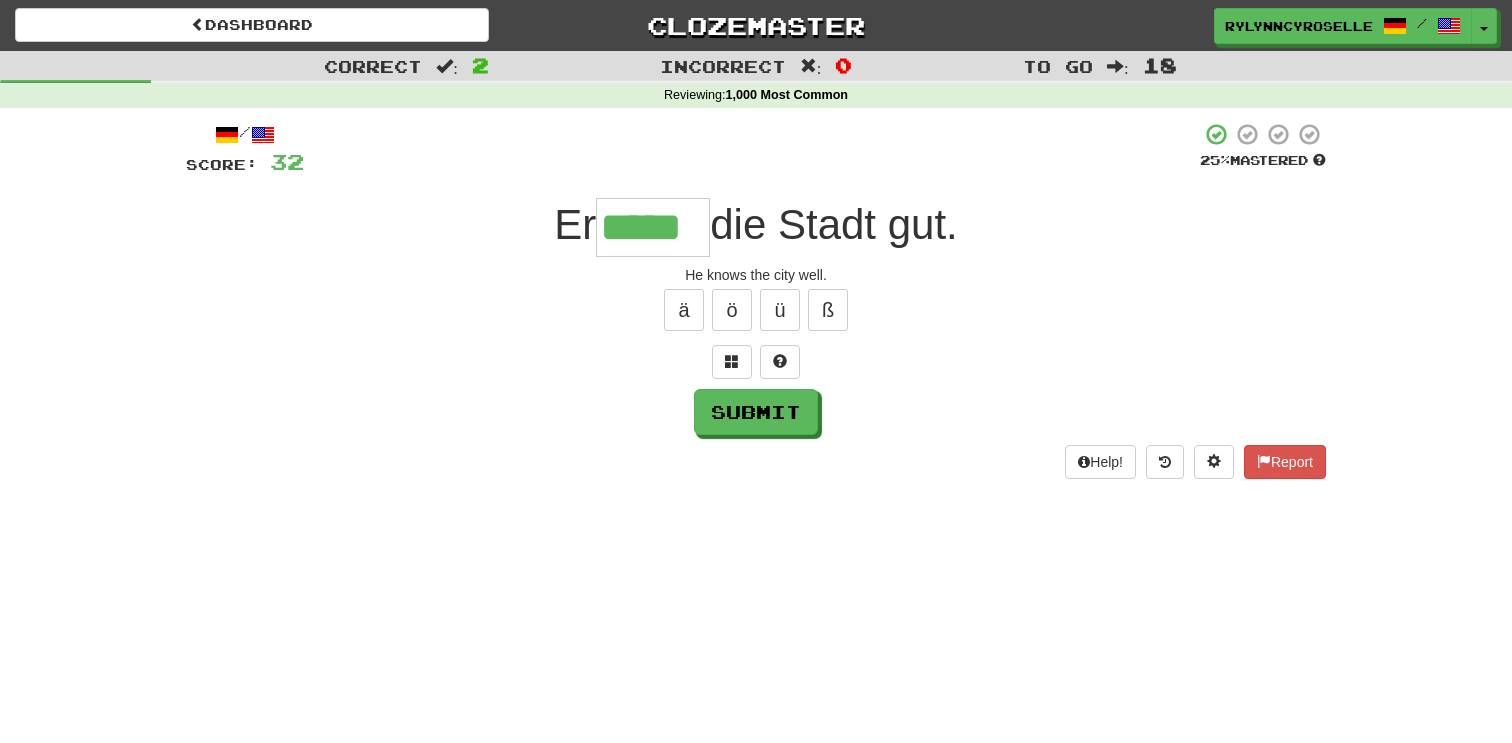 type on "*****" 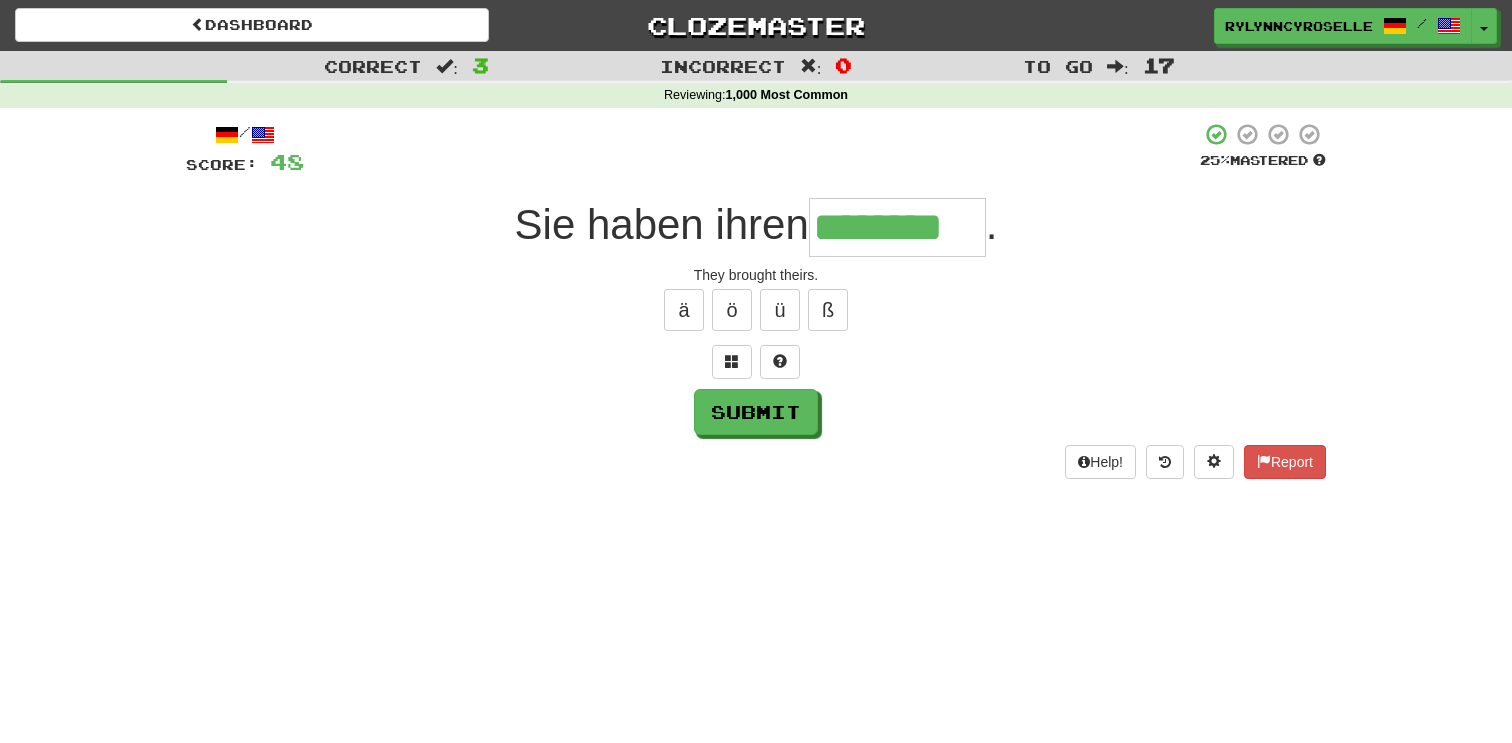 type on "********" 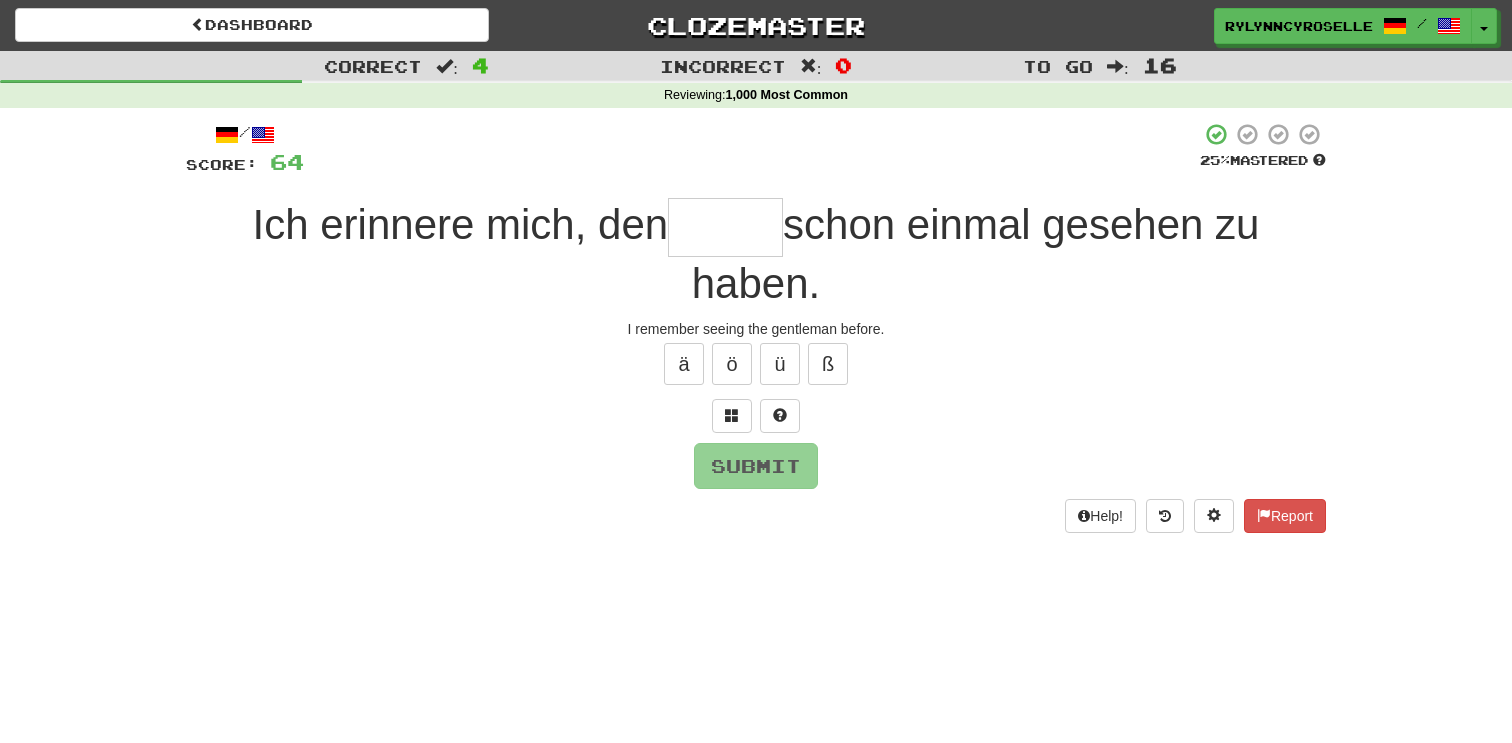 type on "*" 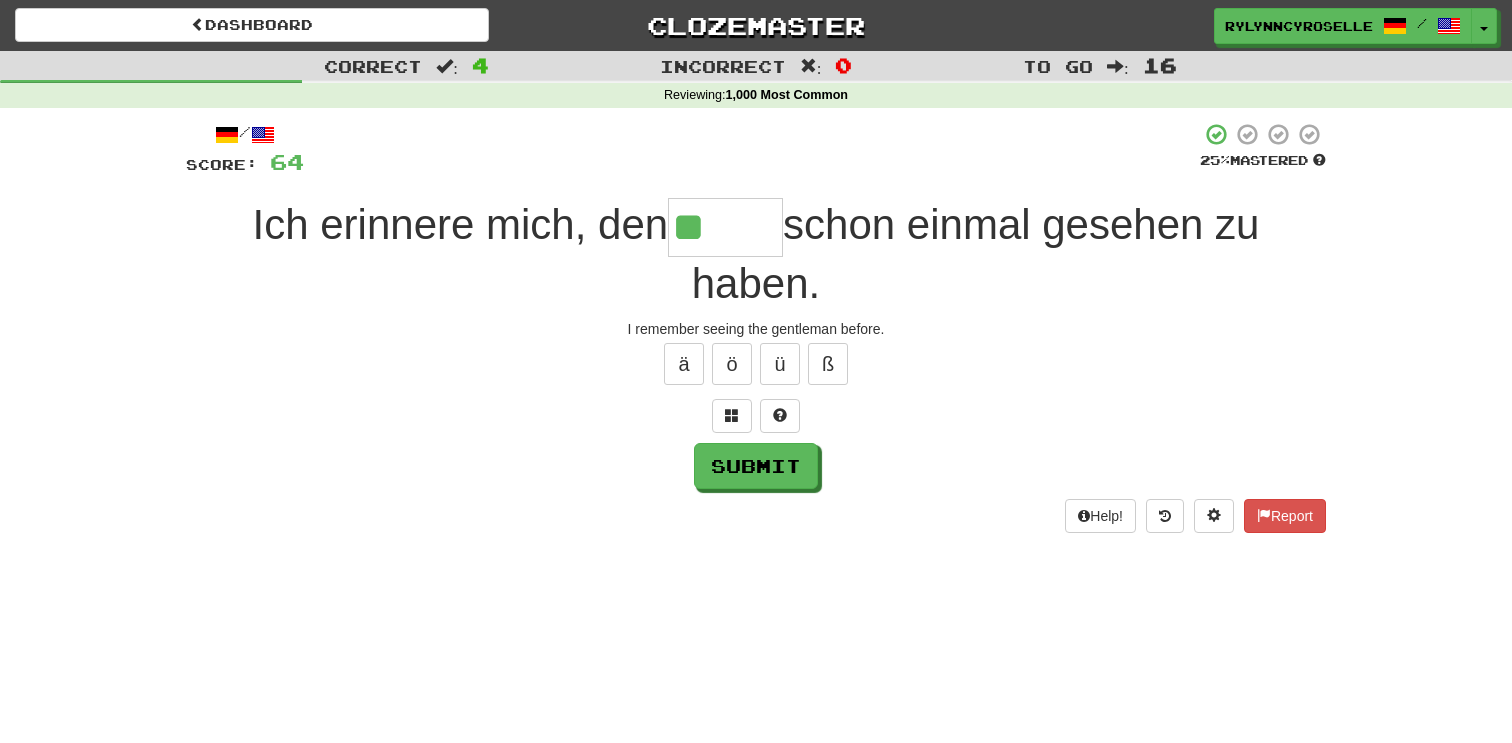 type on "*" 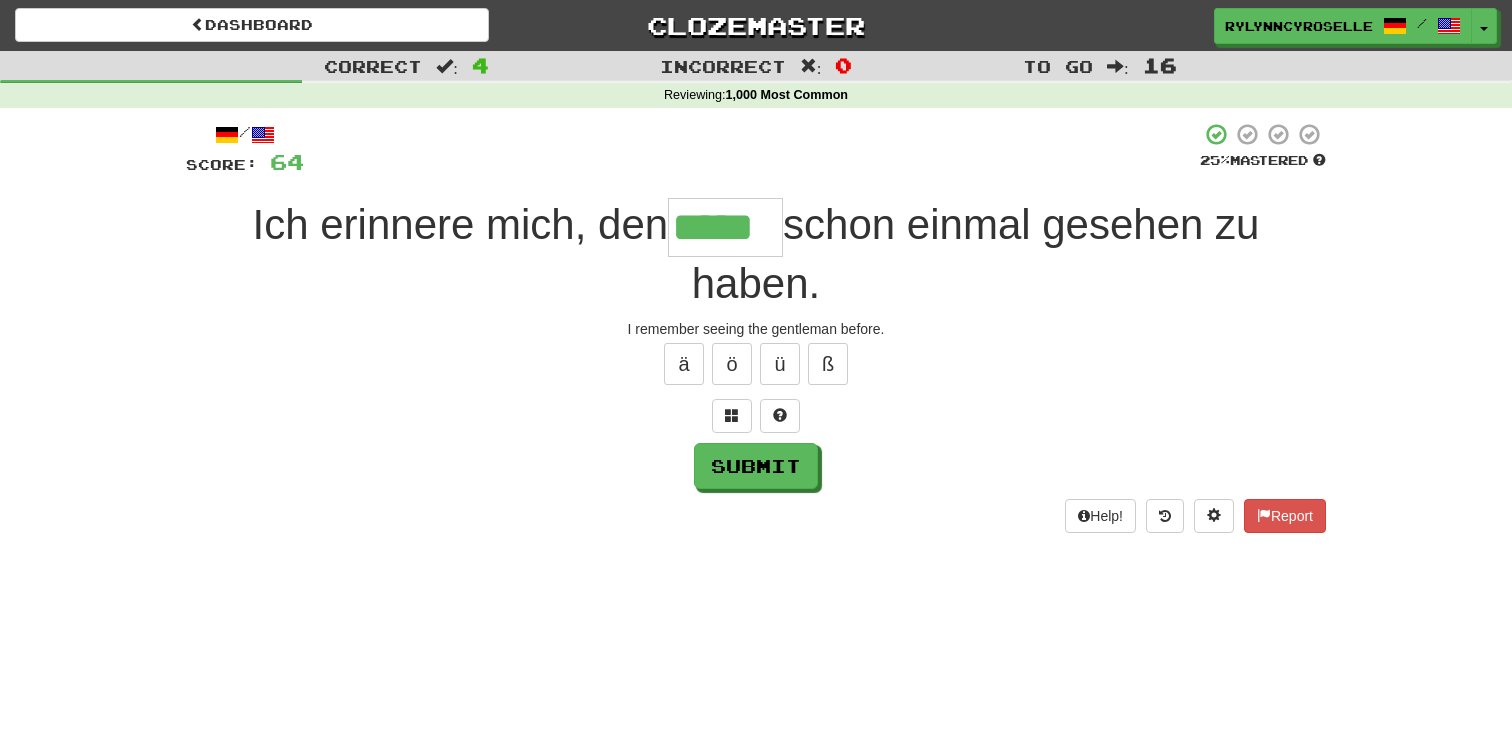 type on "*****" 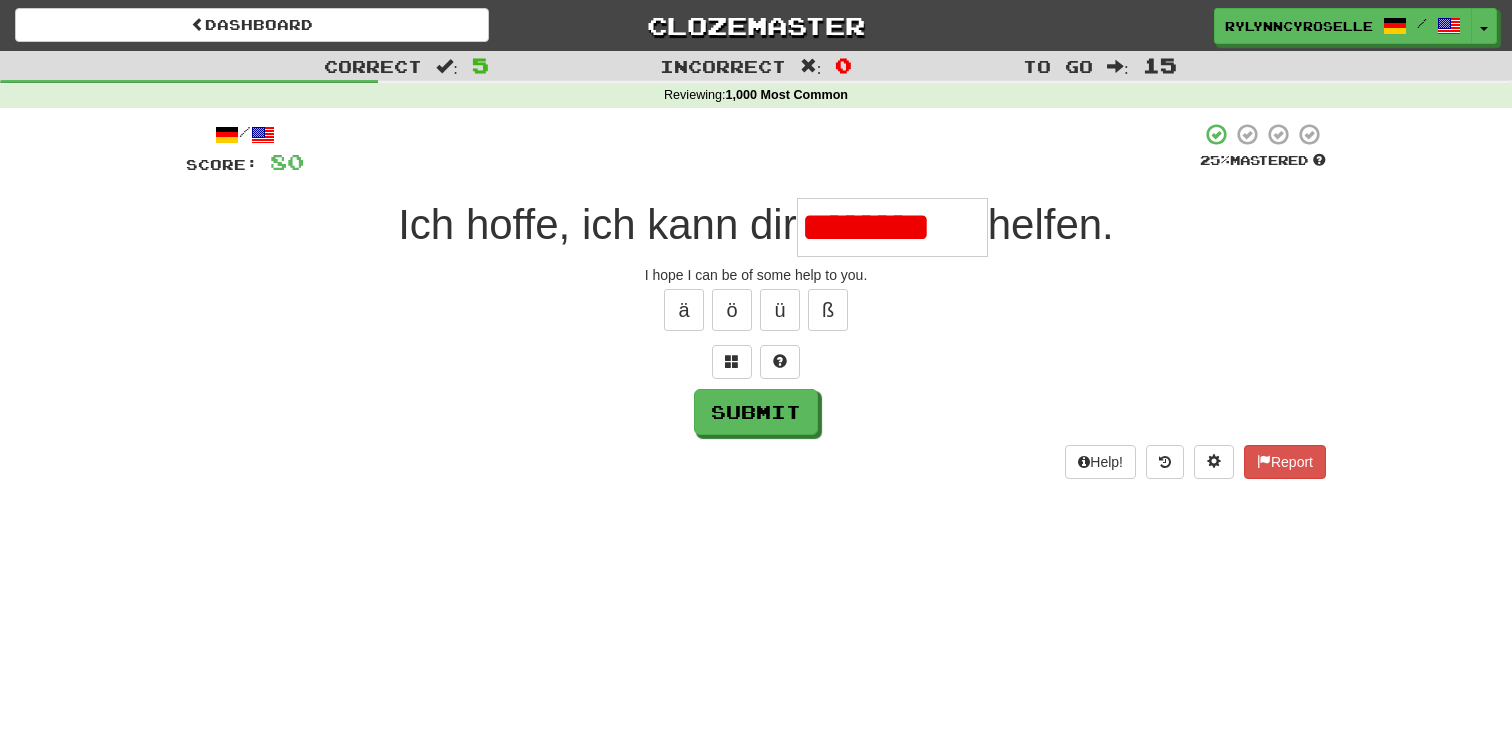 scroll, scrollTop: 0, scrollLeft: 0, axis: both 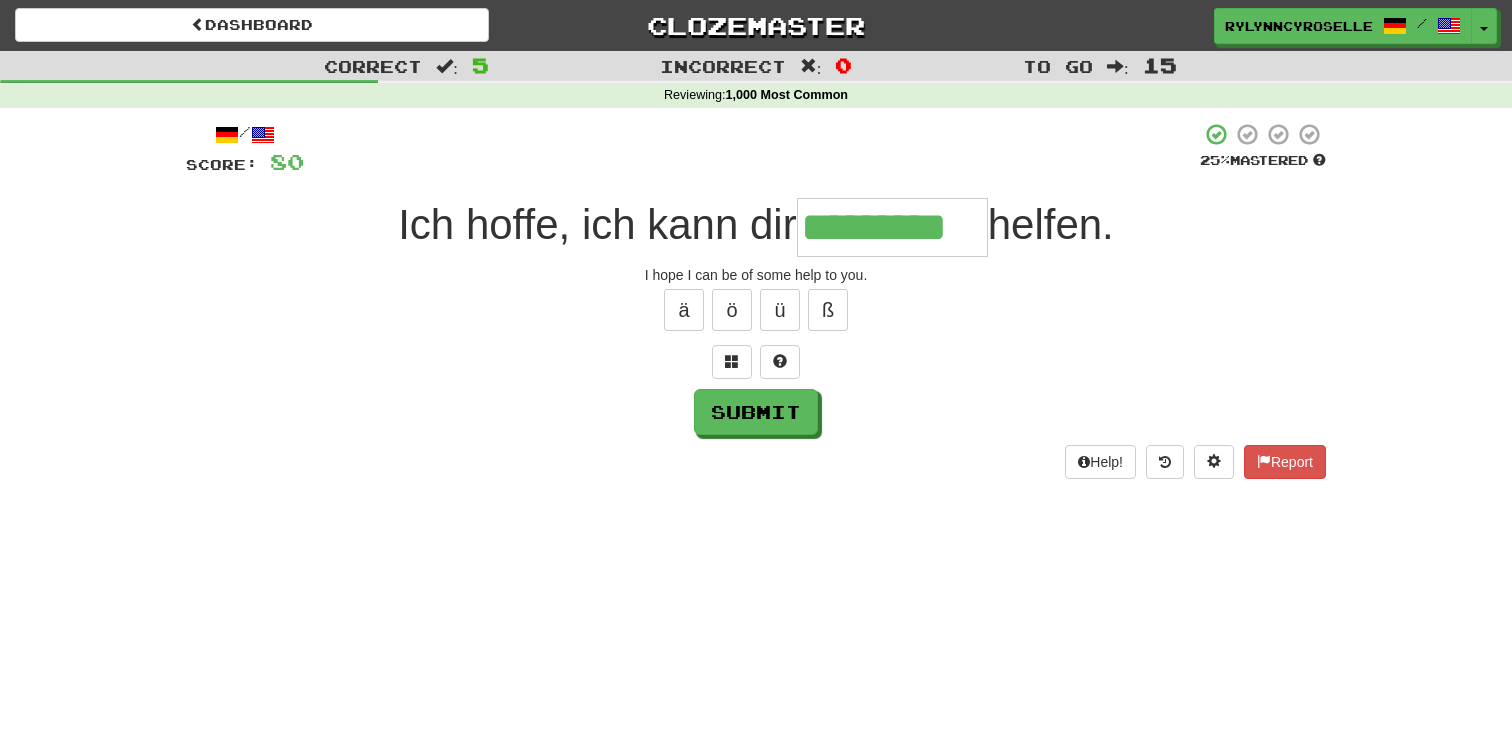 type on "*********" 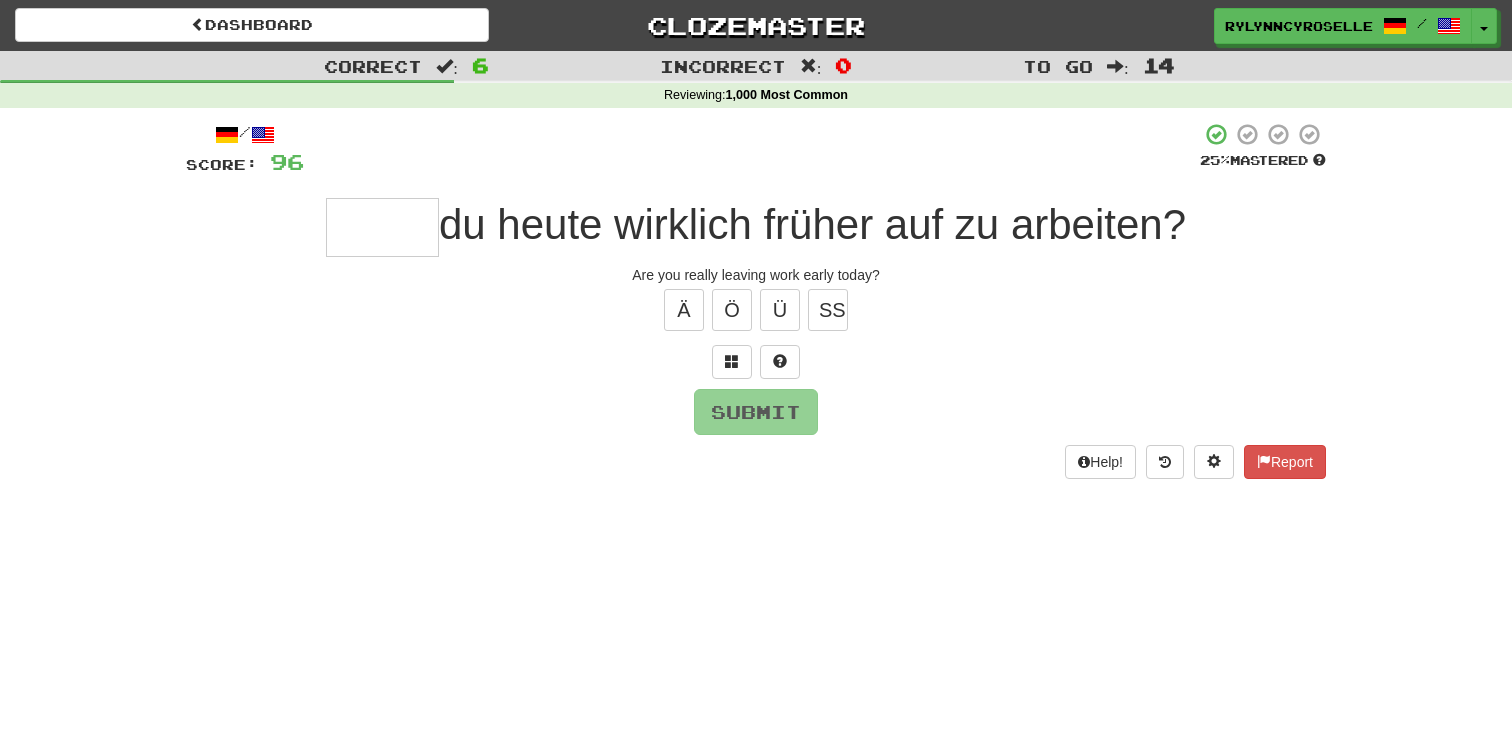 type on "*" 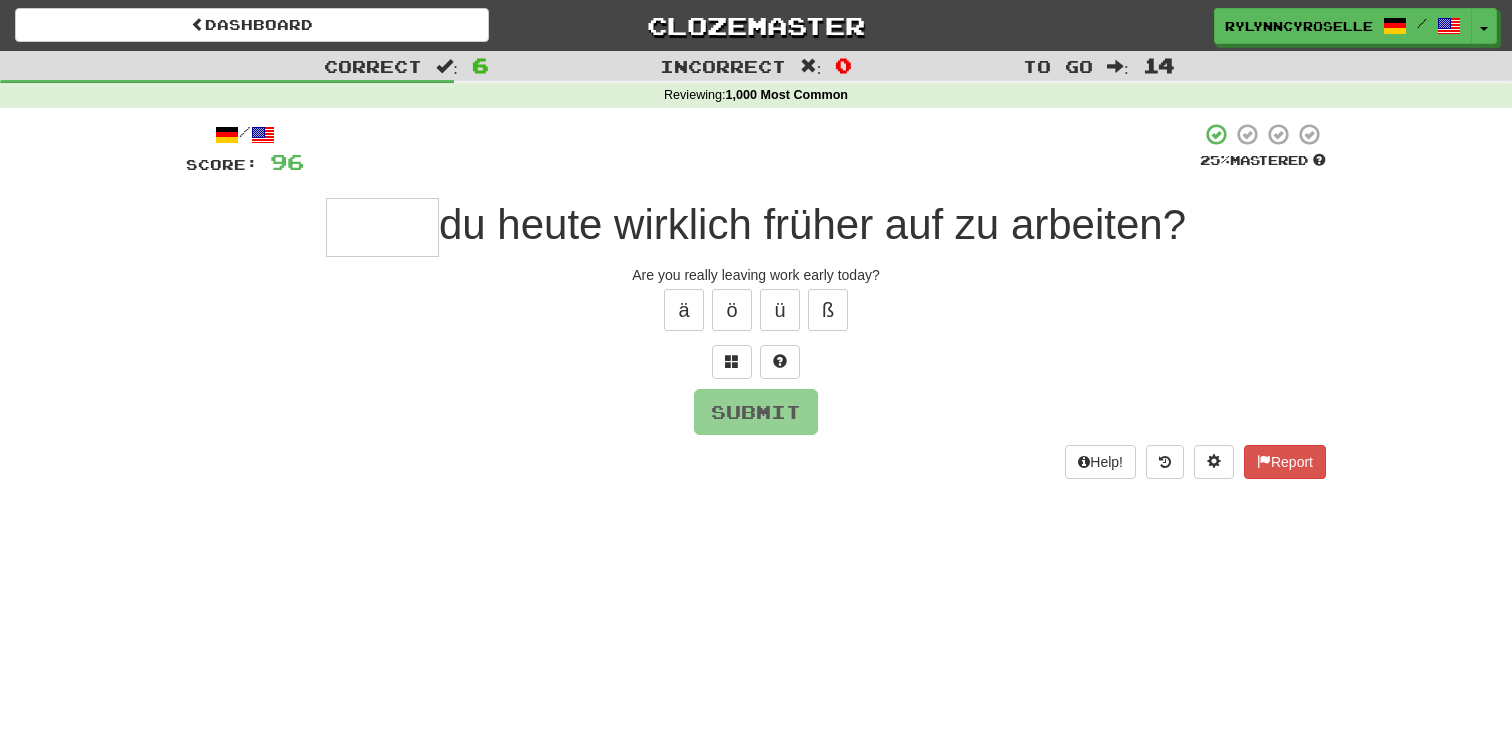 type on "*" 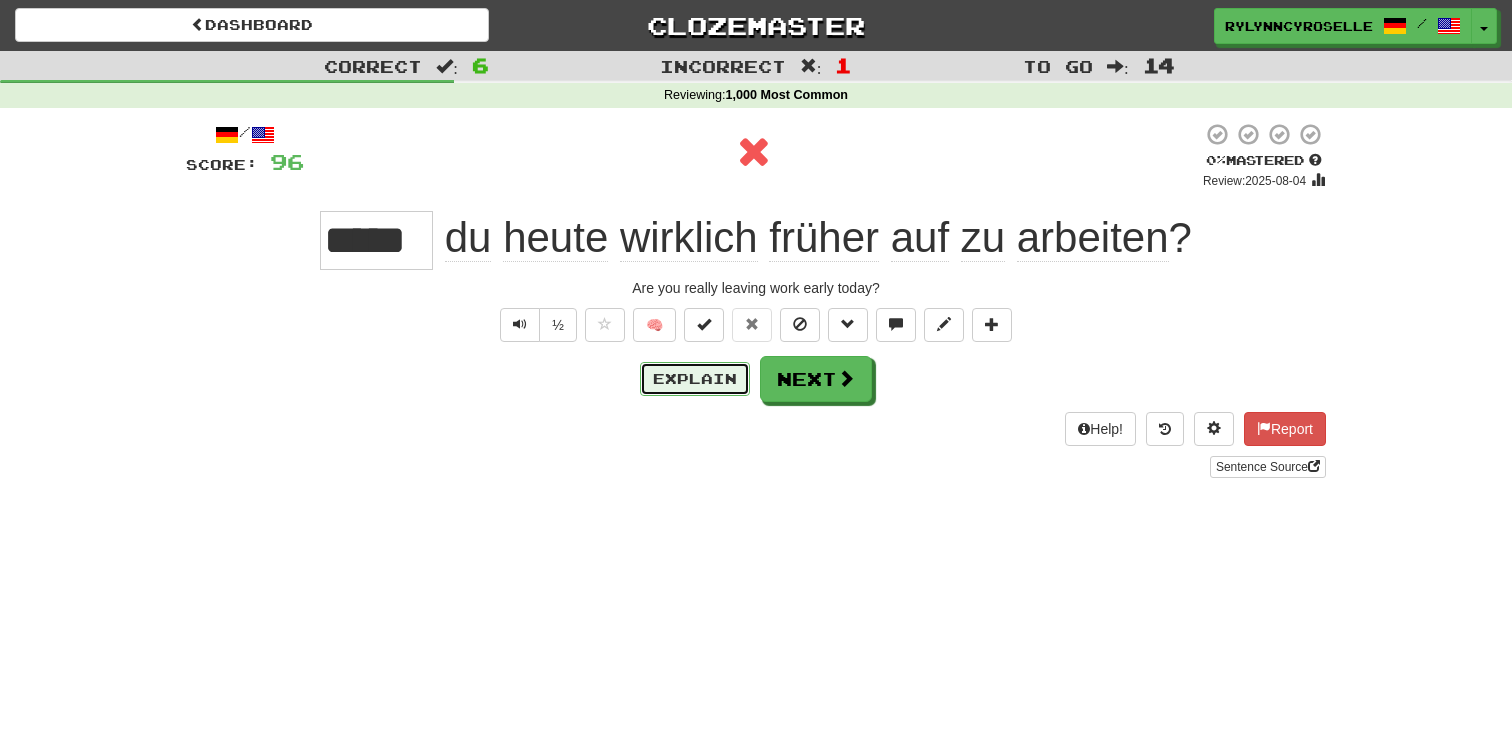 click on "Explain" at bounding box center [695, 379] 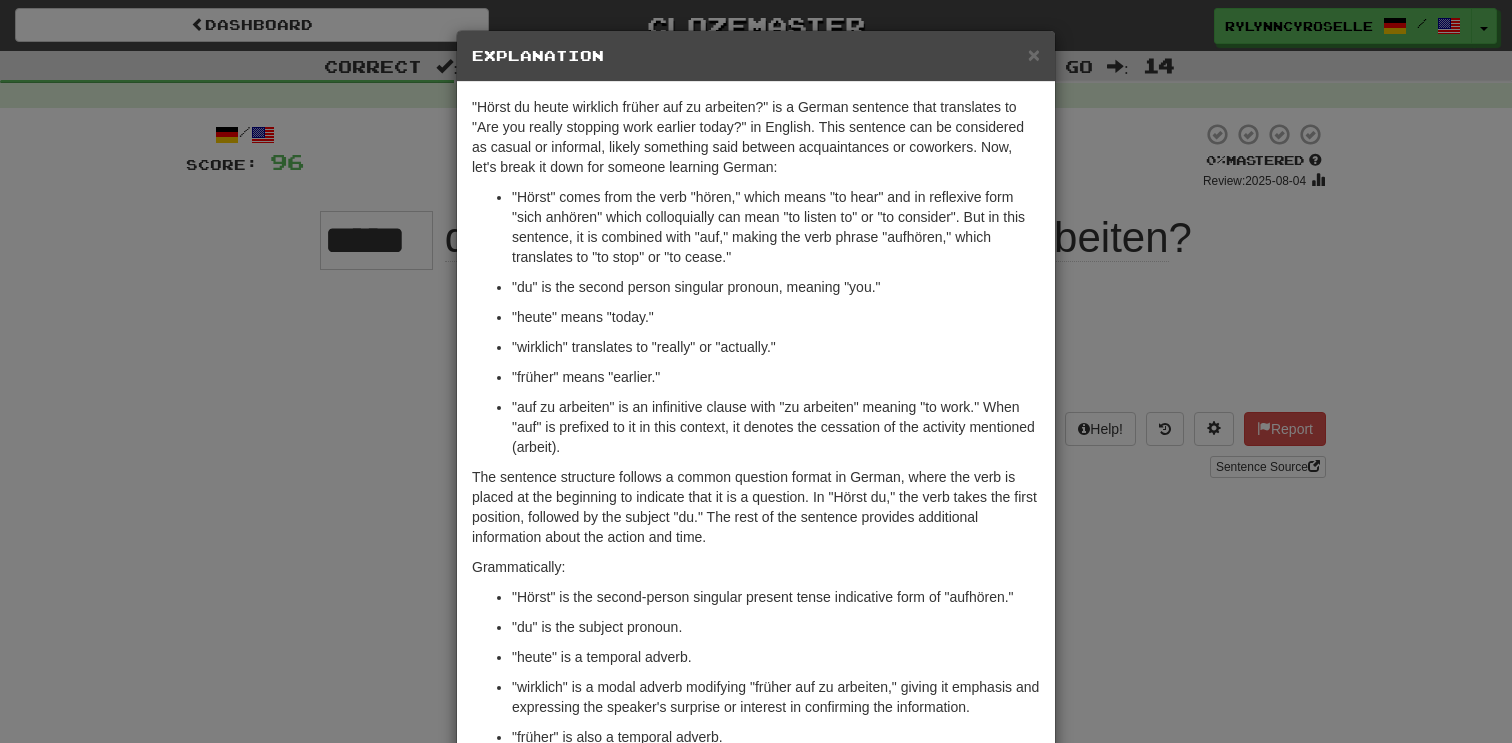 click on "× Explanation "Hörst du heute wirklich früher auf zu arbeiten?" is a German sentence that translates to "Are you really stopping work earlier today?" in English. This sentence can be considered as casual or informal, likely something said between acquaintances or coworkers. Now, let's break it down for someone learning German:
"Hörst" comes from the verb "hören," which means "to hear" and in reflexive form "sich anhören" which colloquially can mean "to listen to" or "to consider". But in this sentence, it is combined with "auf," making the verb phrase "aufhören," which translates to "to stop" or "to cease."
"du" is the second person singular pronoun, meaning "you."
"heute" means "today."
"wirklich" translates to "really" or "actually."
"früher" means "earlier."
"auf zu arbeiten" is an infinitive clause with "zu arbeiten" meaning "to work." When "auf" is prefixed to it in this context, it denotes the cessation of the activity mentioned (arbeit)." at bounding box center (756, 371) 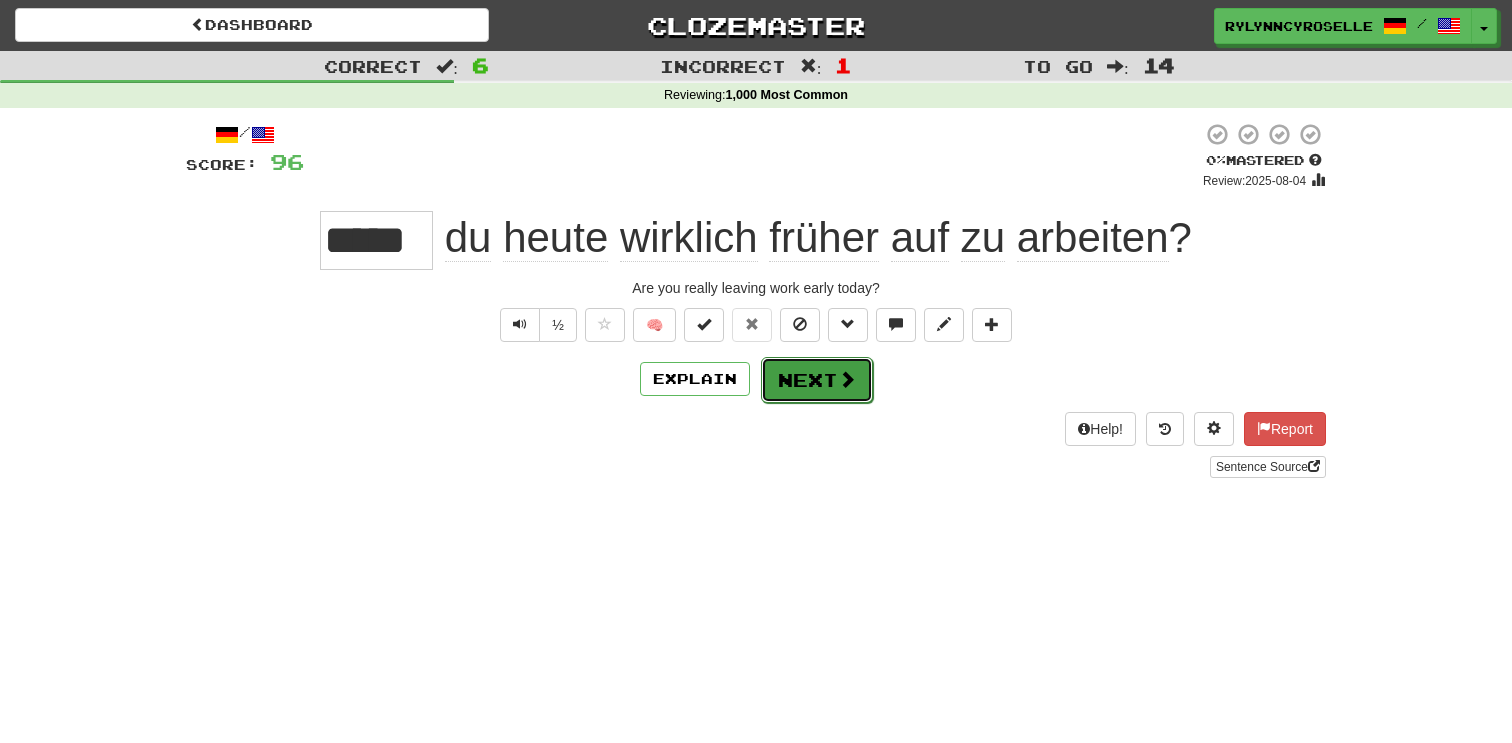 click on "Next" at bounding box center (817, 380) 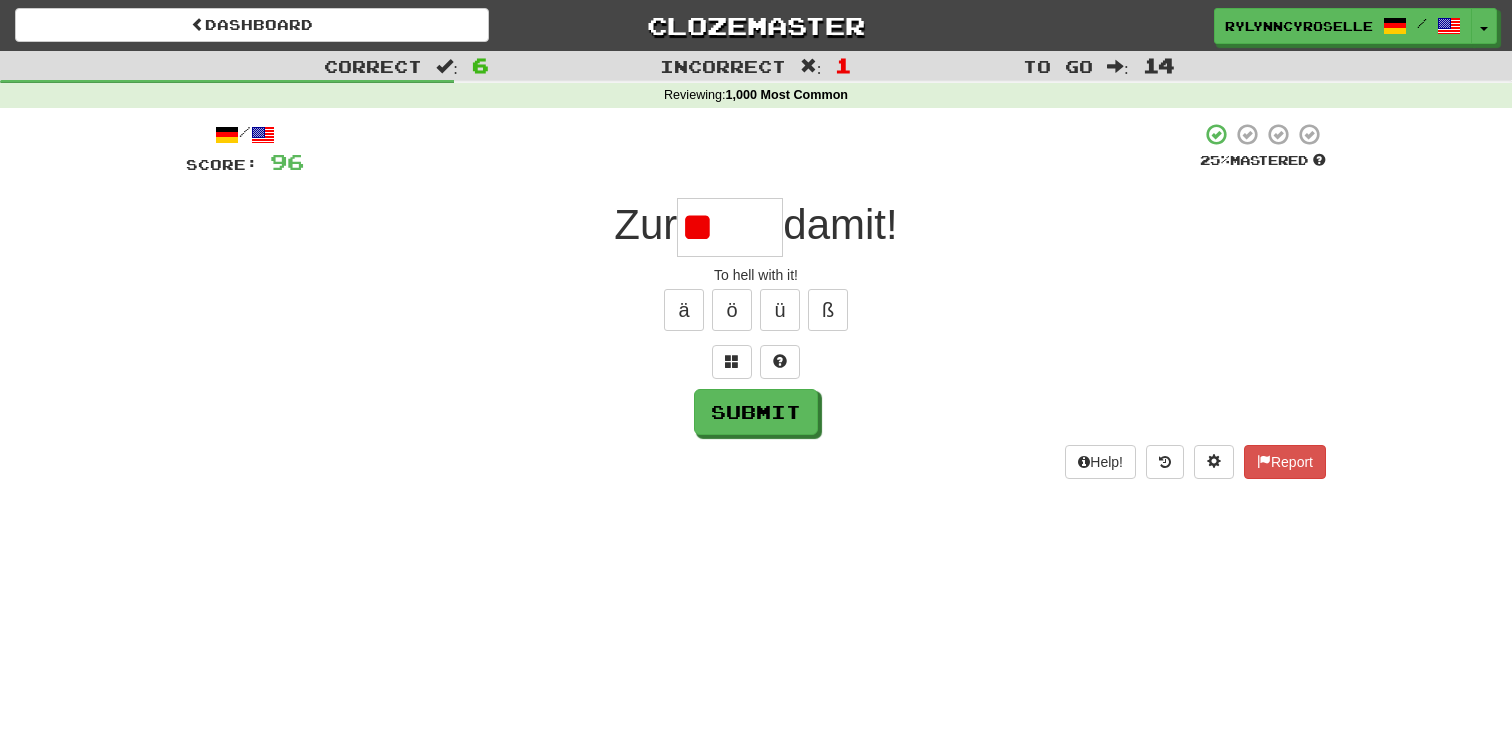 type on "*" 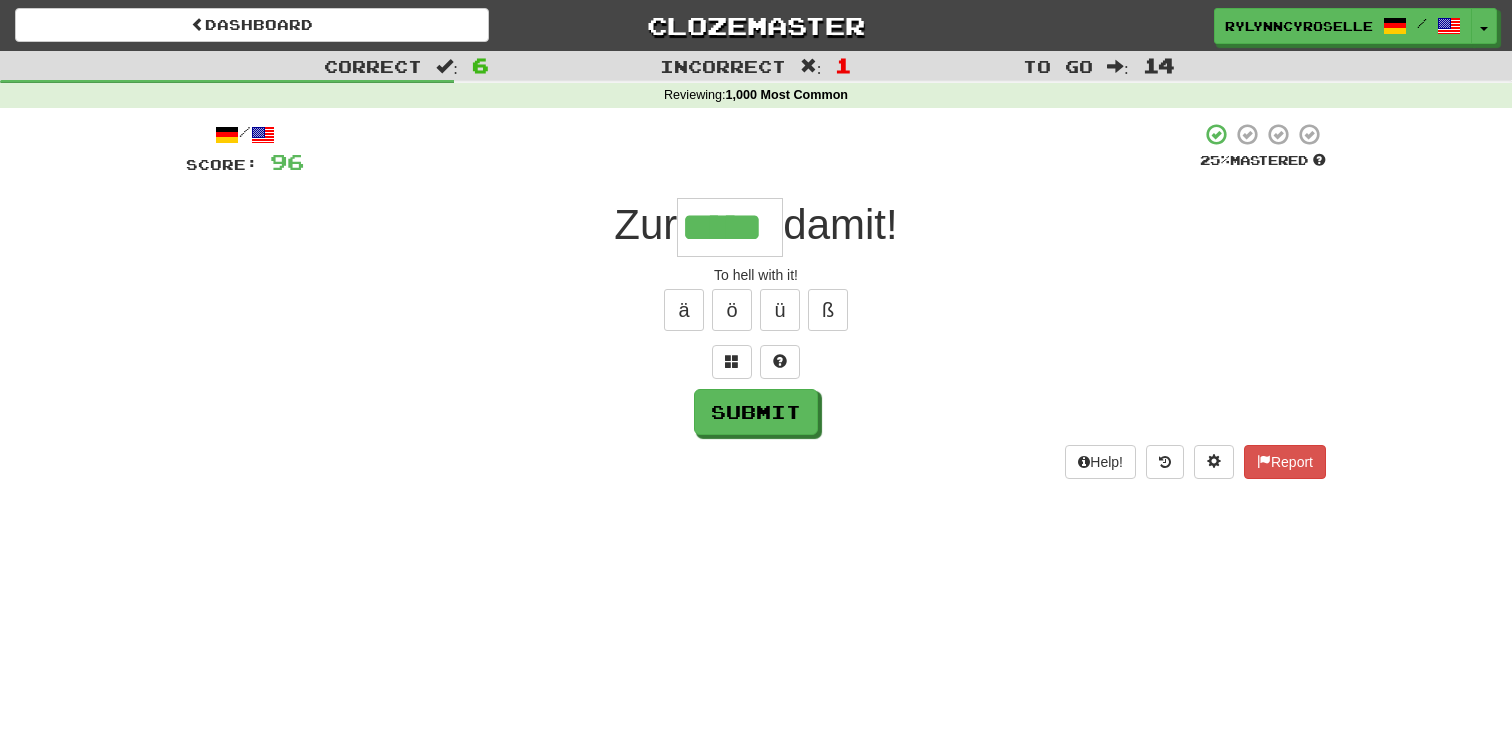 type on "*****" 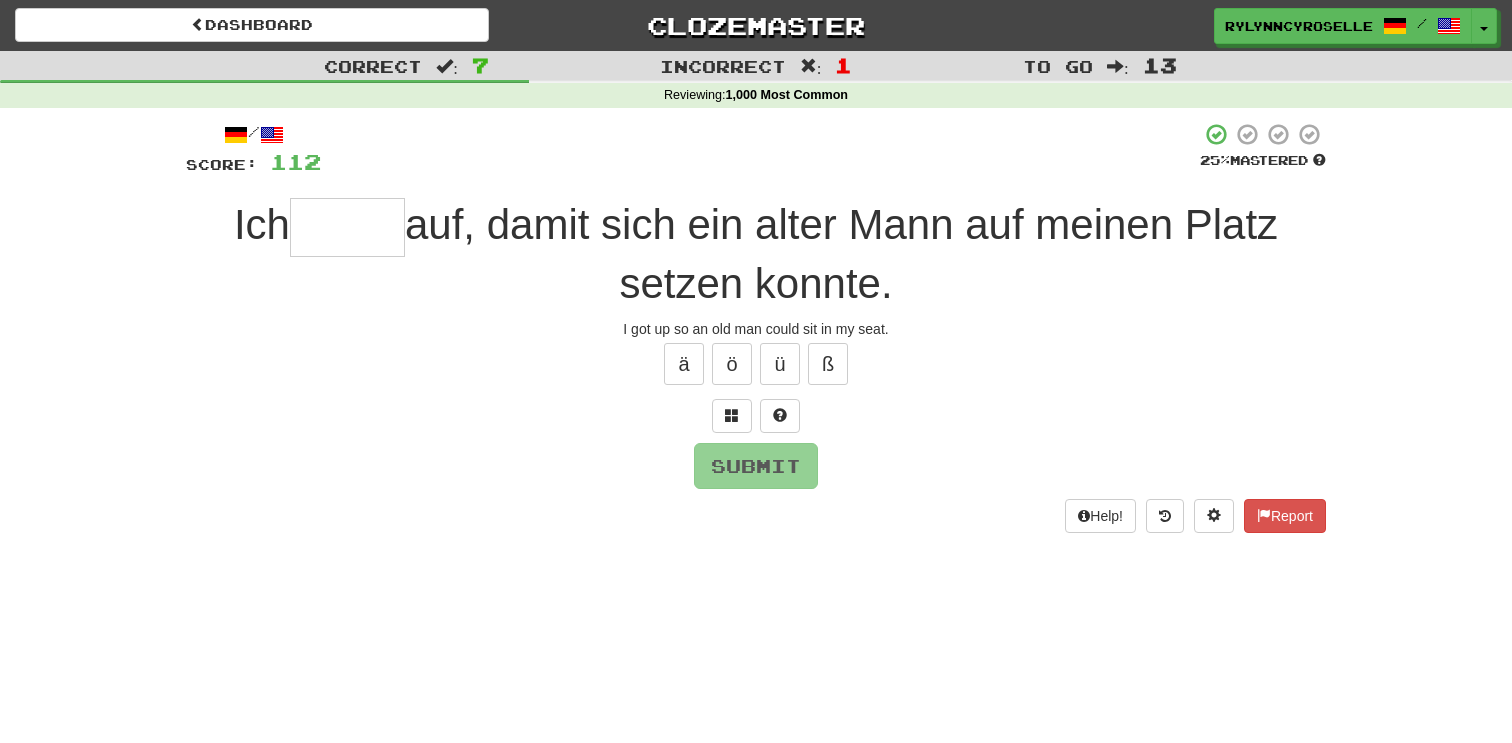 type on "*****" 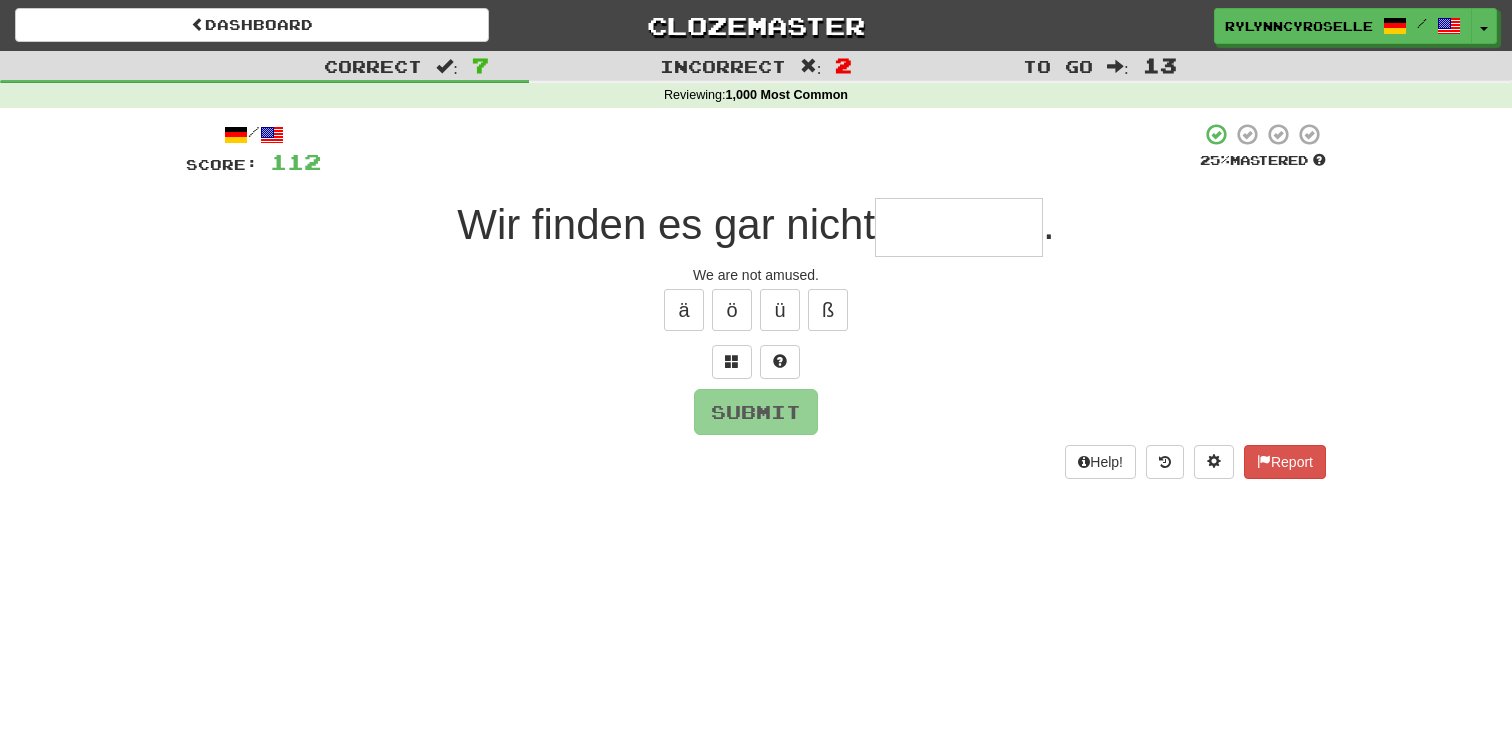 type on "*" 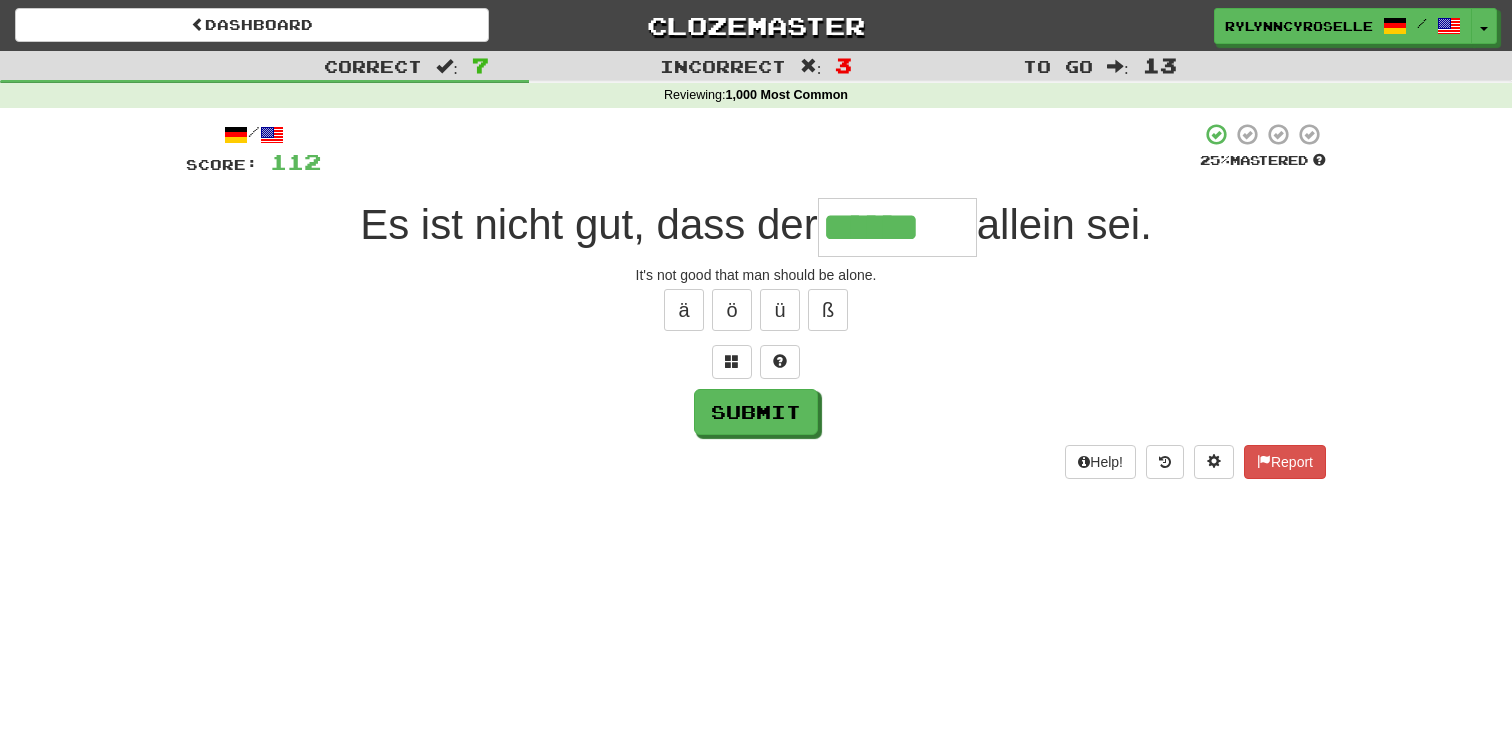 type on "******" 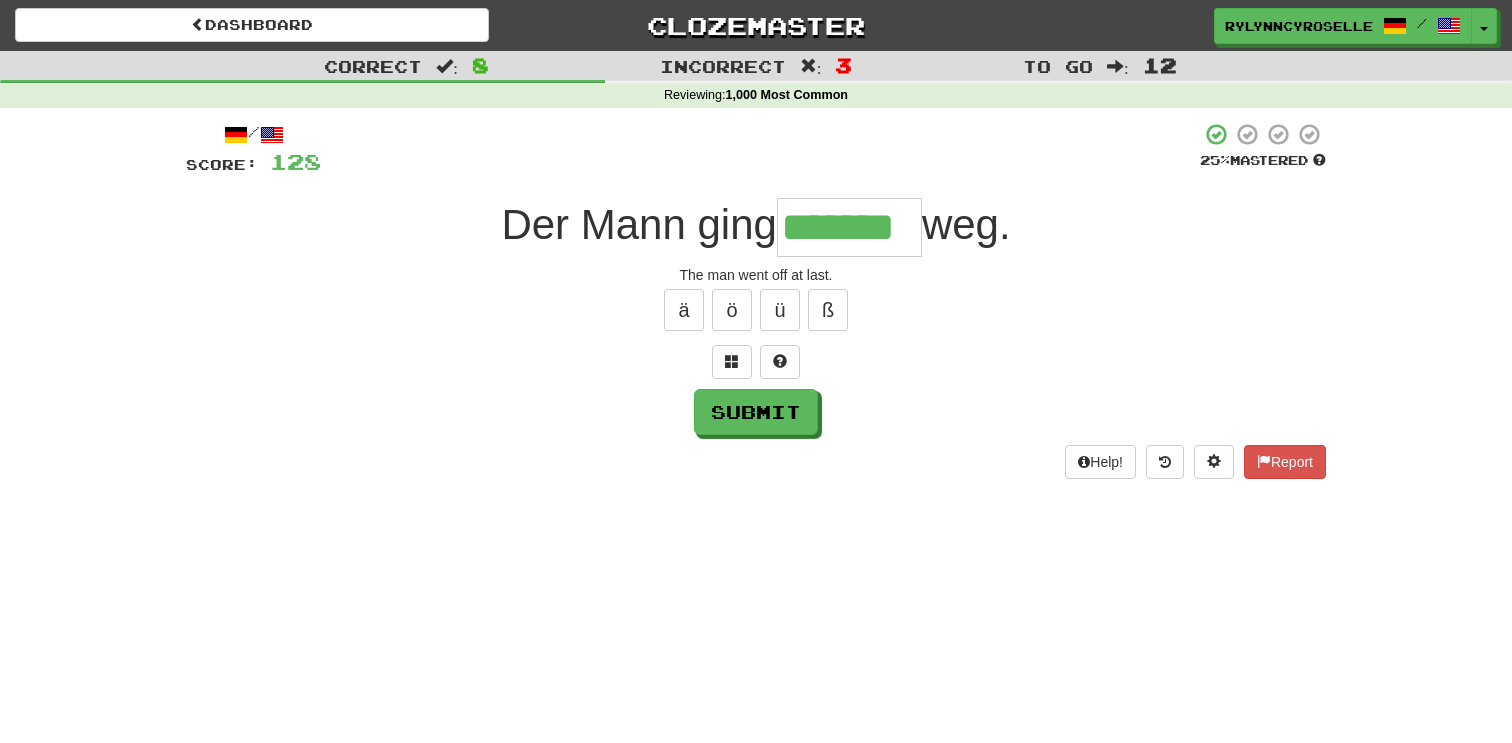 type on "*******" 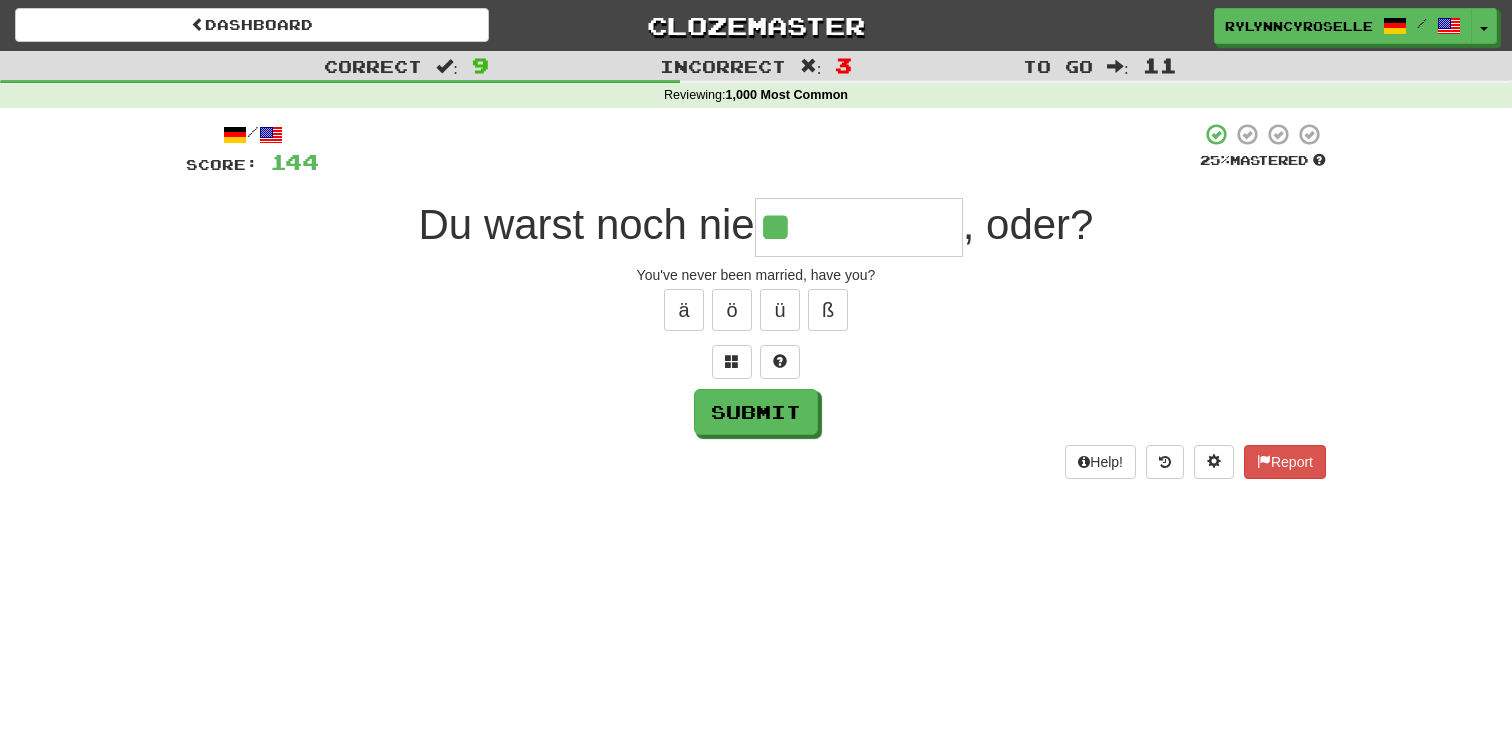 type on "*" 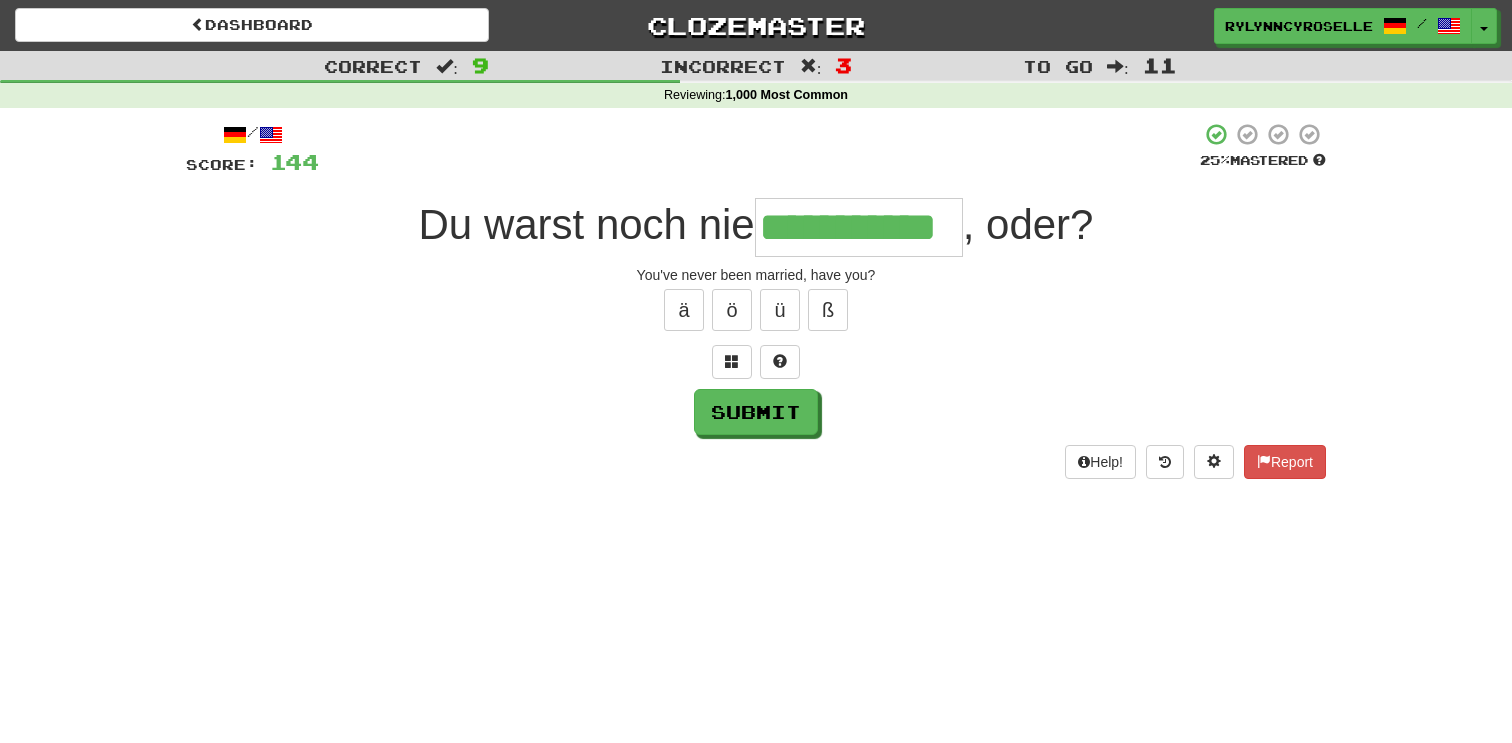 type on "**********" 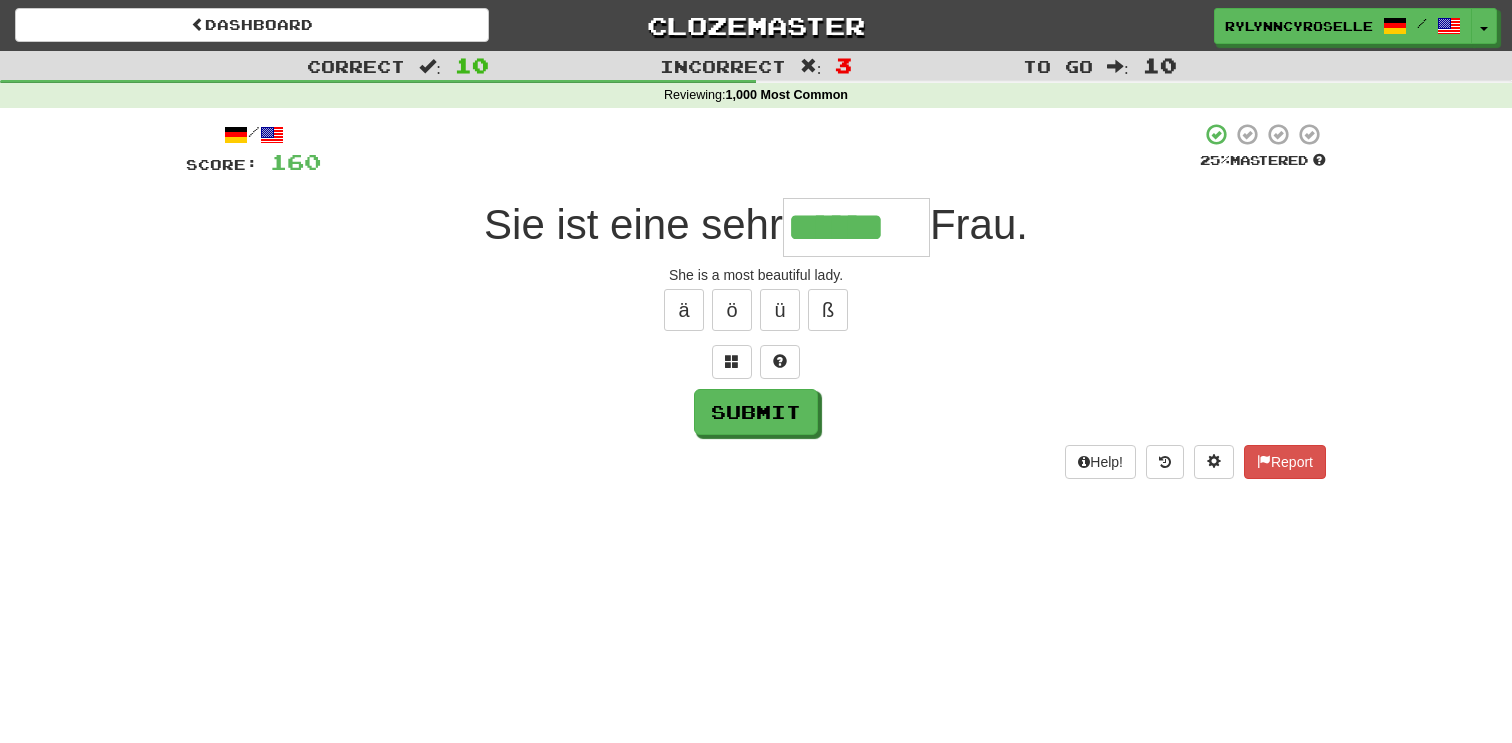 scroll, scrollTop: 0, scrollLeft: 4, axis: horizontal 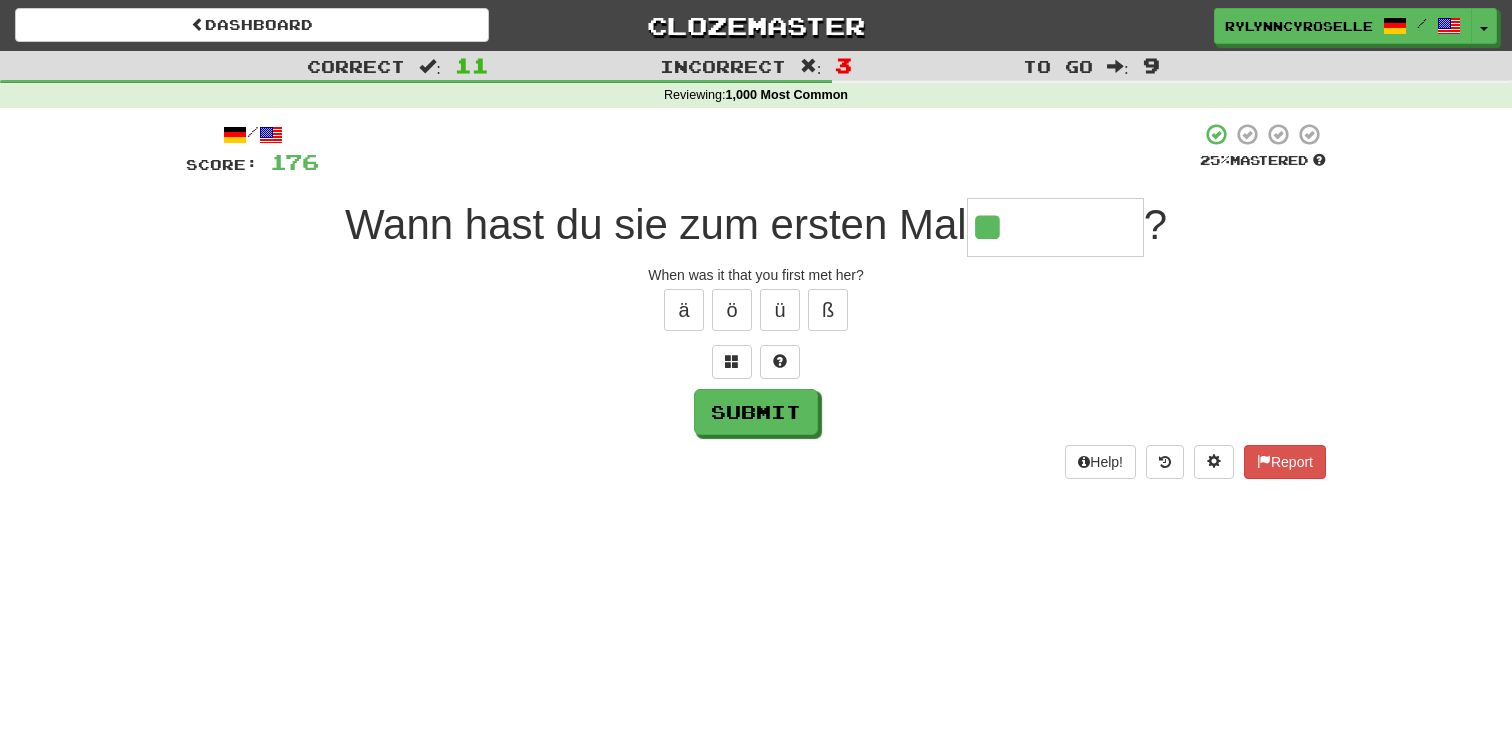 type on "*" 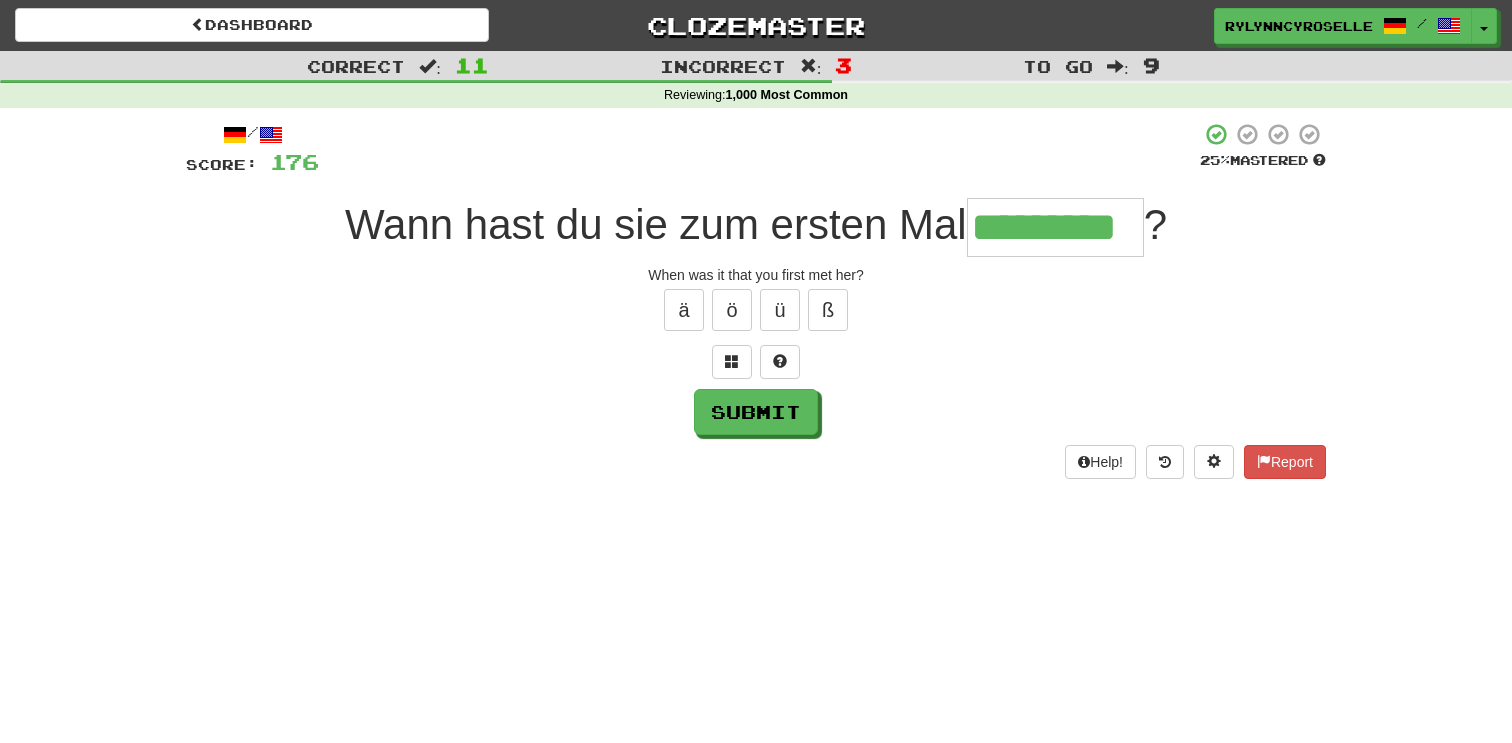 type on "*********" 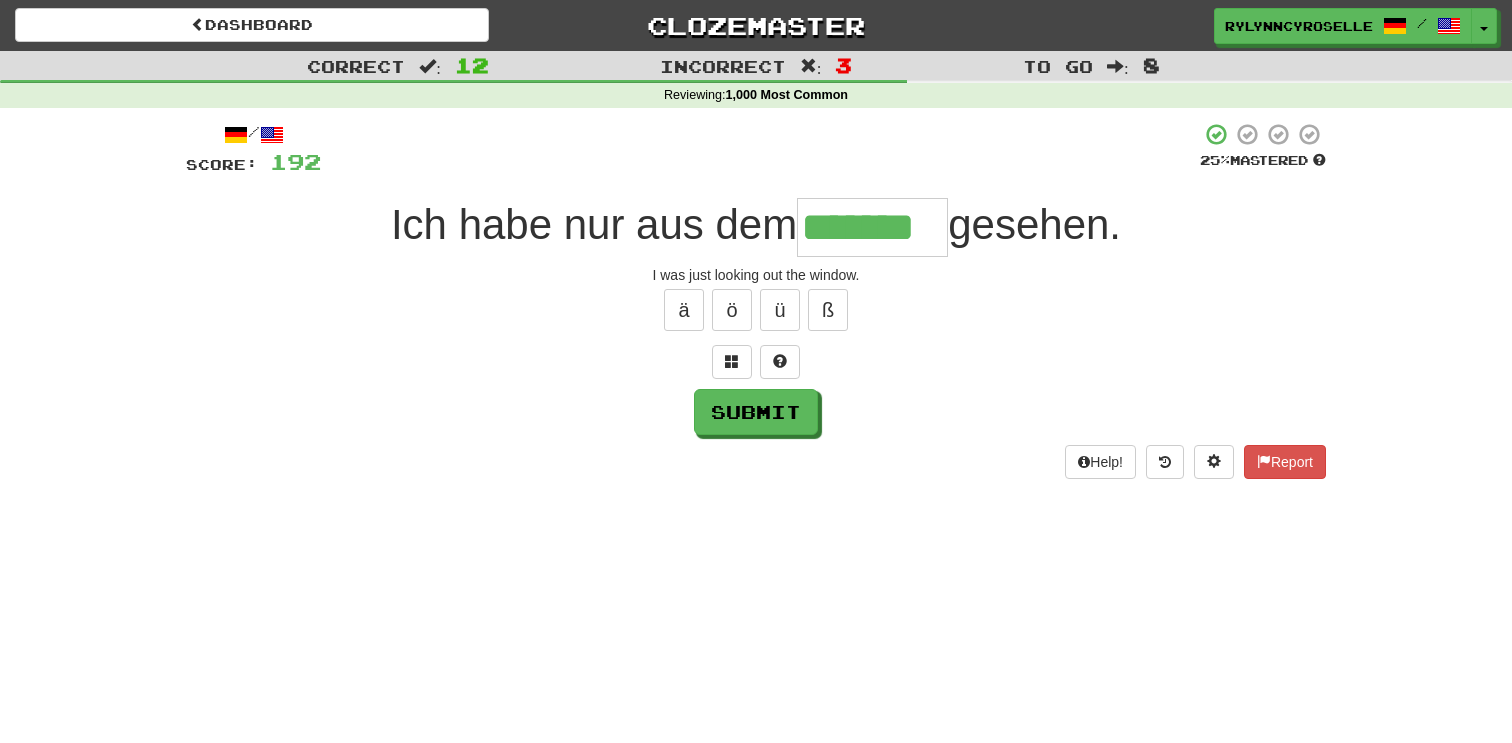 type on "*******" 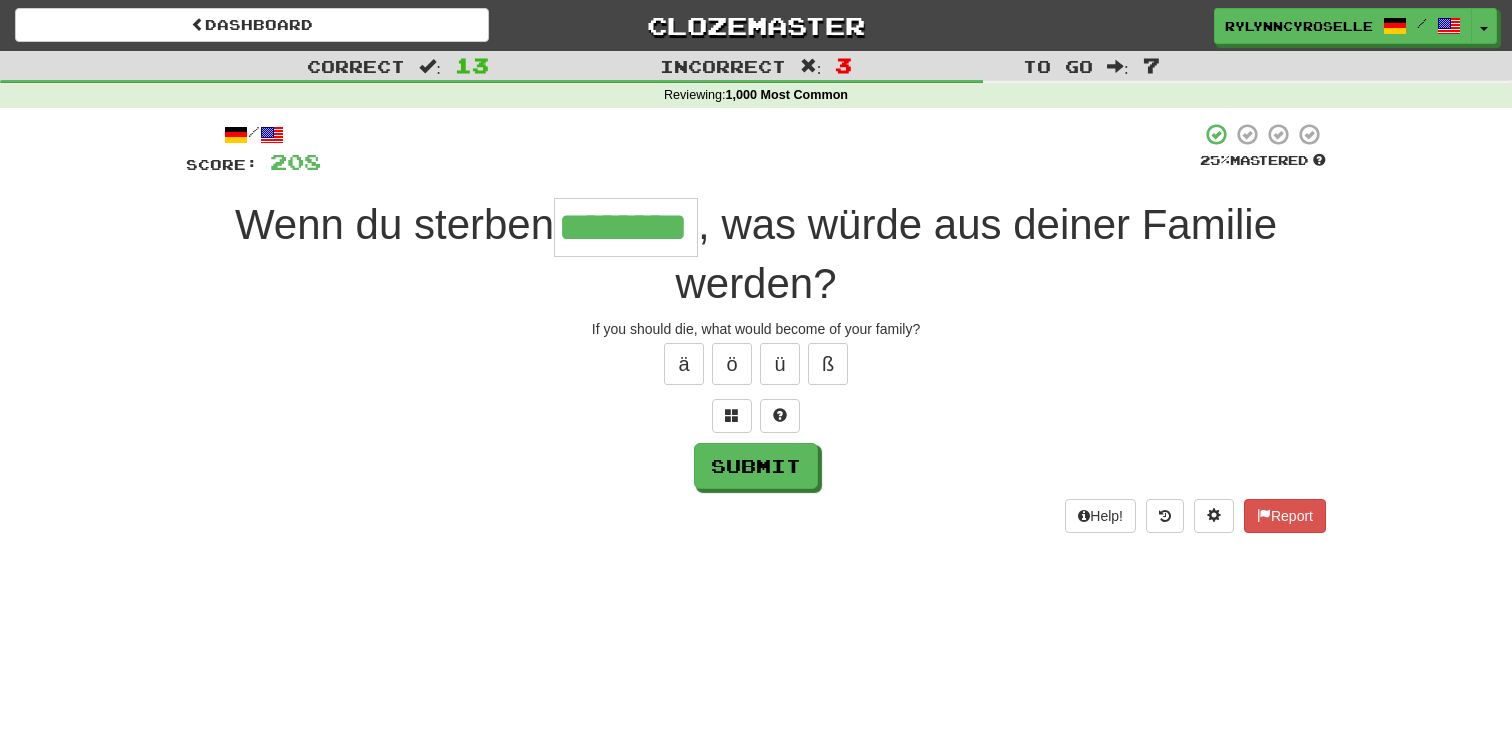 type on "********" 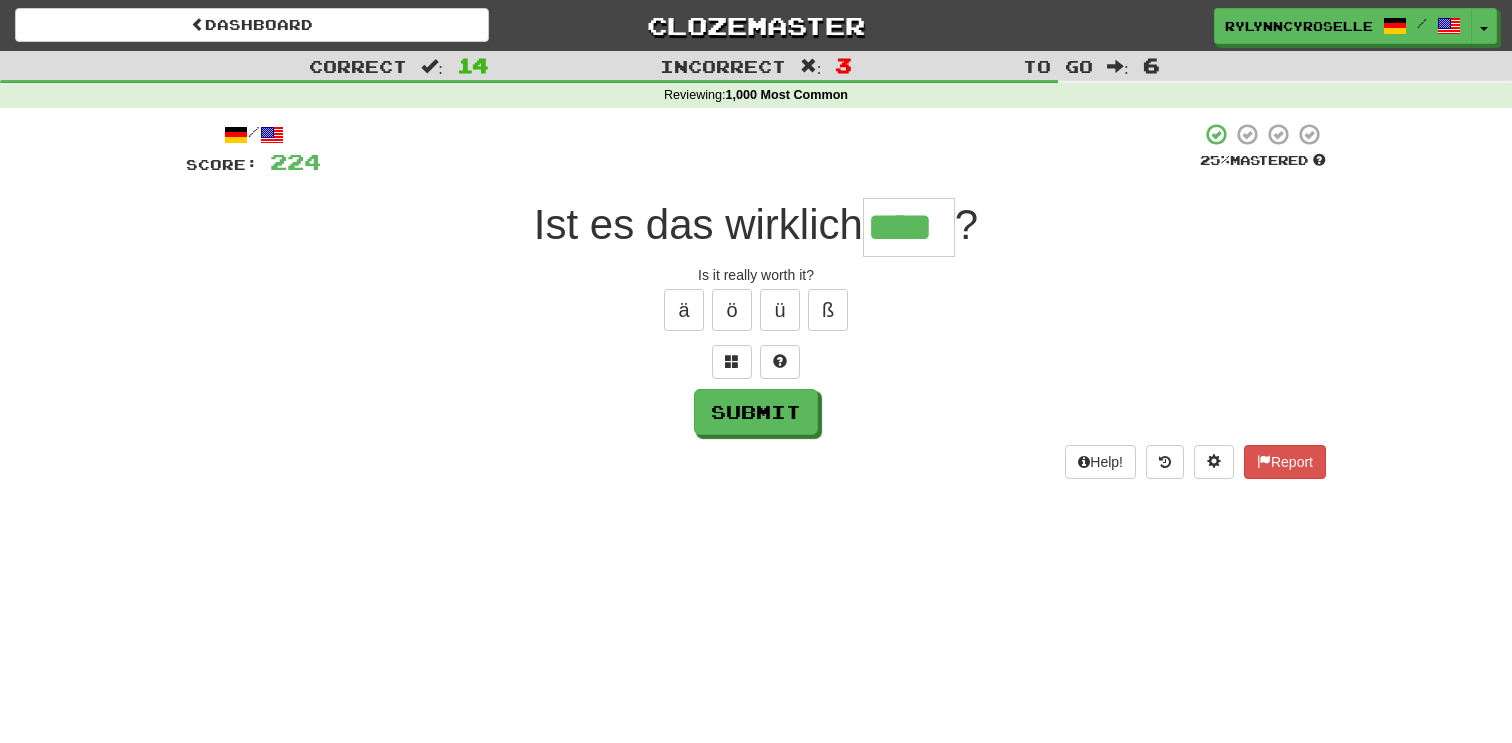 type on "****" 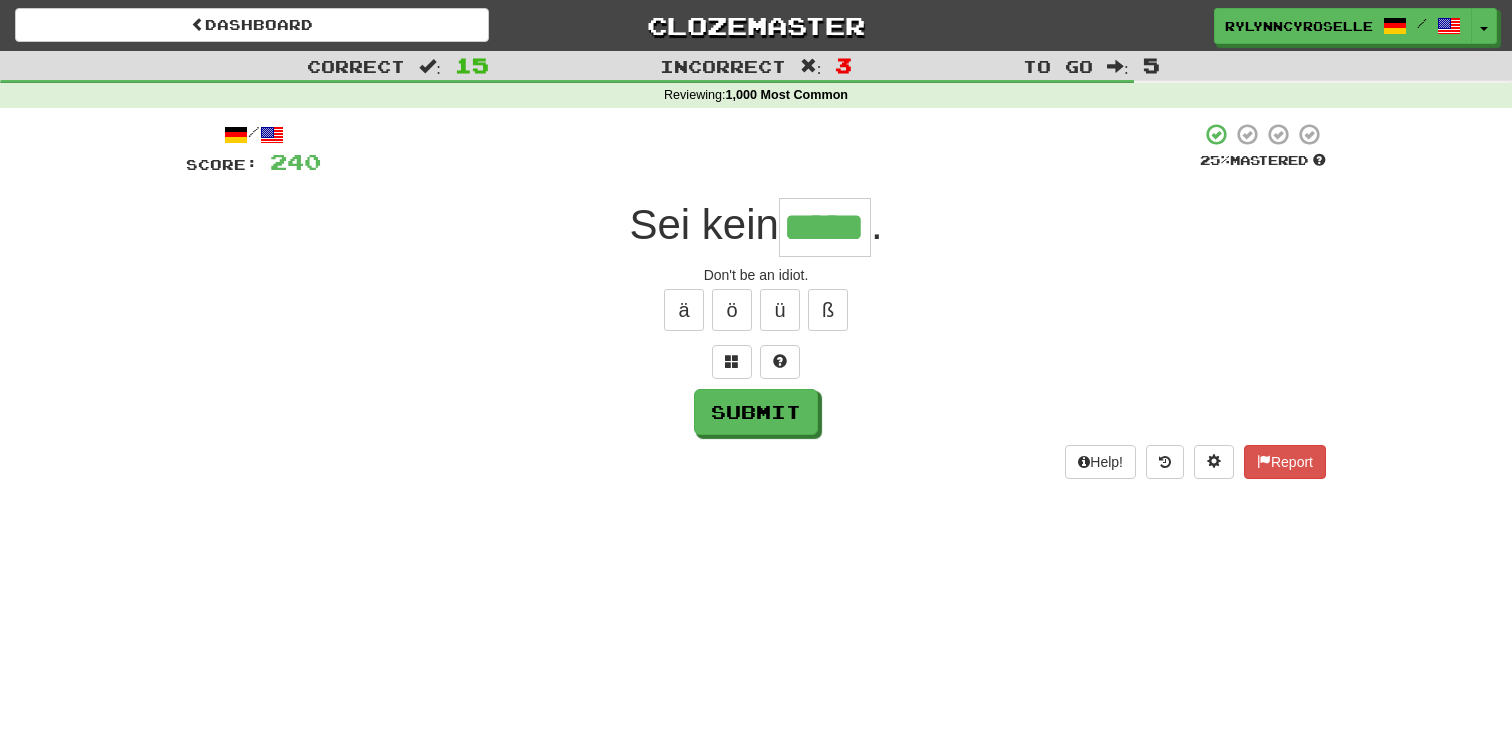 type on "*****" 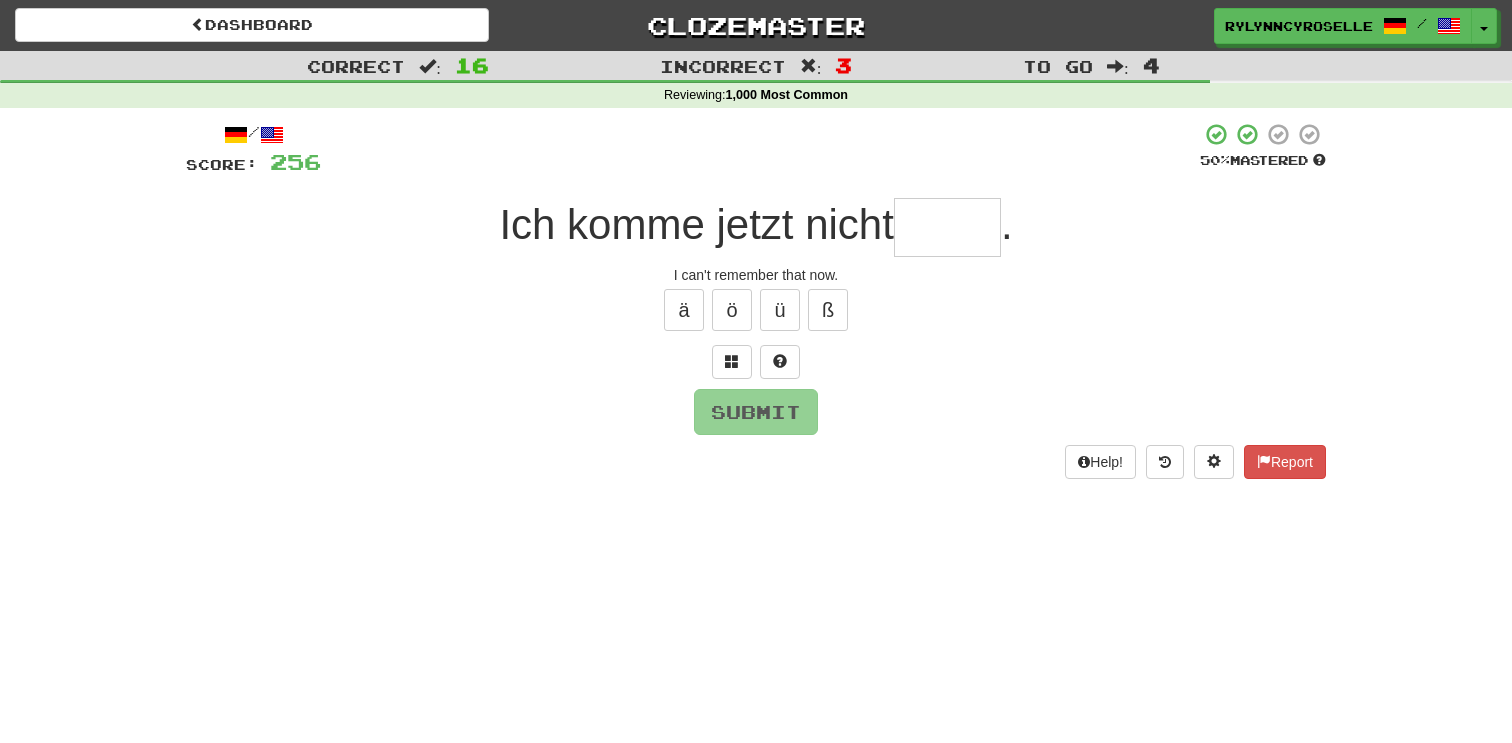 type on "*" 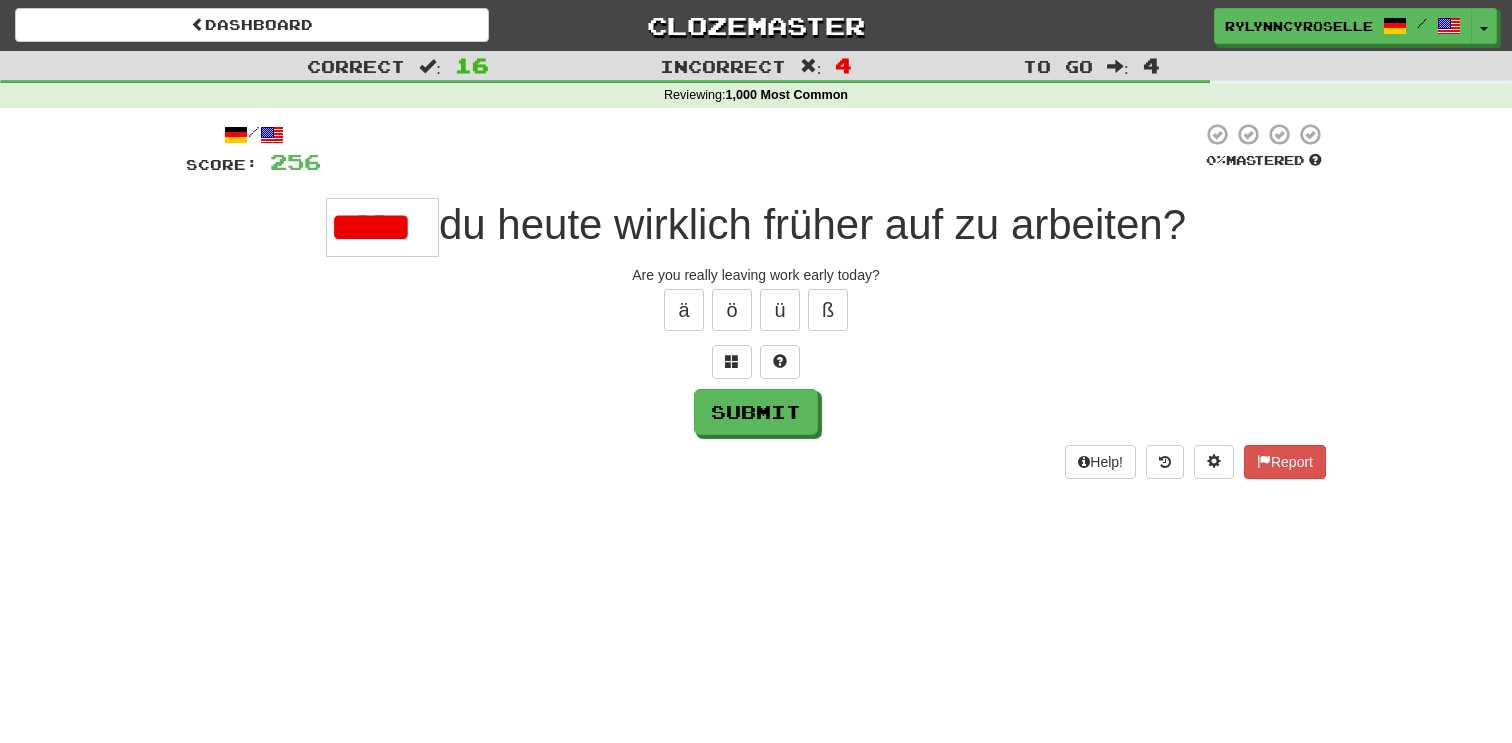 scroll, scrollTop: 0, scrollLeft: 0, axis: both 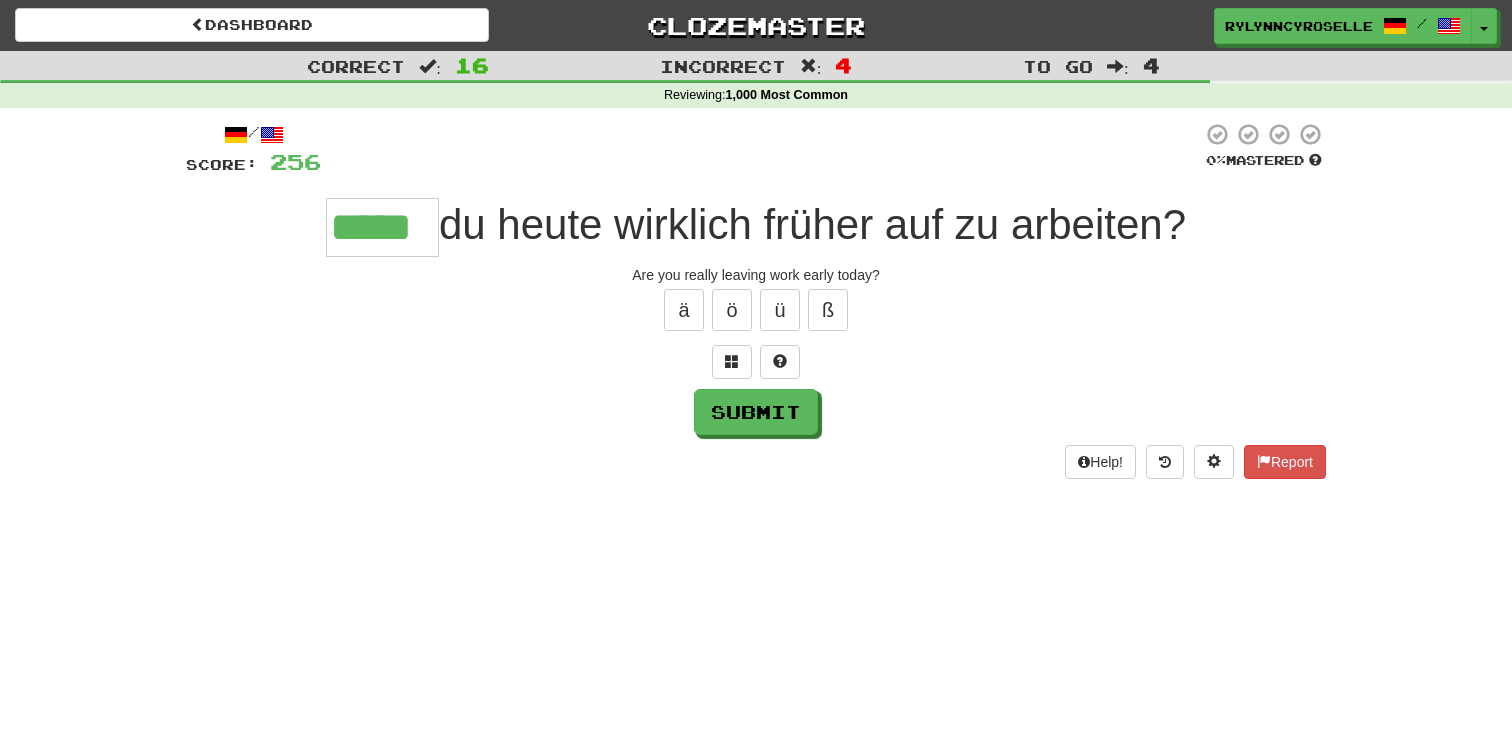 type on "*****" 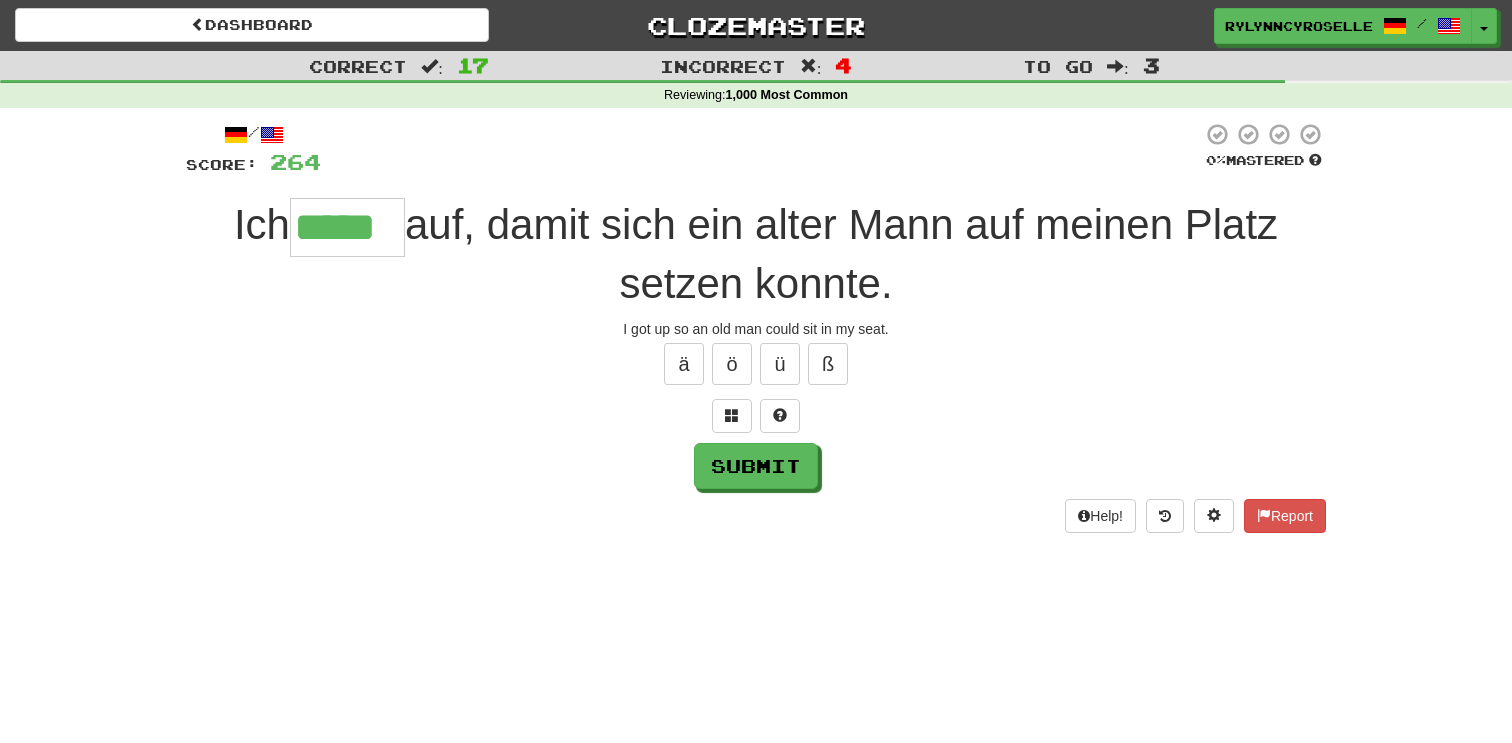 type on "*****" 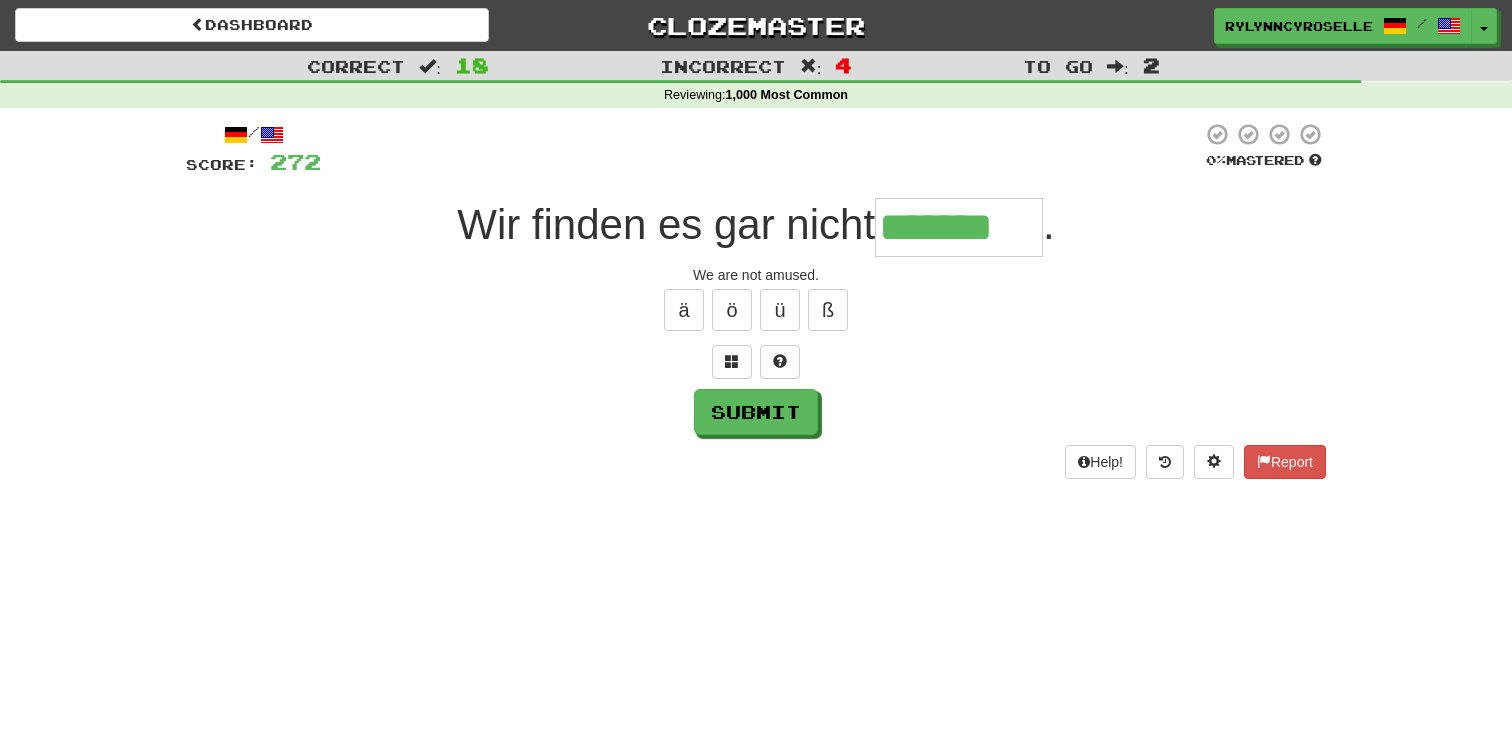 type on "*******" 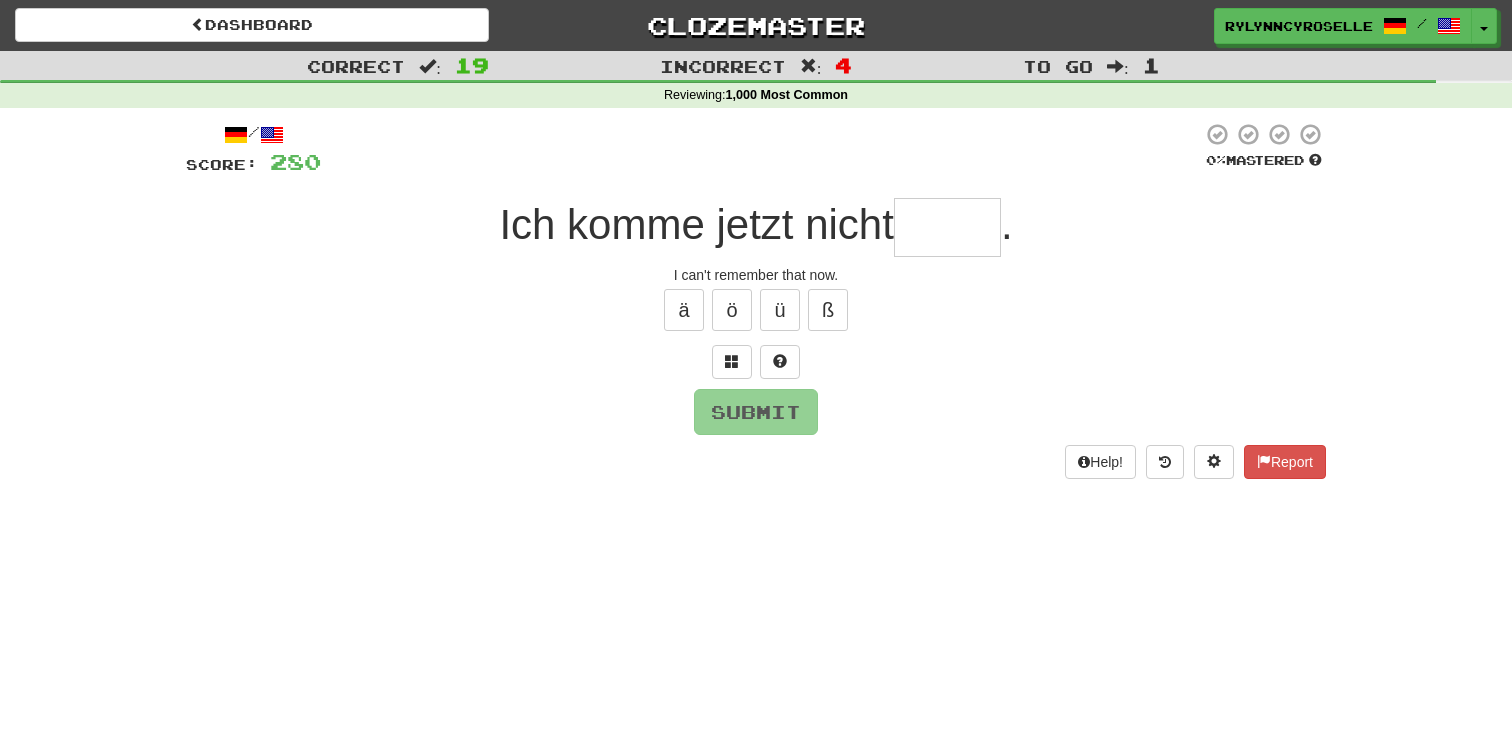 type on "*" 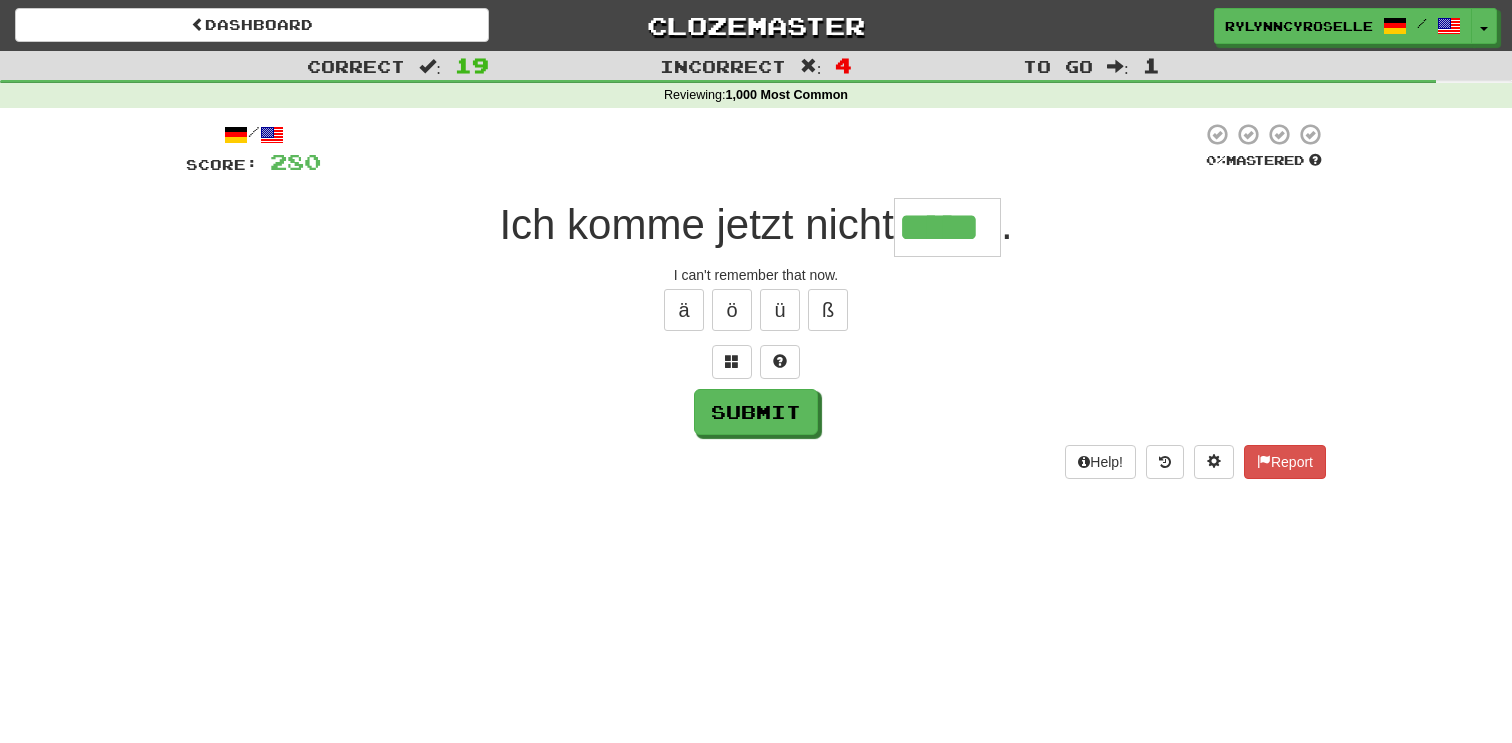 type on "*****" 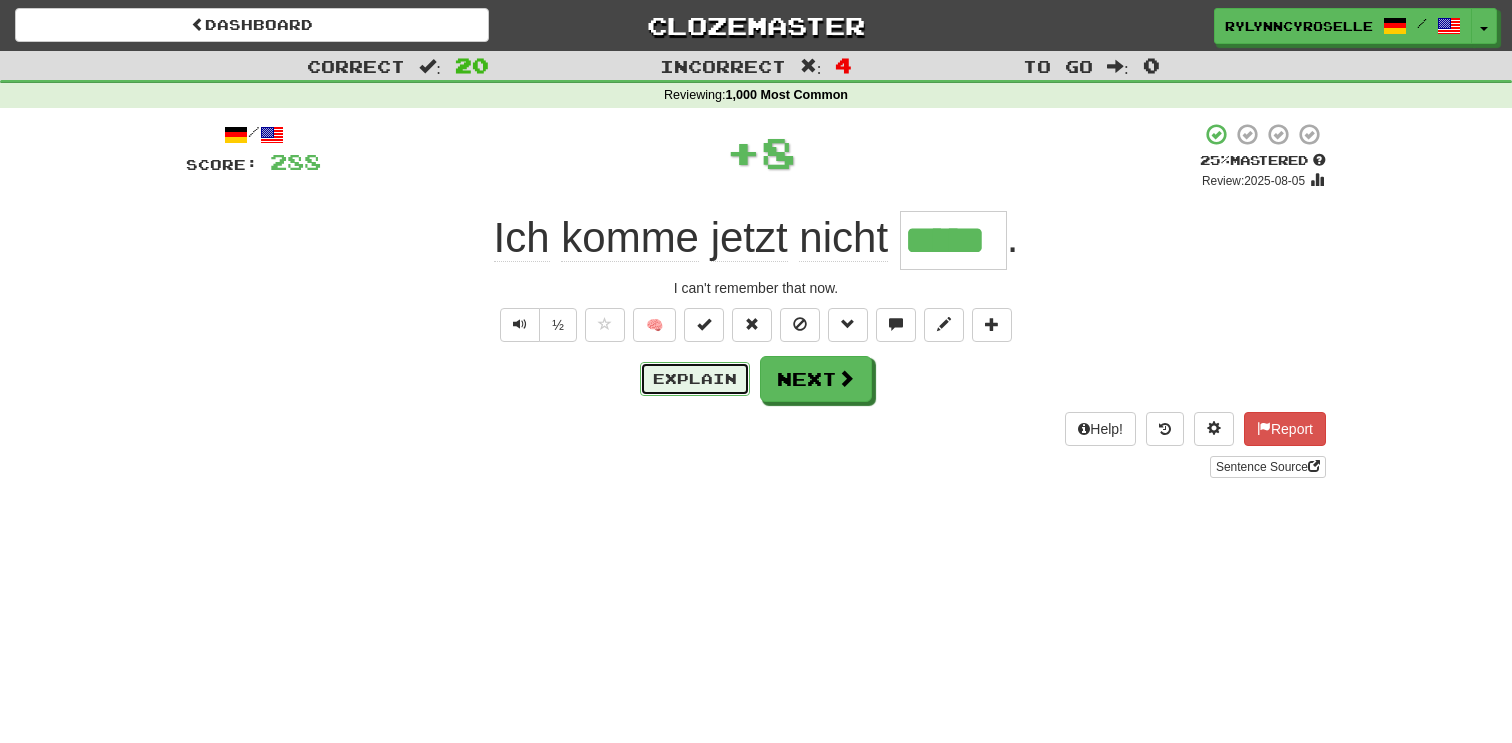 click on "Explain" at bounding box center (695, 379) 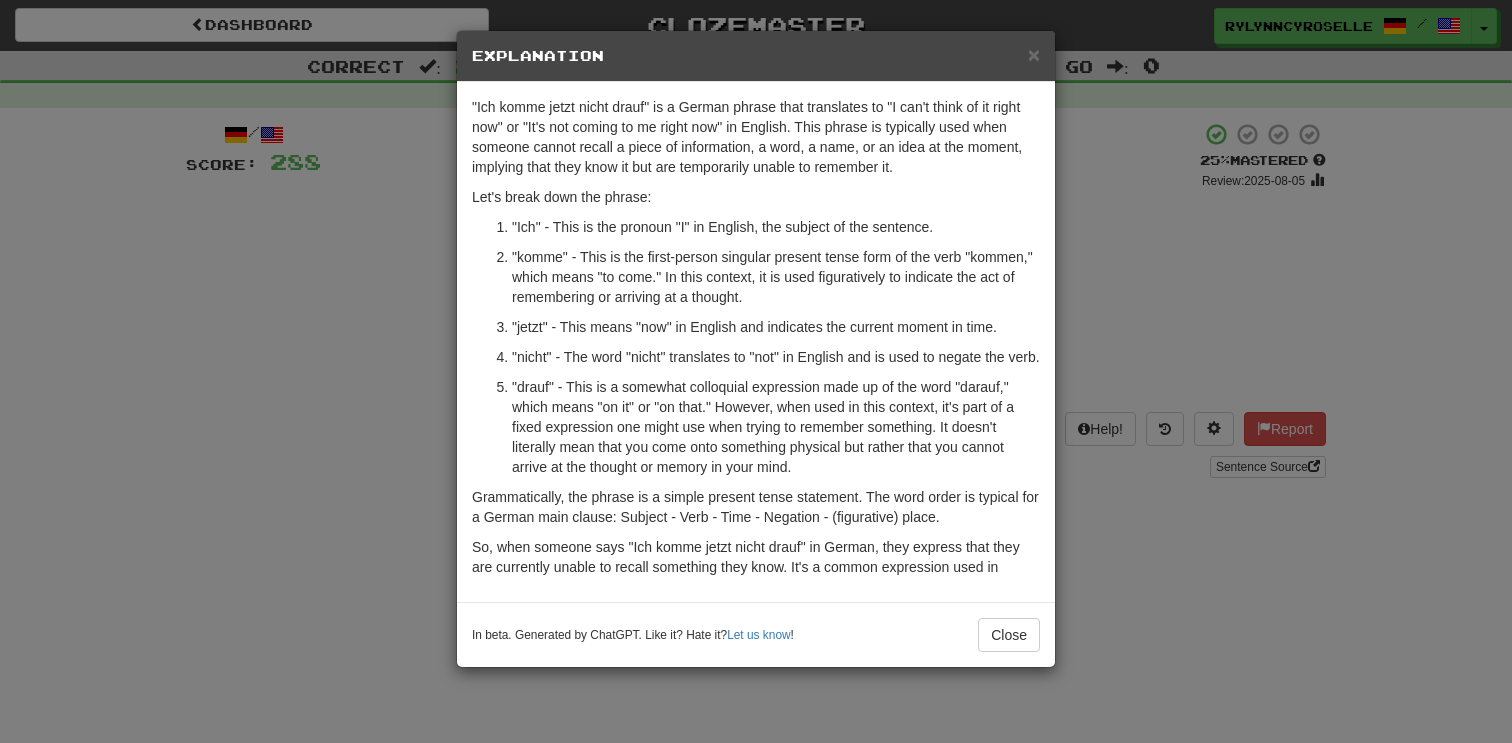 click on "× Explanation "Ich komme jetzt nicht drauf" is a German phrase that translates to "I can't think of it right now" or "It's not coming to me right now" in English. This phrase is typically used when someone cannot recall a piece of information, a word, a name, or an idea at the moment, implying that they know it but are temporarily unable to remember it.
Let's break down the phrase:
"Ich" - This is the pronoun "I" in English, the subject of the sentence.
"komme" - This is the first-person singular present tense form of the verb "kommen," which means "to come." In this context, it is used figuratively to indicate the act of remembering or arriving at a thought.
"jetzt" - This means "now" in English and indicates the current moment in time.
"nicht" - The word "nicht" translates to "not" in English and is used to negate the verb.
In beta. Generated by ChatGPT. Like it? Hate it?  Let us know ! Close" at bounding box center [756, 371] 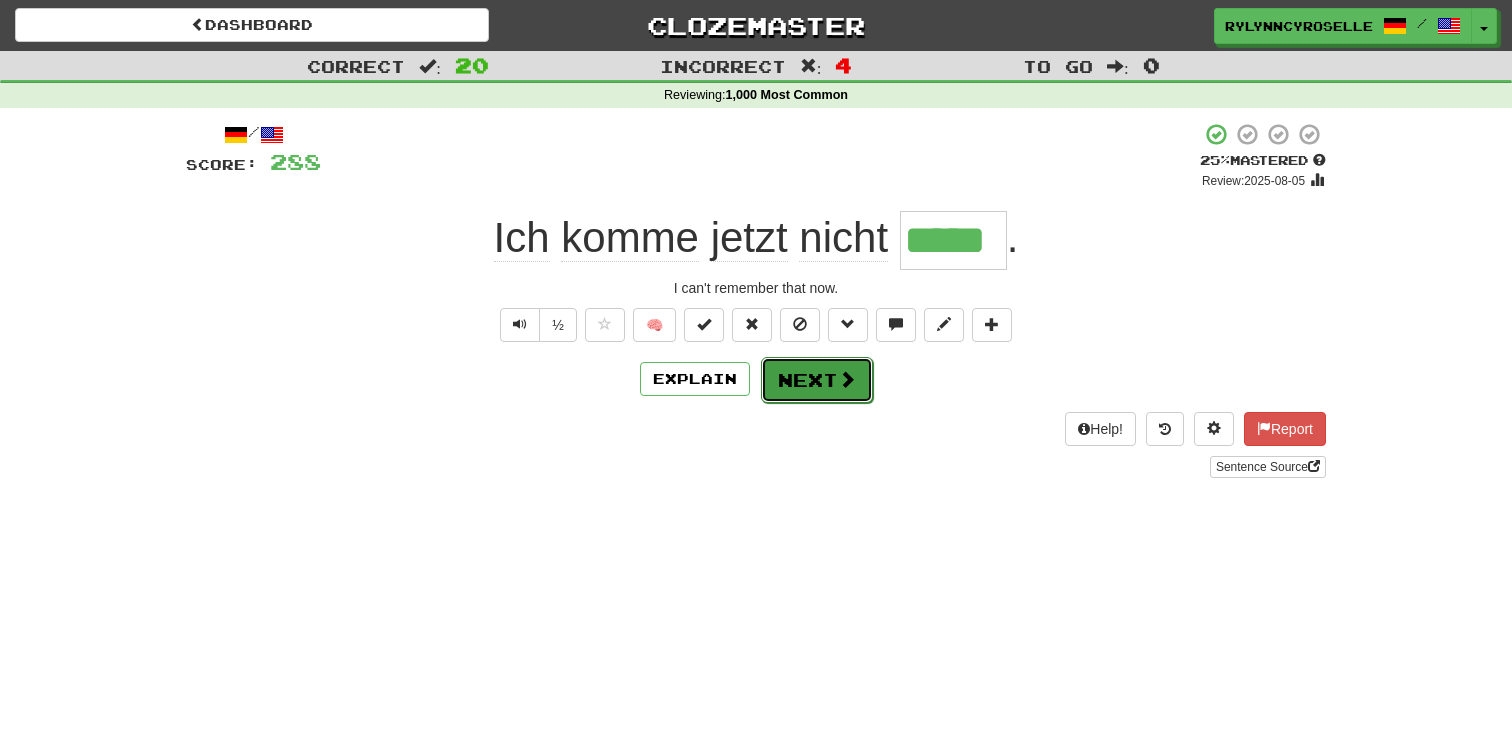 click at bounding box center (847, 379) 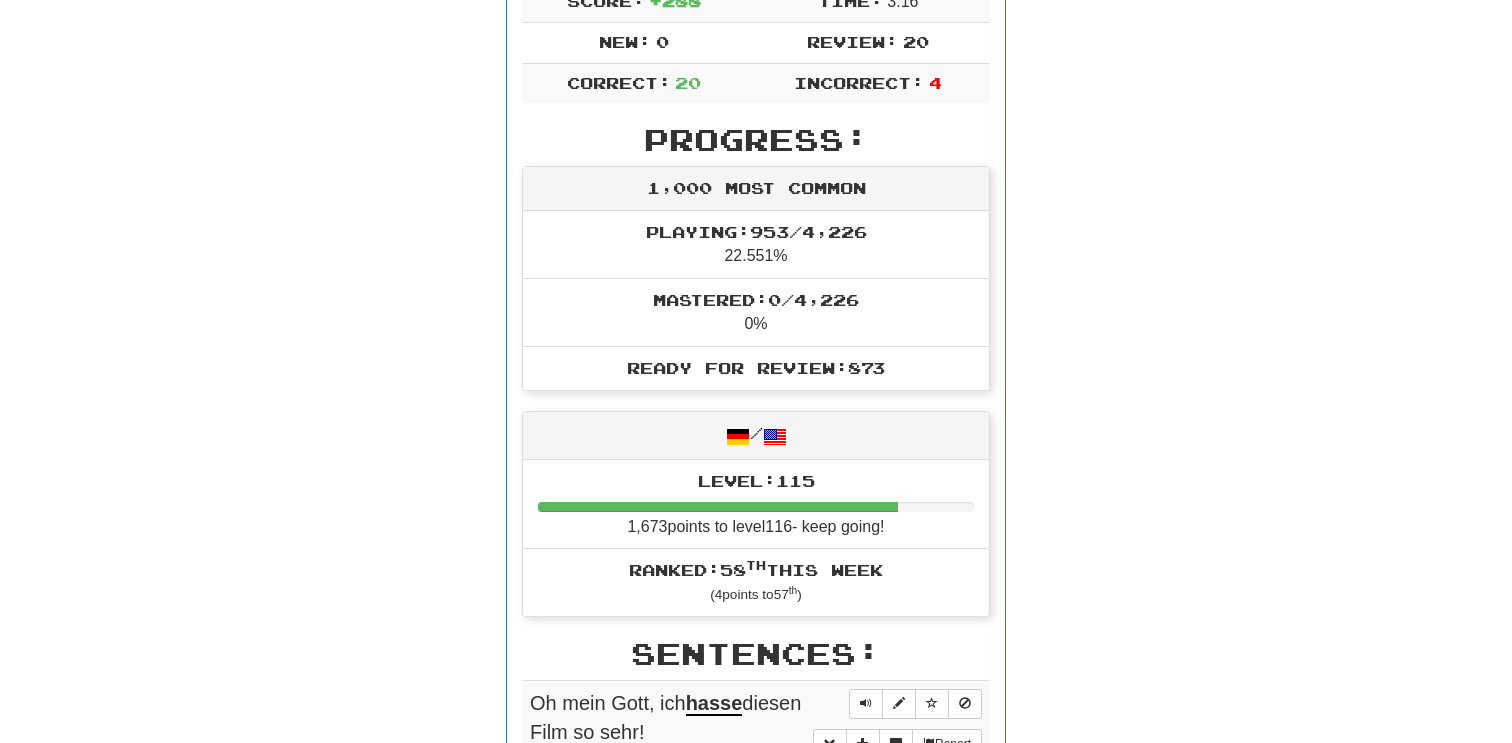 scroll, scrollTop: 343, scrollLeft: 0, axis: vertical 